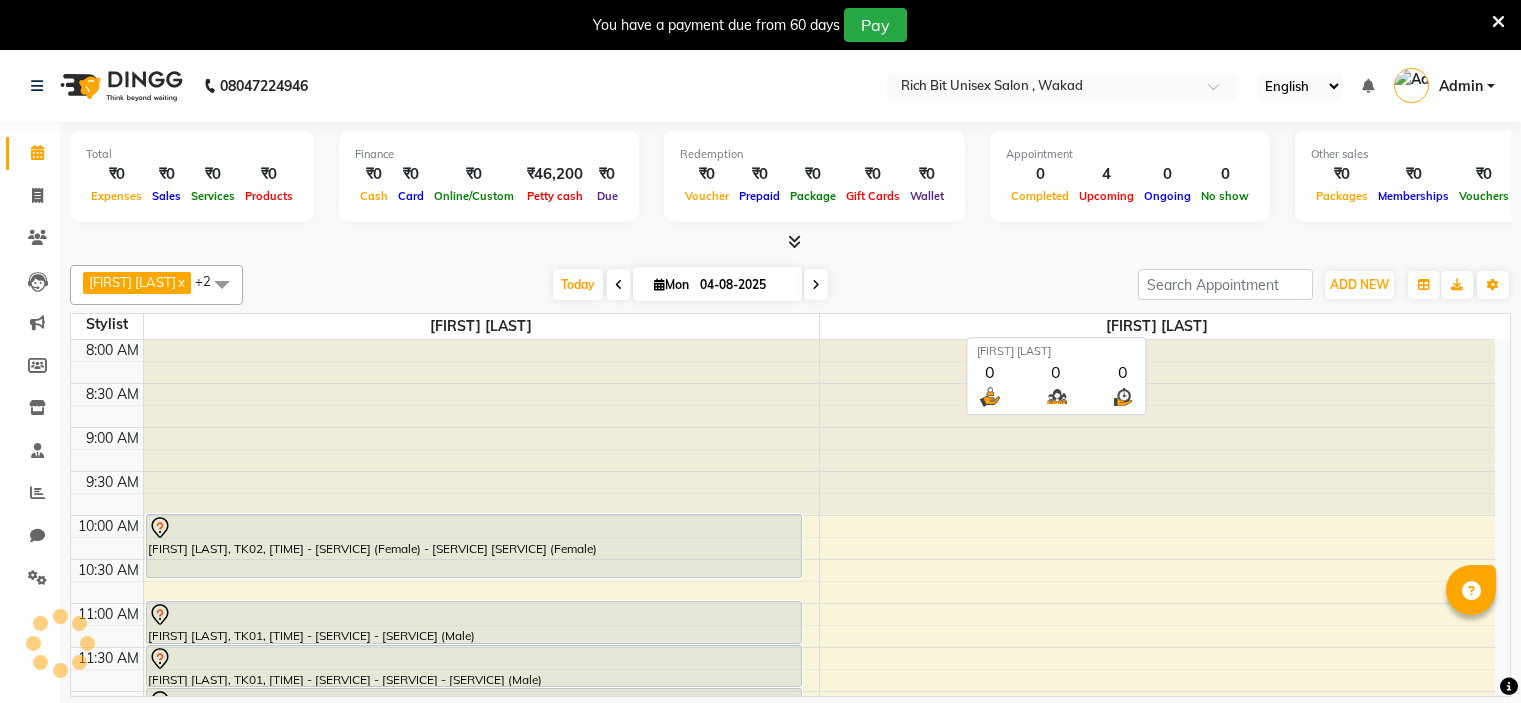 scroll, scrollTop: 0, scrollLeft: 0, axis: both 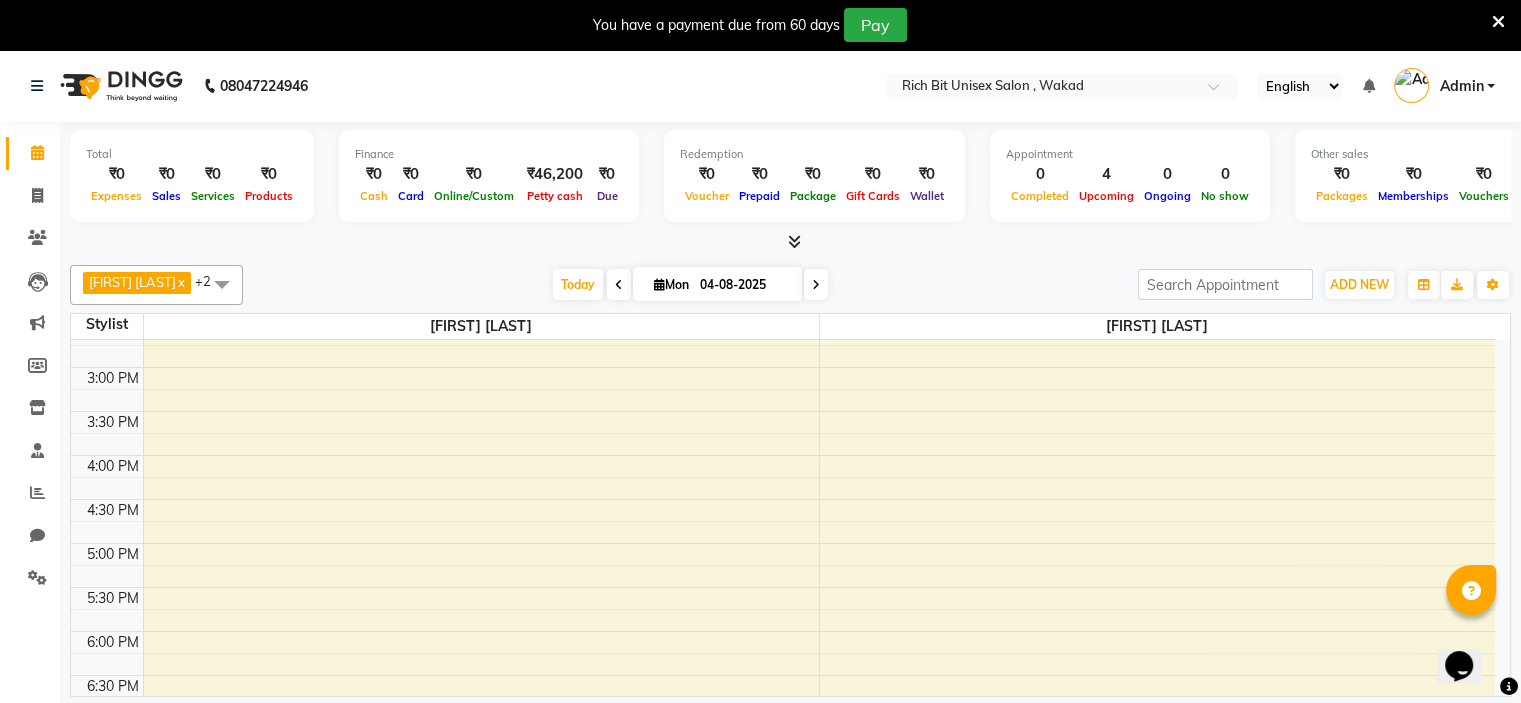 click on "[TIME] [TIME] [TIME] [TIME] [TIME] [TIME] [TIME] [TIME] [TIME] [TIME] [TIME] [TIME] [TIME] [TIME] [TIME] [TIME] [TIME] [TIME] [TIME] [TIME] [TIME] [TIME] [TIME] [TIME] [TIME] [TIME] [TIME] [TIME] [TIME] [TIME] [TIME] [FIRST] [LAST], TK02, [TIME] - [SERVICE] - [SERVICE] (Female) [SERVICE] (Female) [FIRST] [LAST], TK01, [TIME] - [SERVICE] - [SERVICE] (Male) [FIRST] [LAST], TK01, [TIME] - [SERVICE] - [SERVICE] - [SERVICE] (Male)" at bounding box center (783, 411) 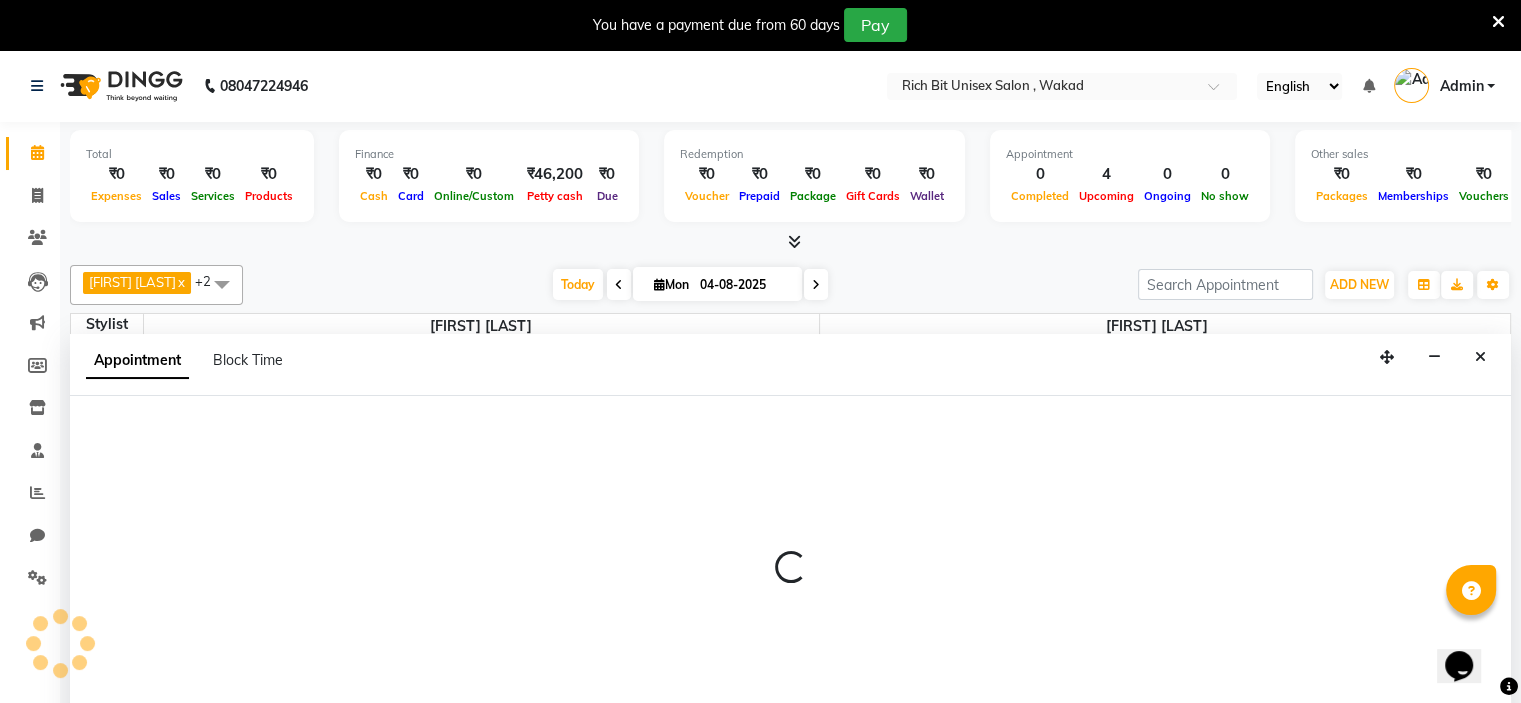 scroll, scrollTop: 51, scrollLeft: 0, axis: vertical 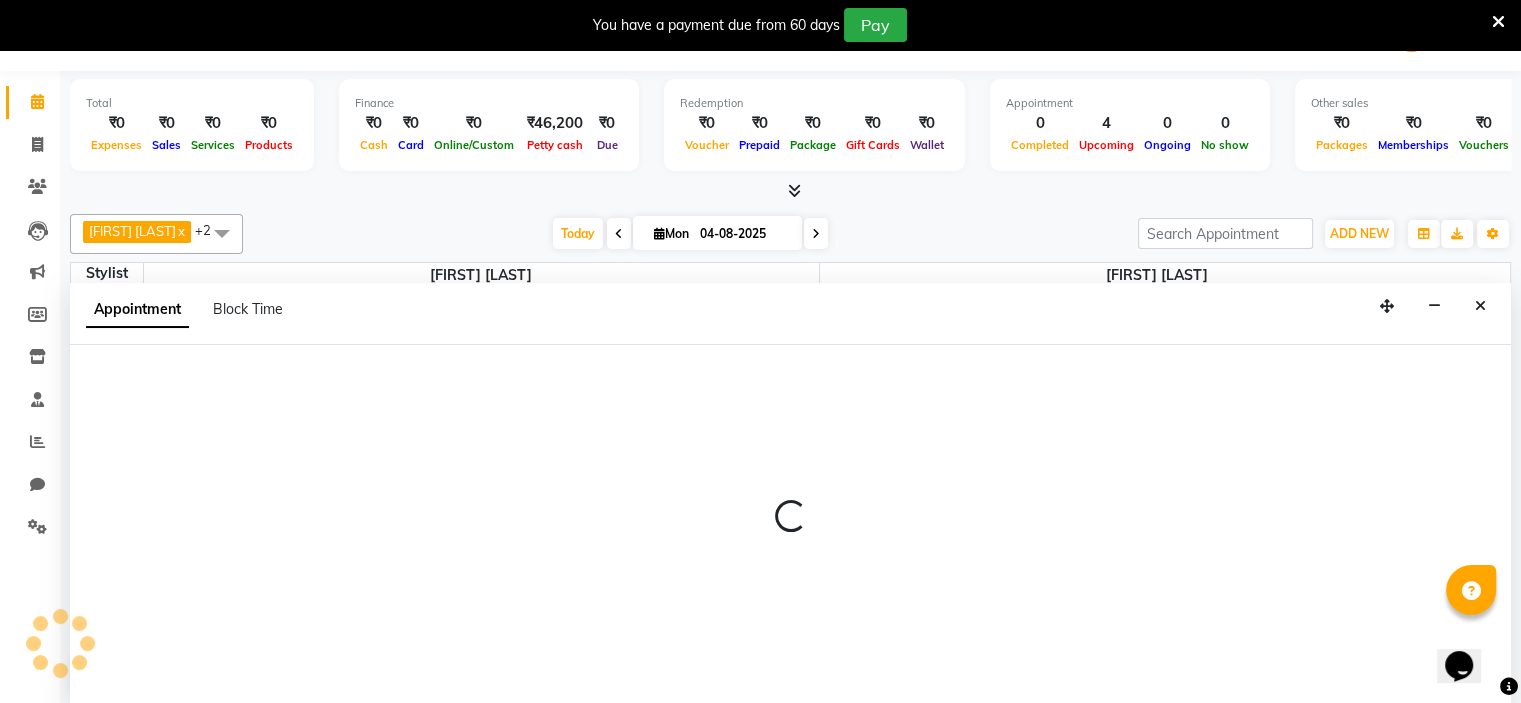 select on "[POSTAL_CODE]" 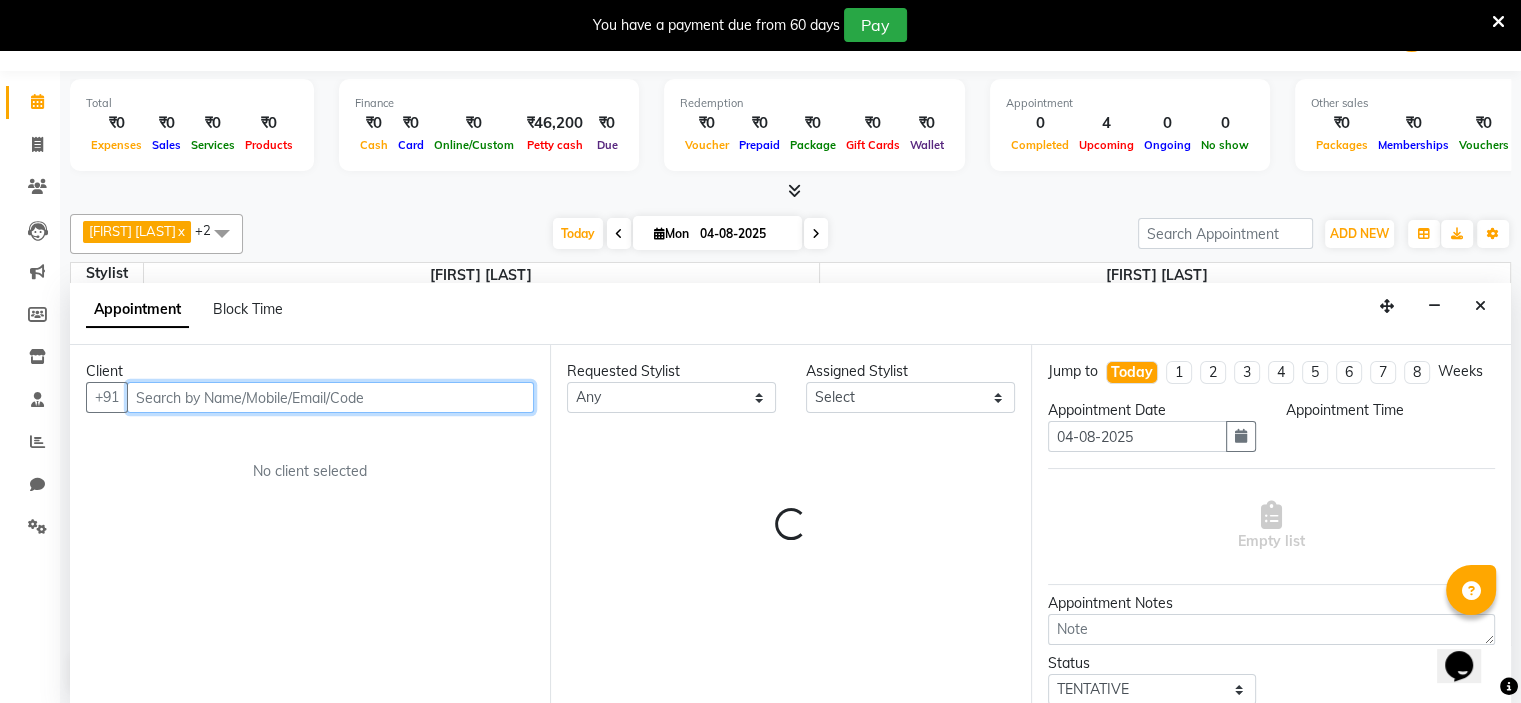 select on "990" 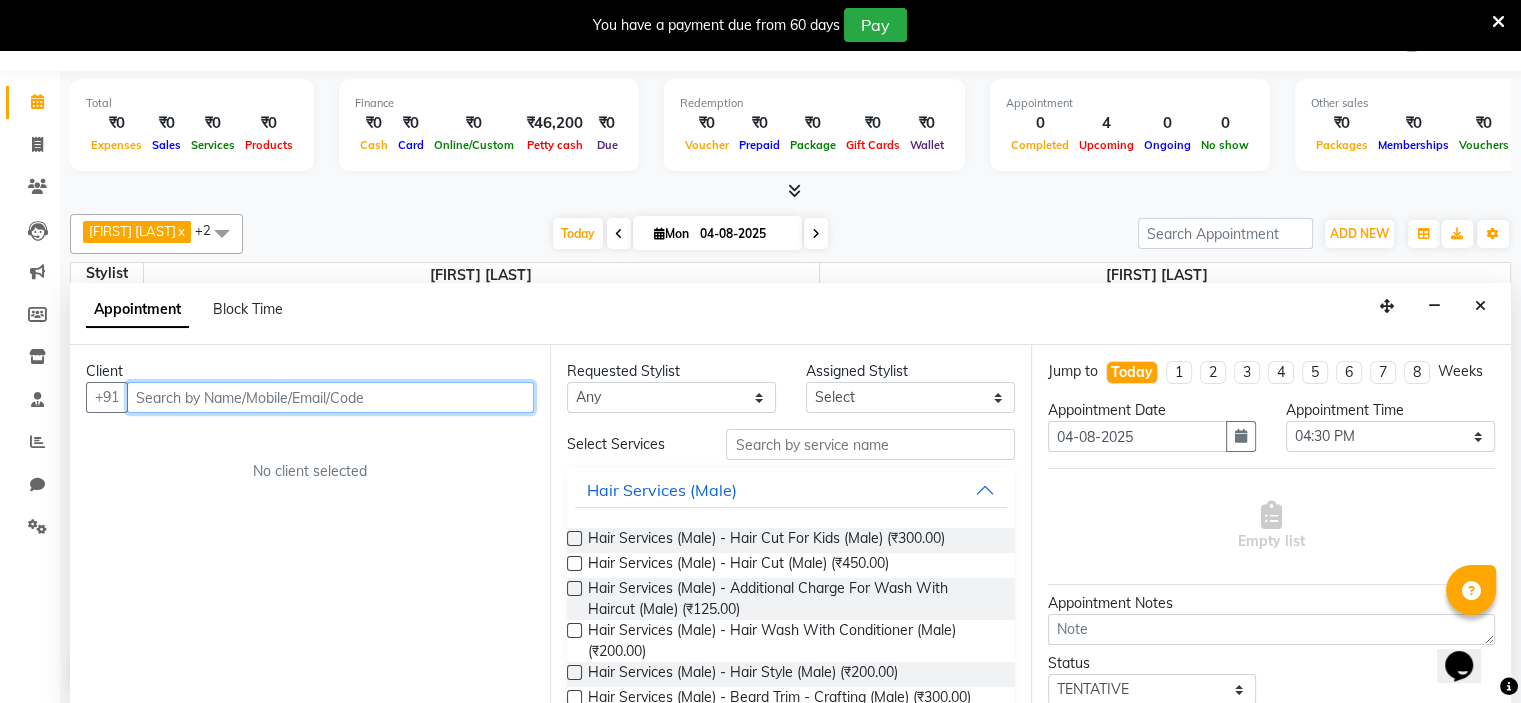 click at bounding box center [330, 397] 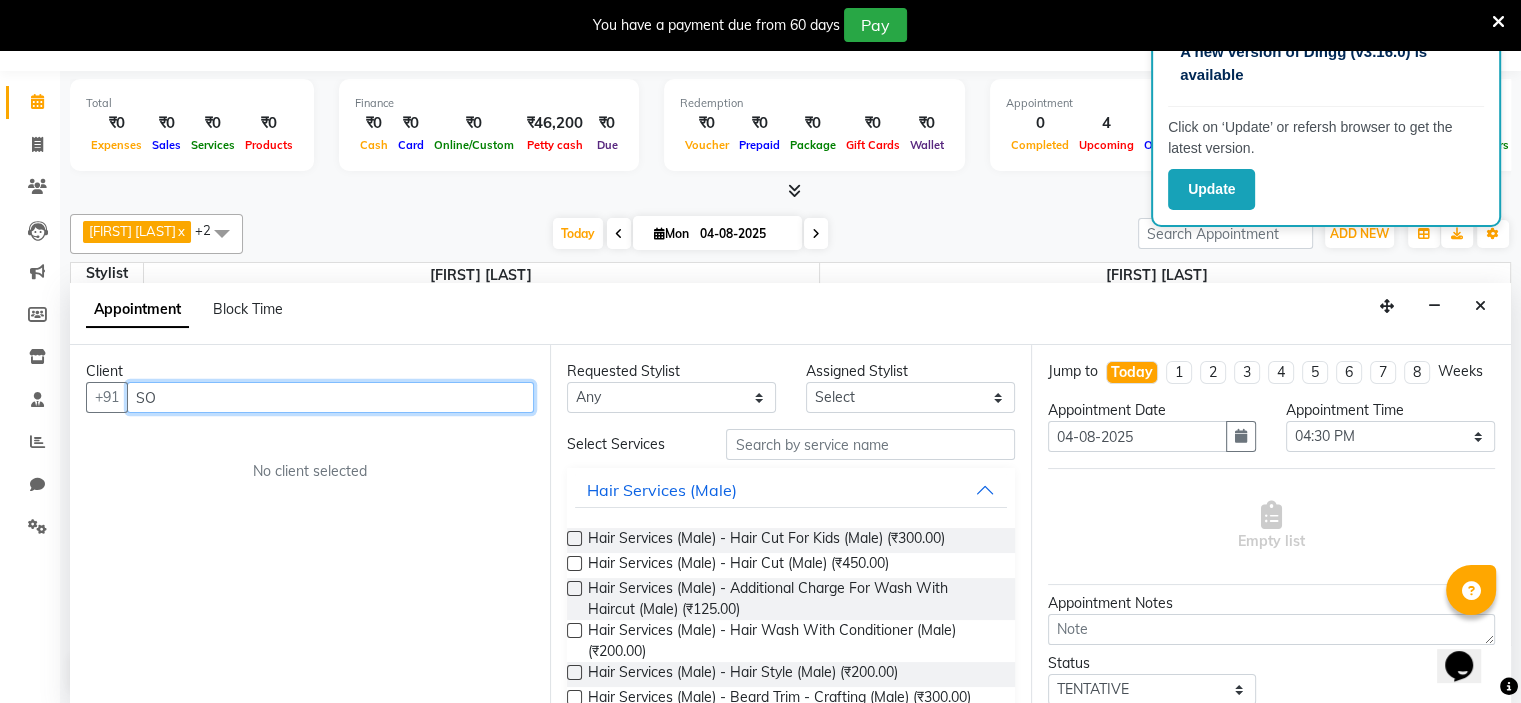 type on "S" 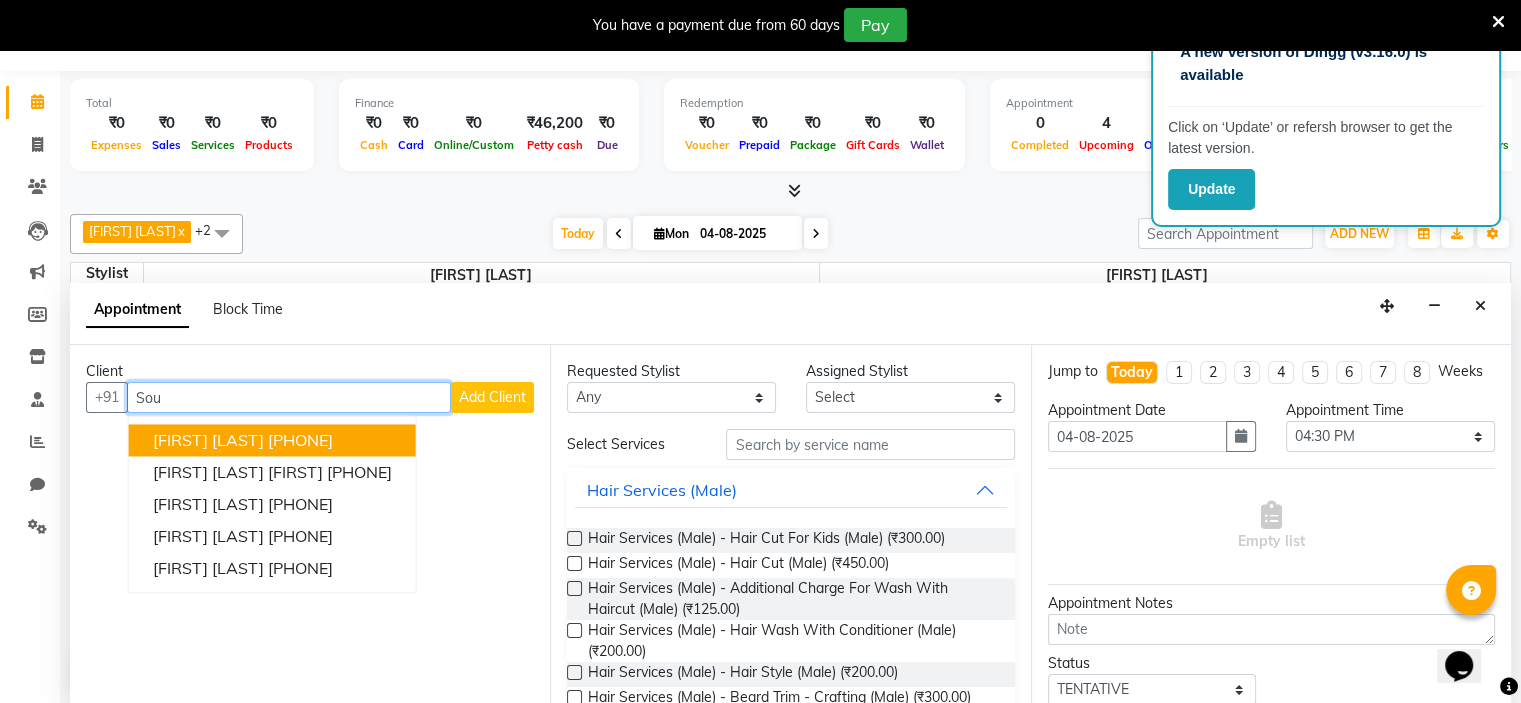 click on "[PHONE]" at bounding box center [300, 440] 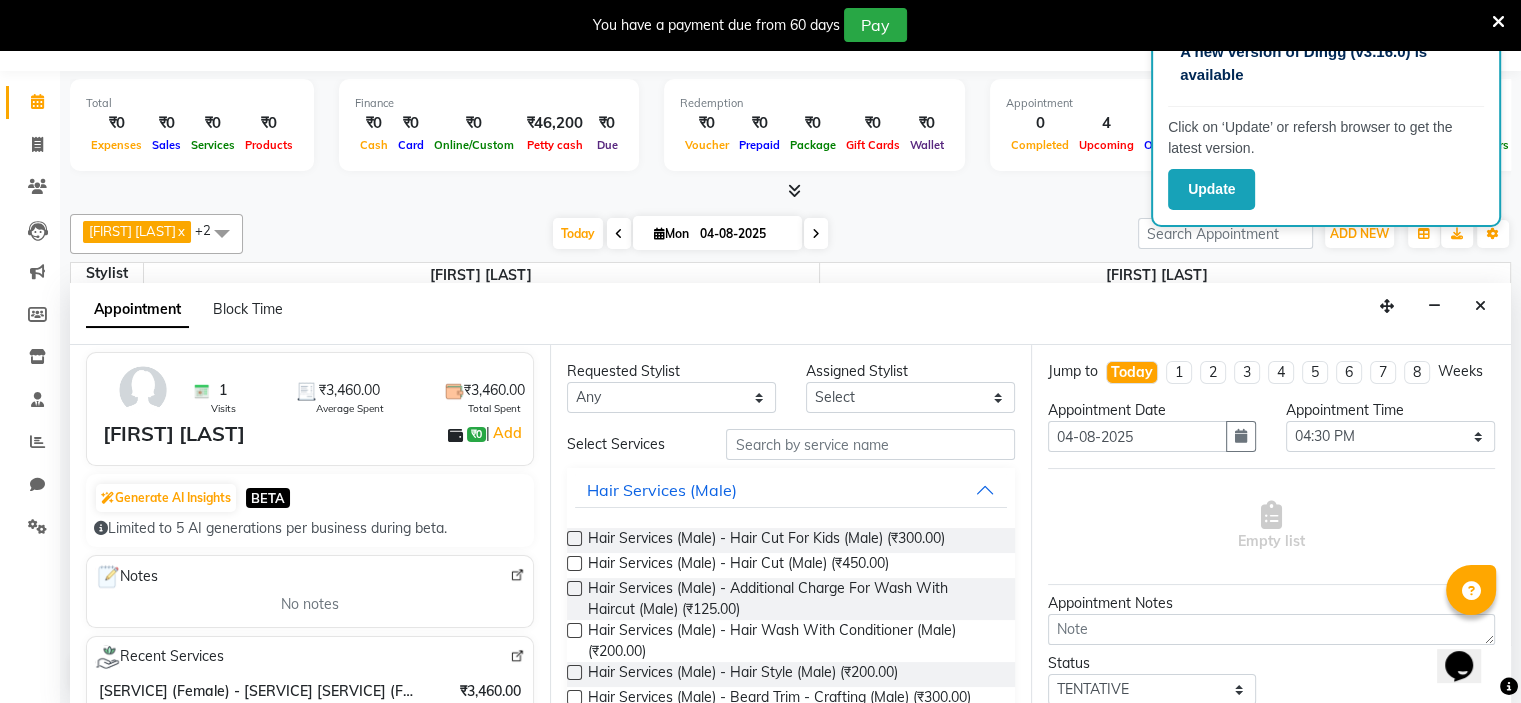 scroll, scrollTop: 46, scrollLeft: 0, axis: vertical 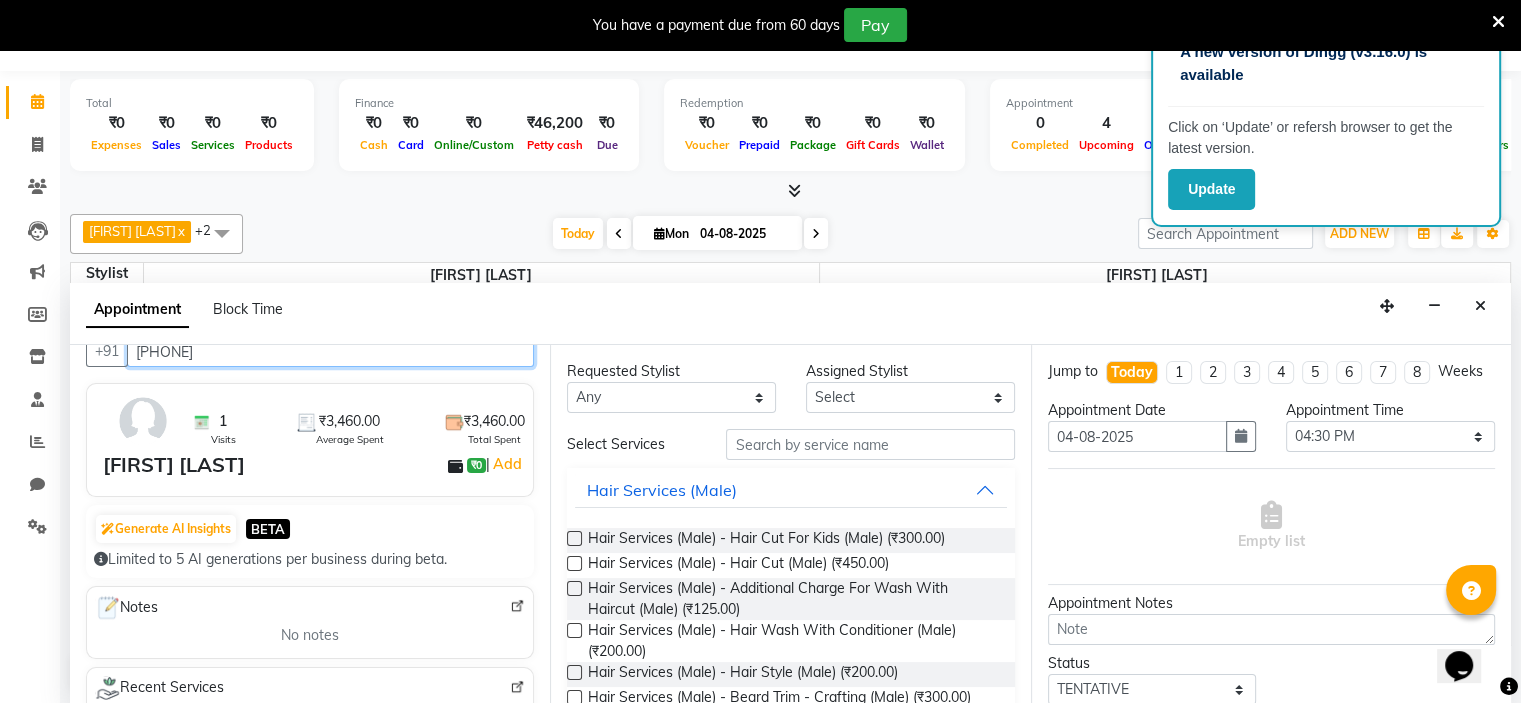 type on "[PHONE]" 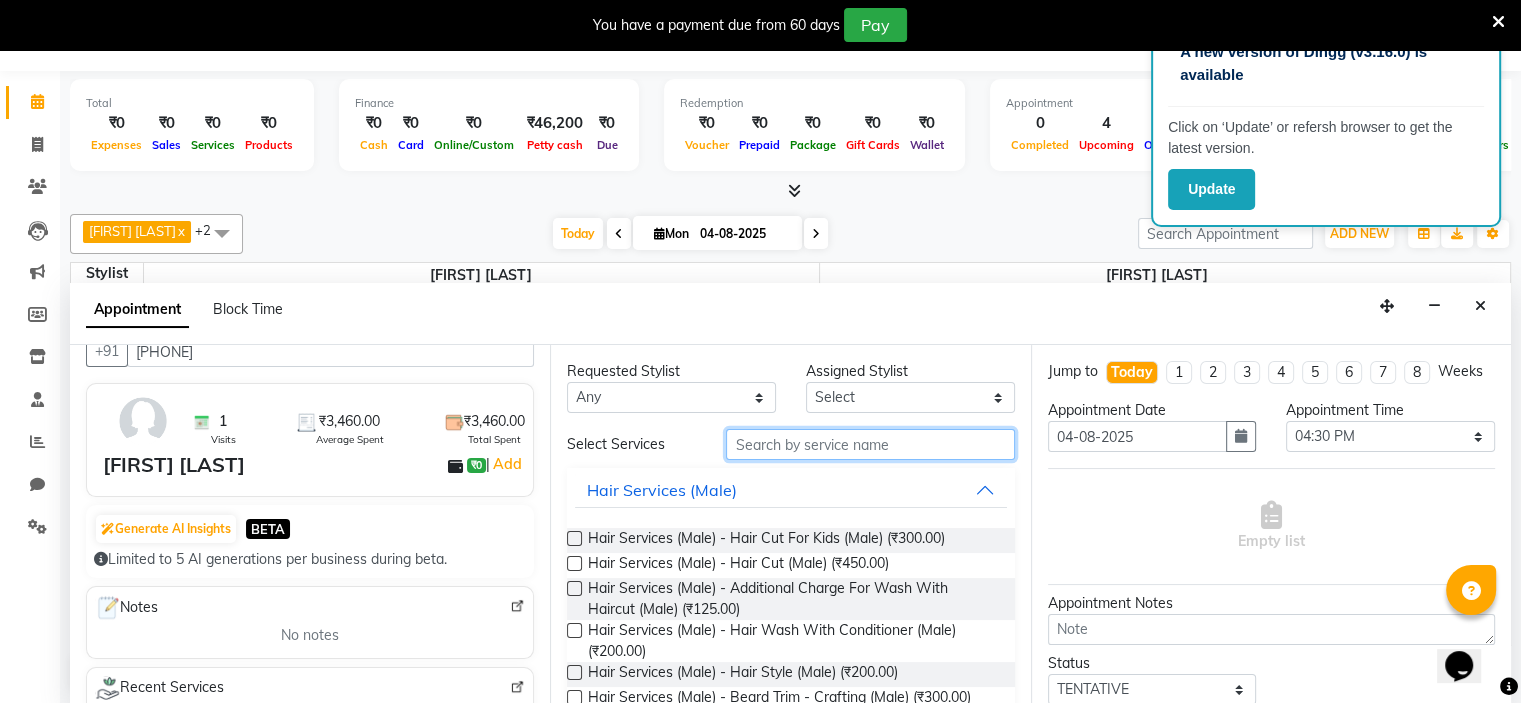 click at bounding box center [870, 444] 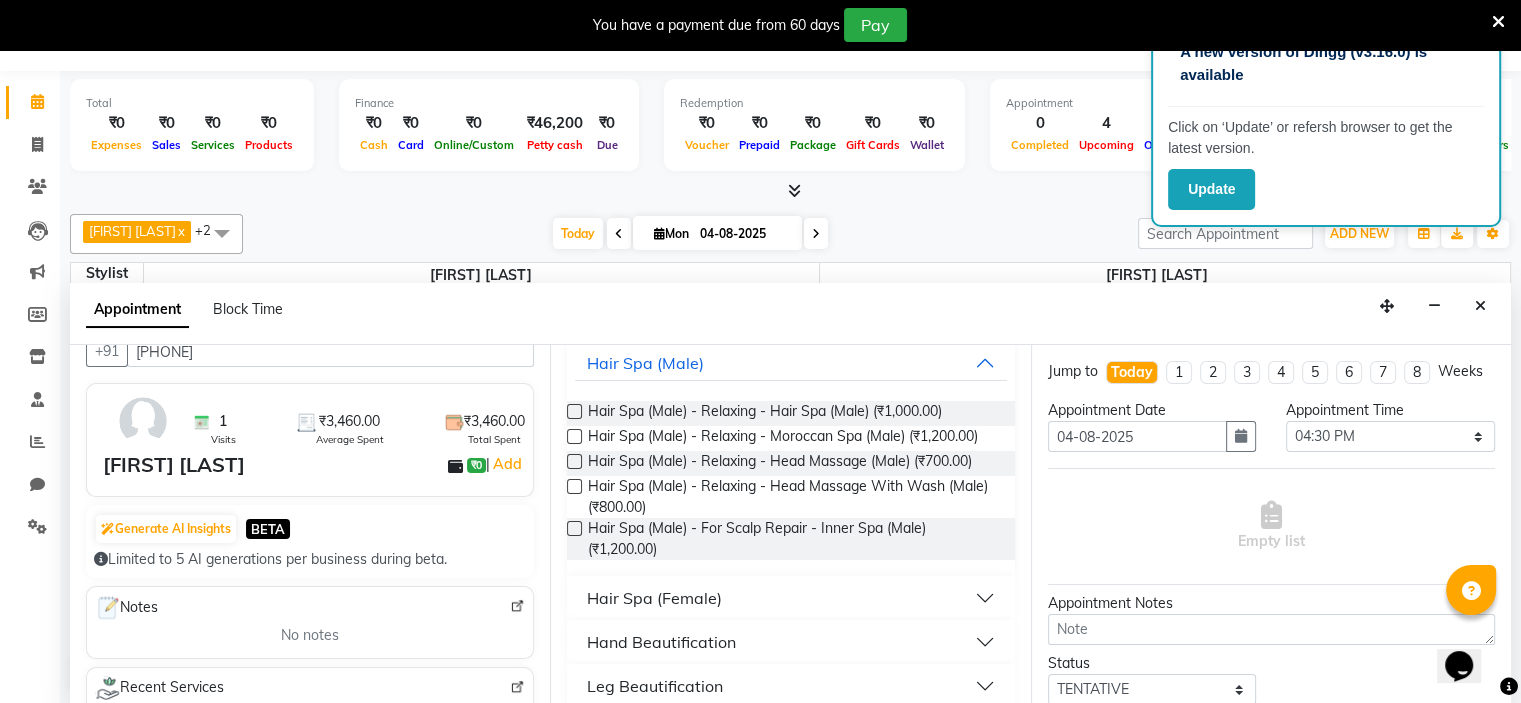 scroll, scrollTop: 128, scrollLeft: 0, axis: vertical 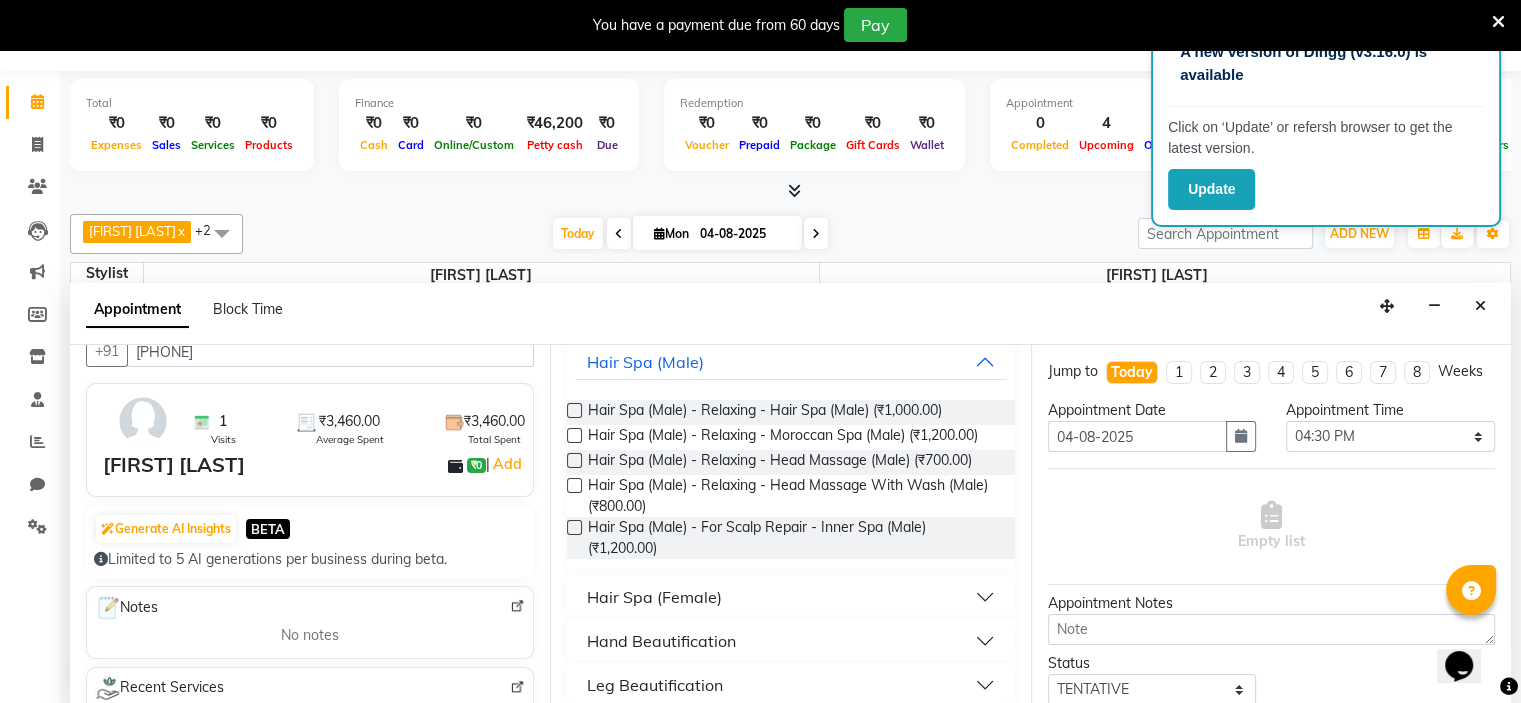 type on "spa" 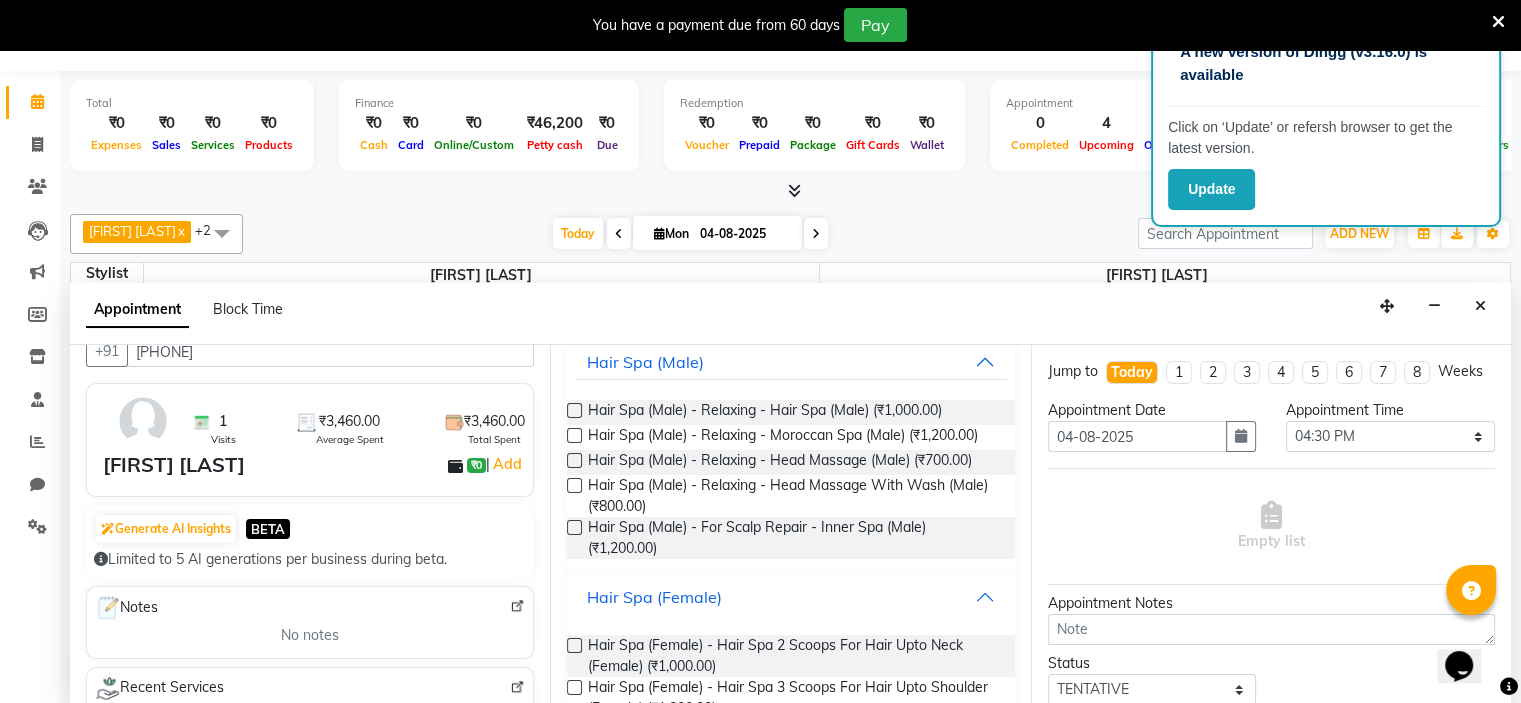 scroll, scrollTop: 628, scrollLeft: 0, axis: vertical 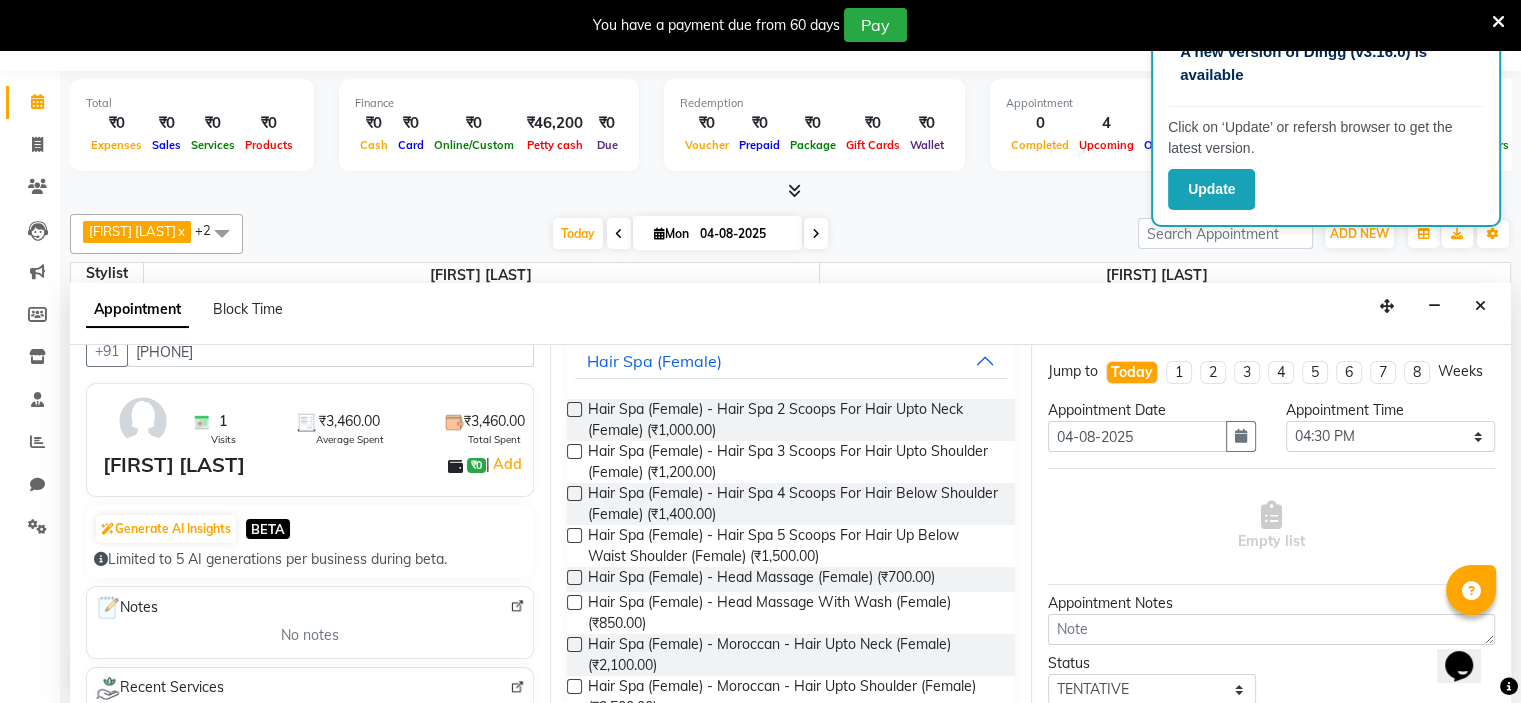 click at bounding box center (574, 493) 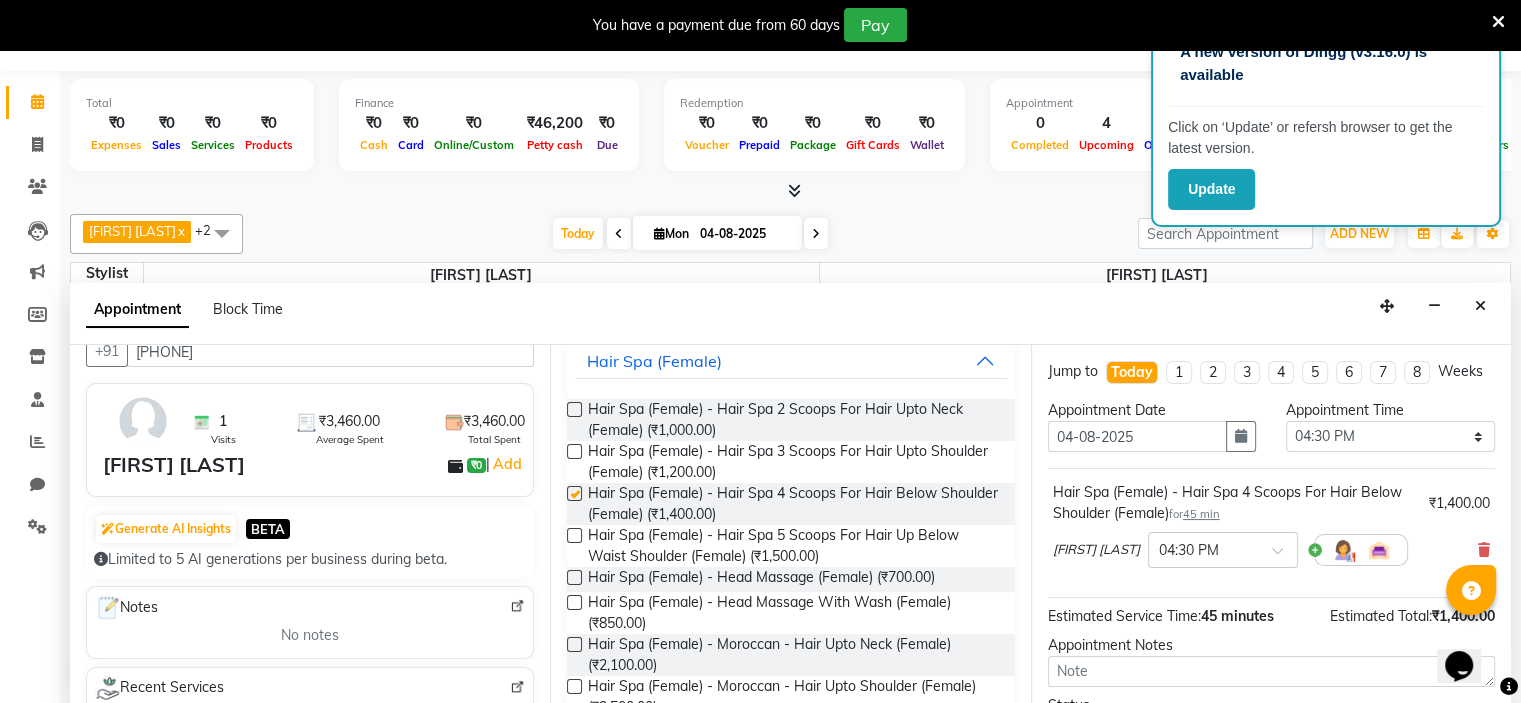 checkbox on "false" 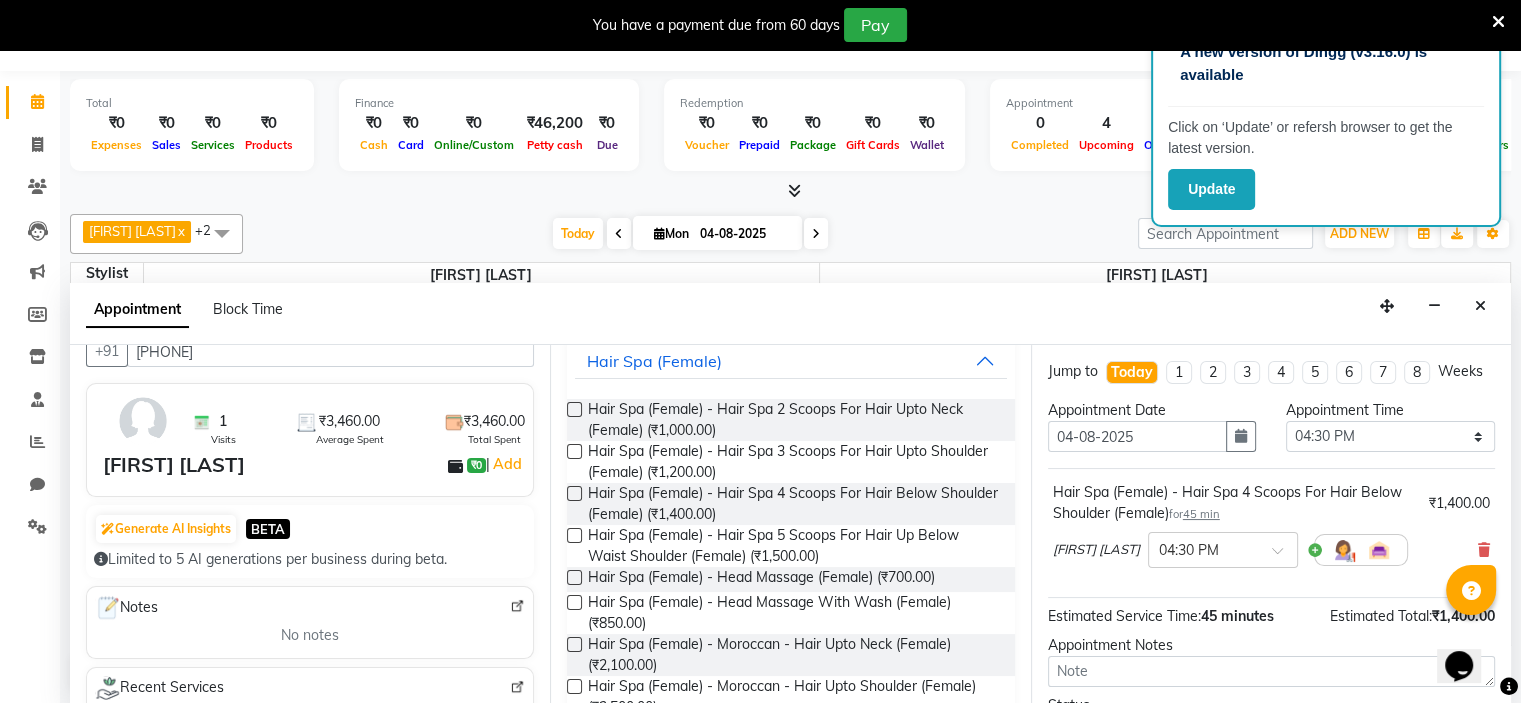 scroll, scrollTop: 186, scrollLeft: 0, axis: vertical 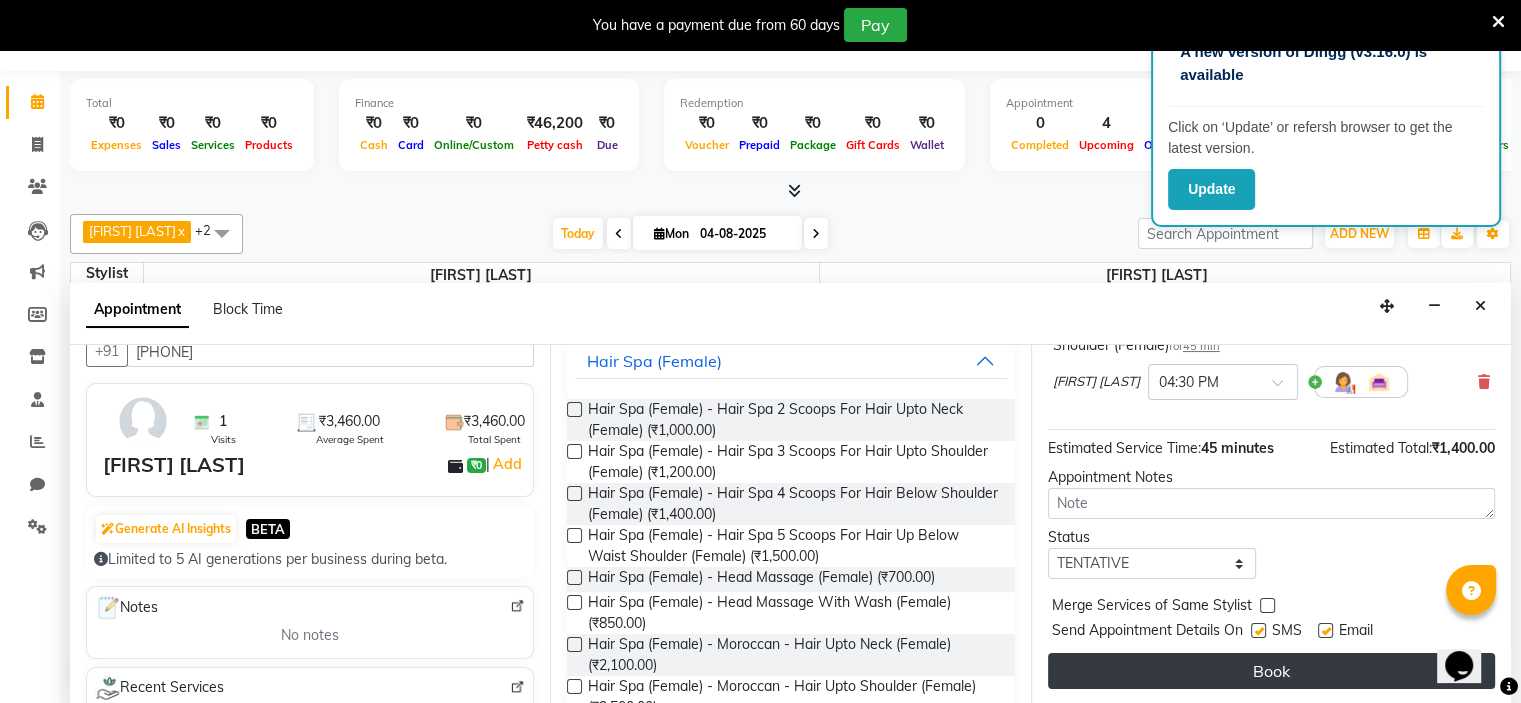 click on "Book" at bounding box center [1271, 671] 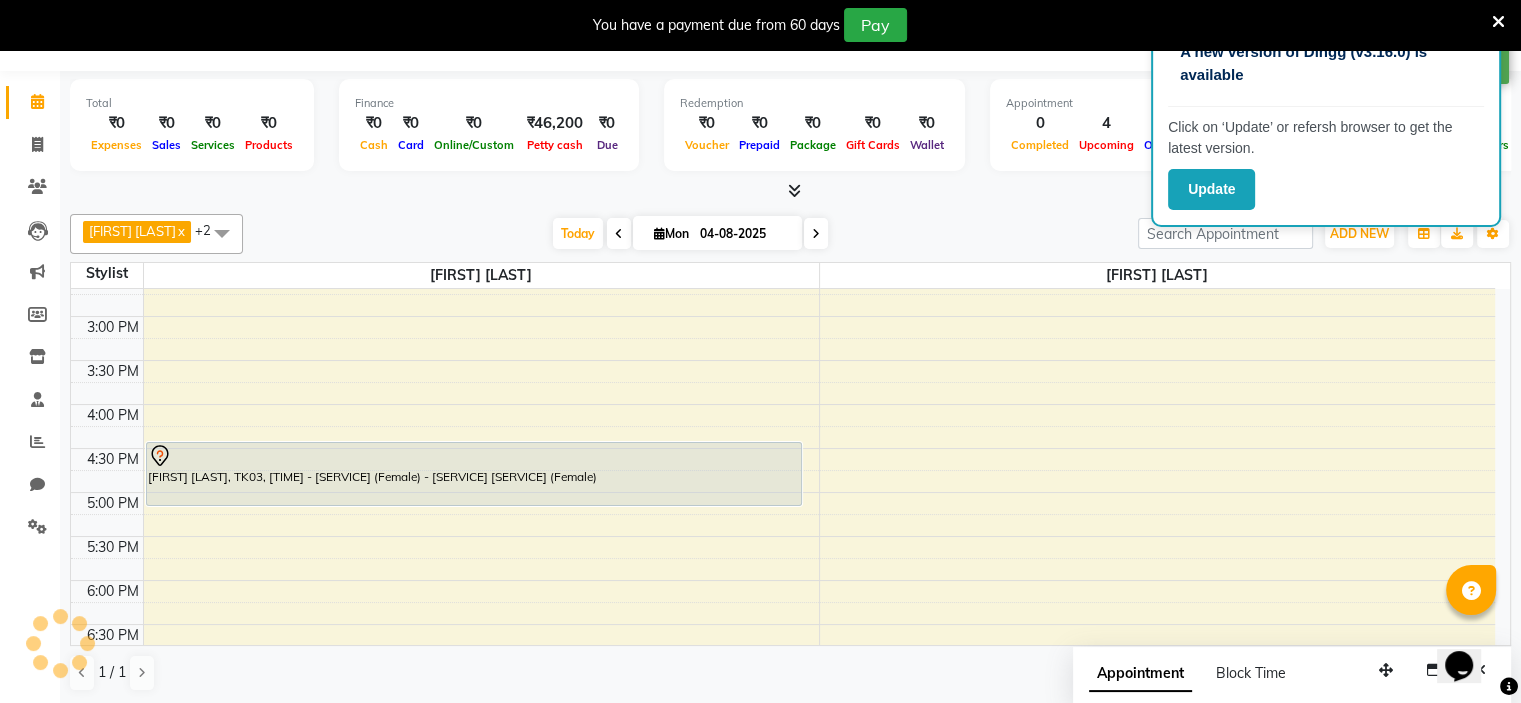 scroll, scrollTop: 0, scrollLeft: 0, axis: both 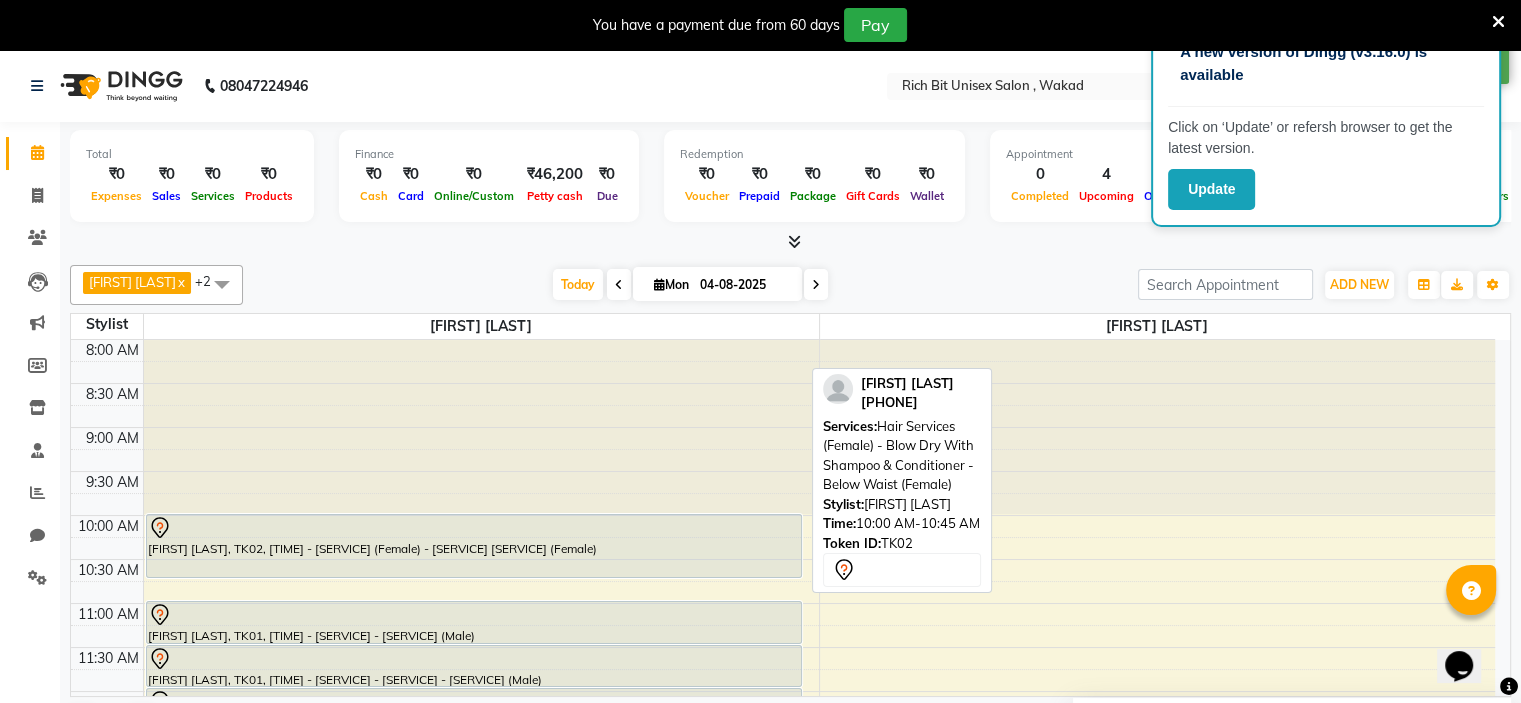 click at bounding box center (474, 528) 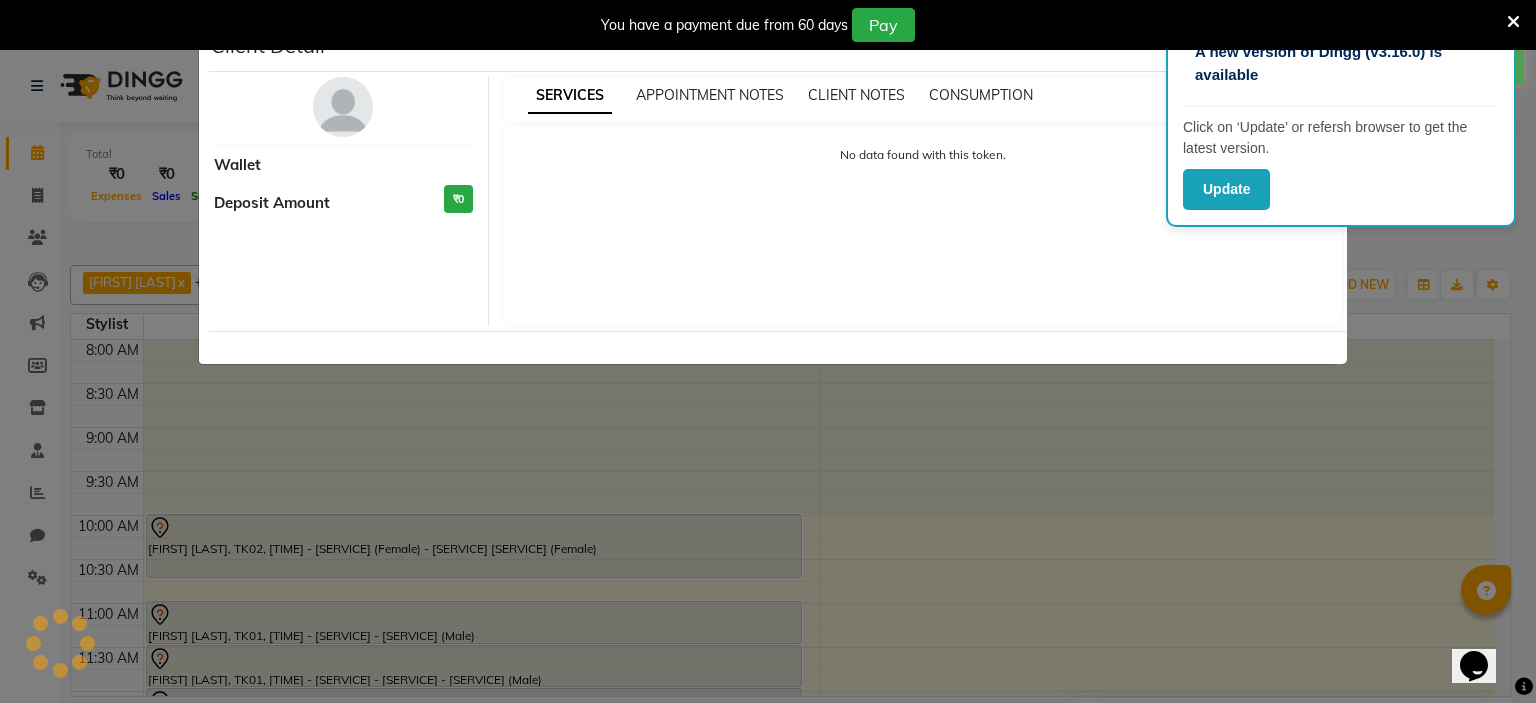 select on "7" 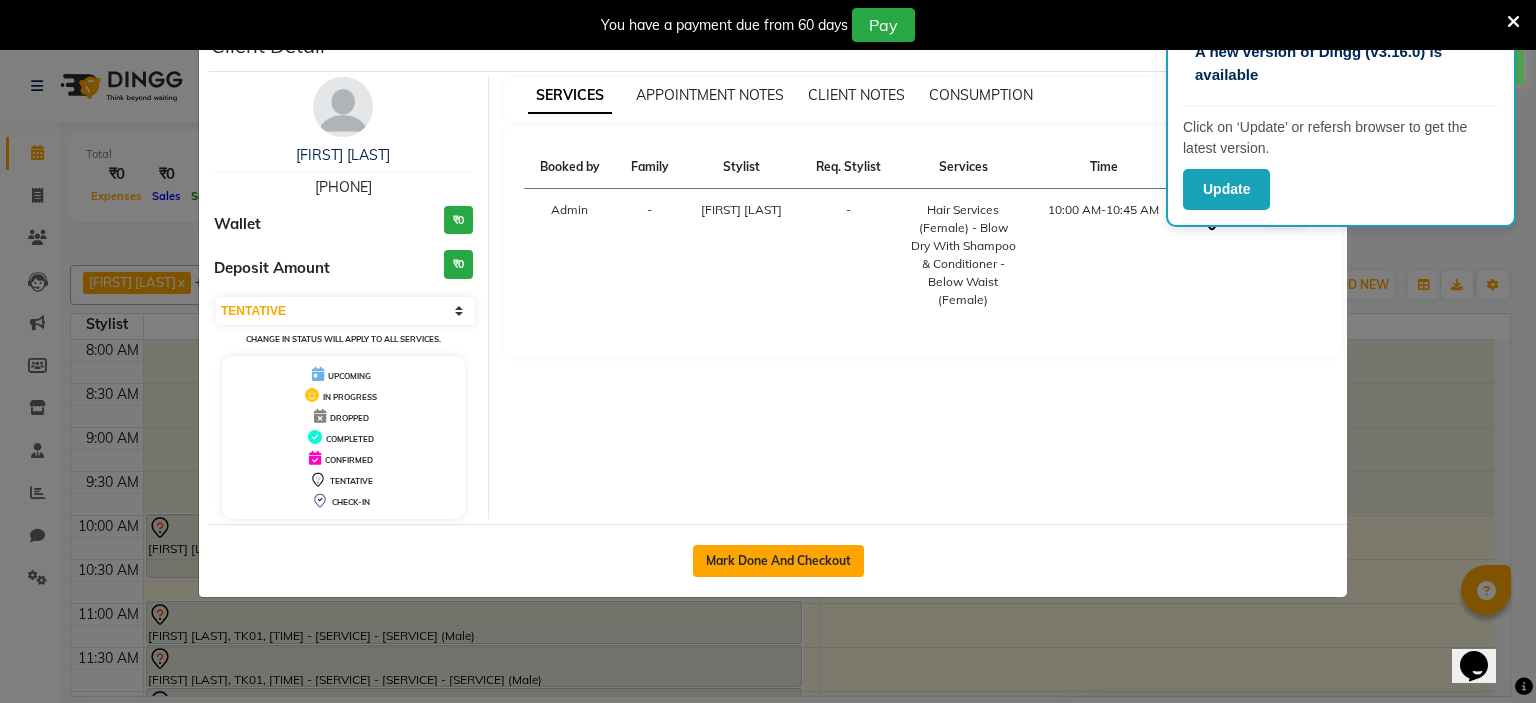 click on "Mark Done And Checkout" 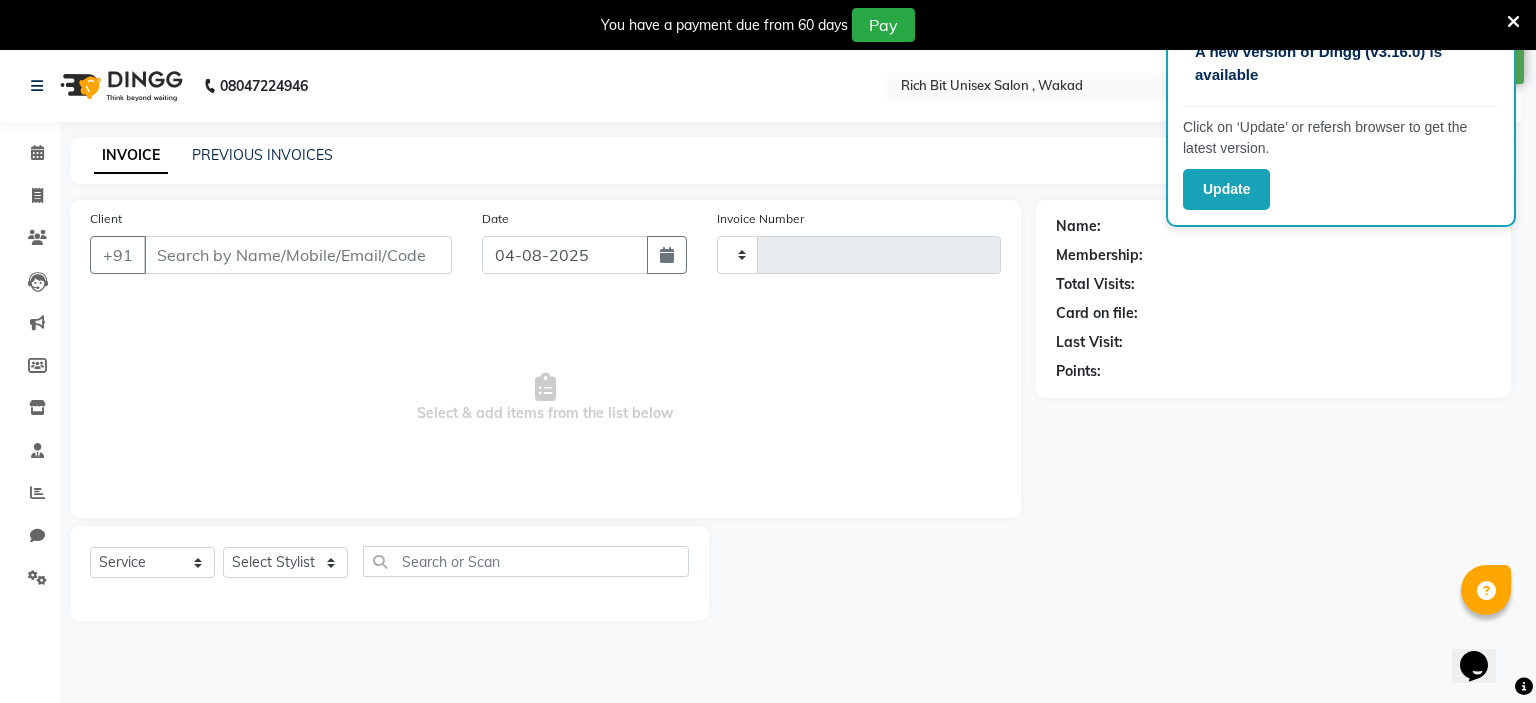 type on "0721" 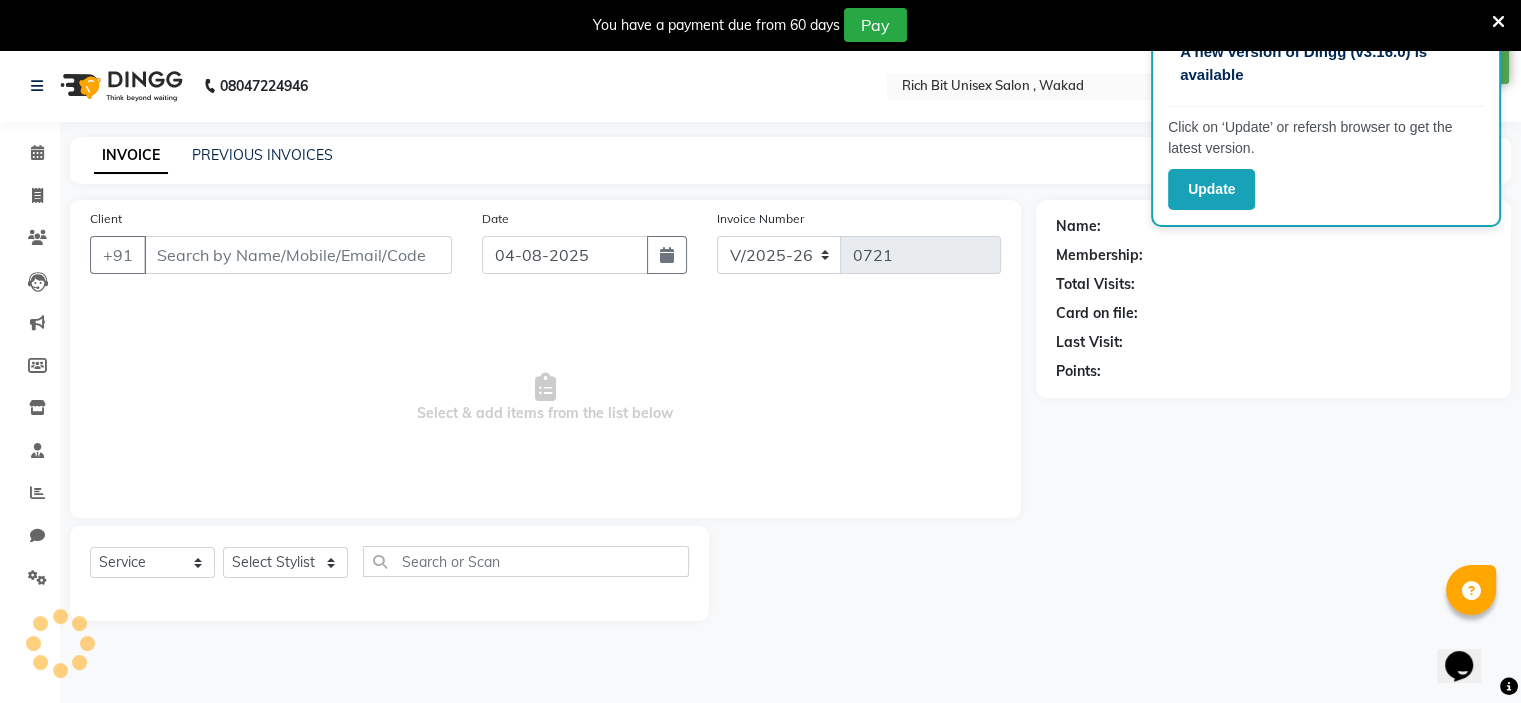 type on "[PHONE]" 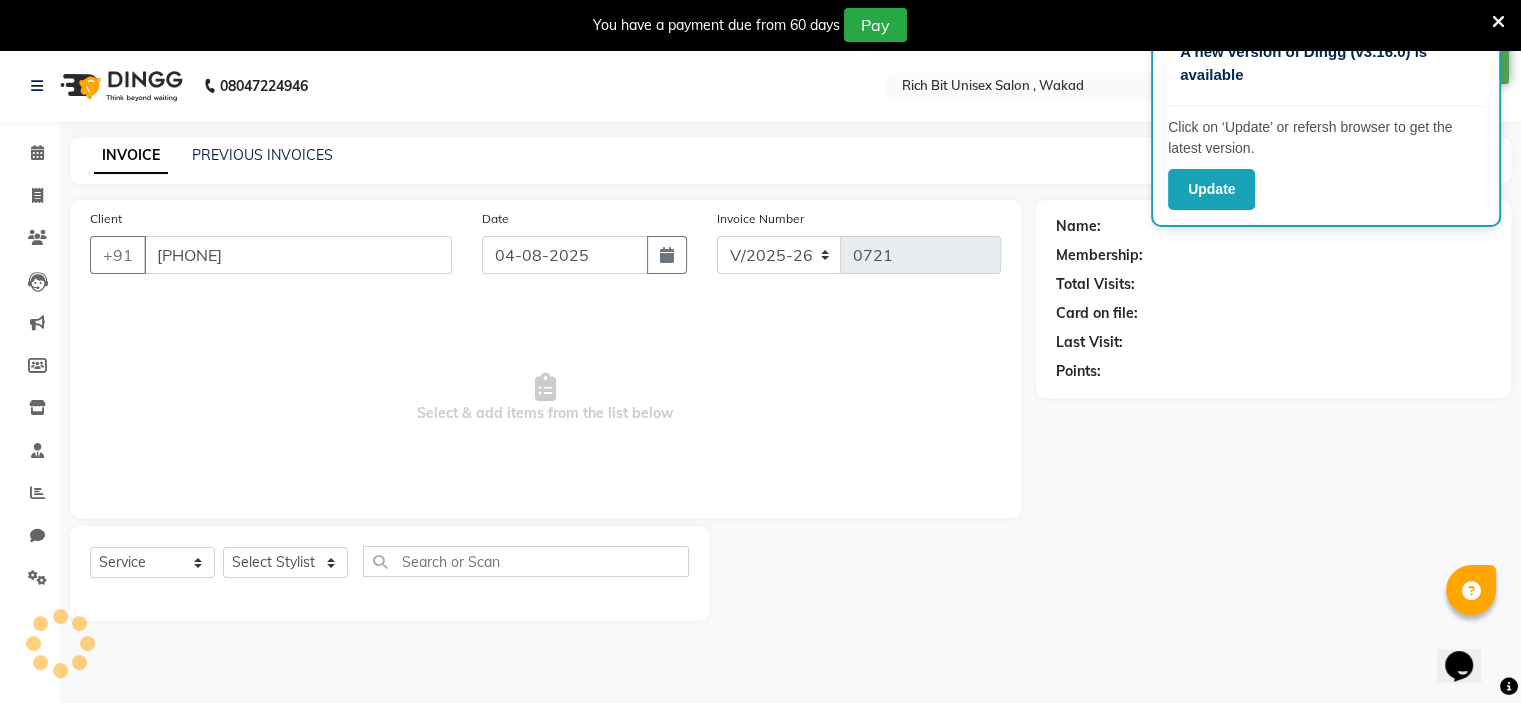 select on "[POSTAL_CODE]" 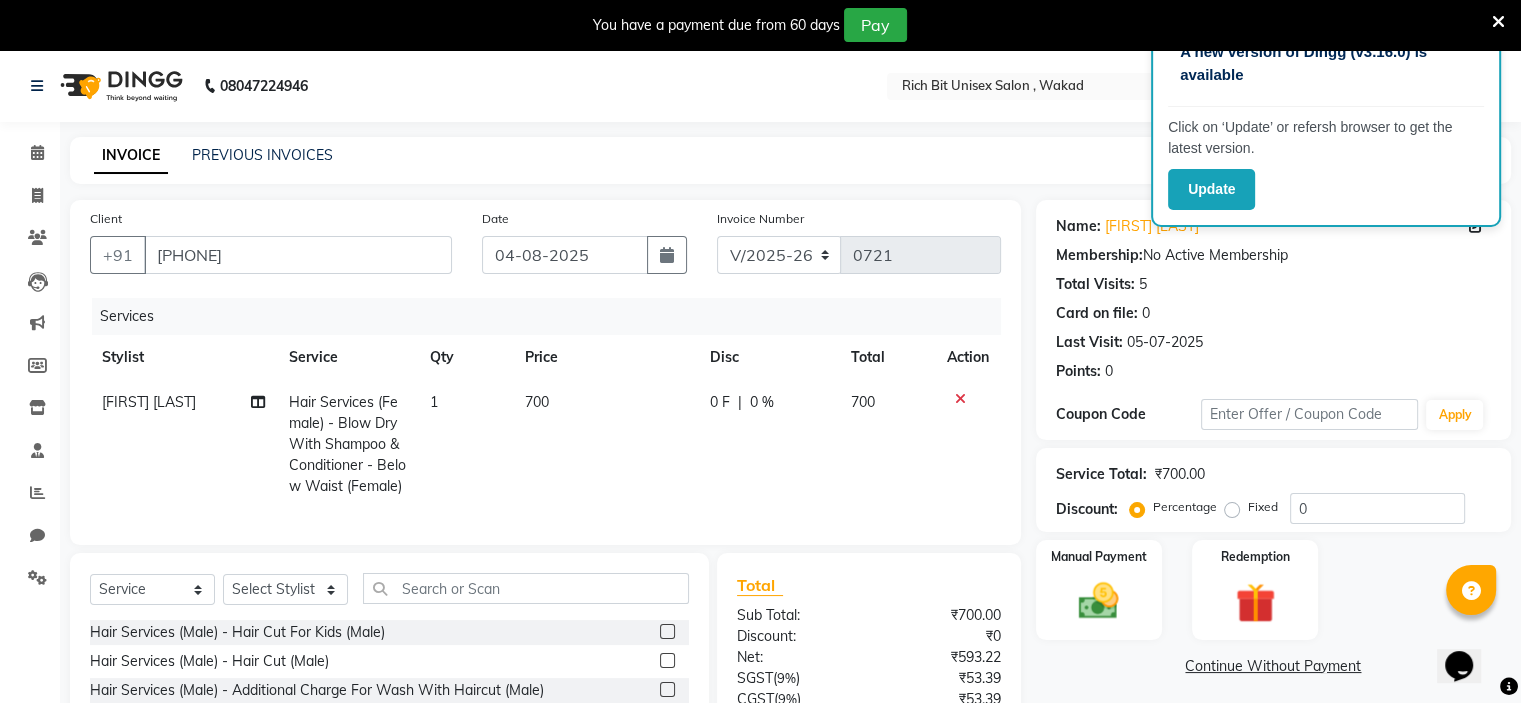 click on "0 F | 0 %" 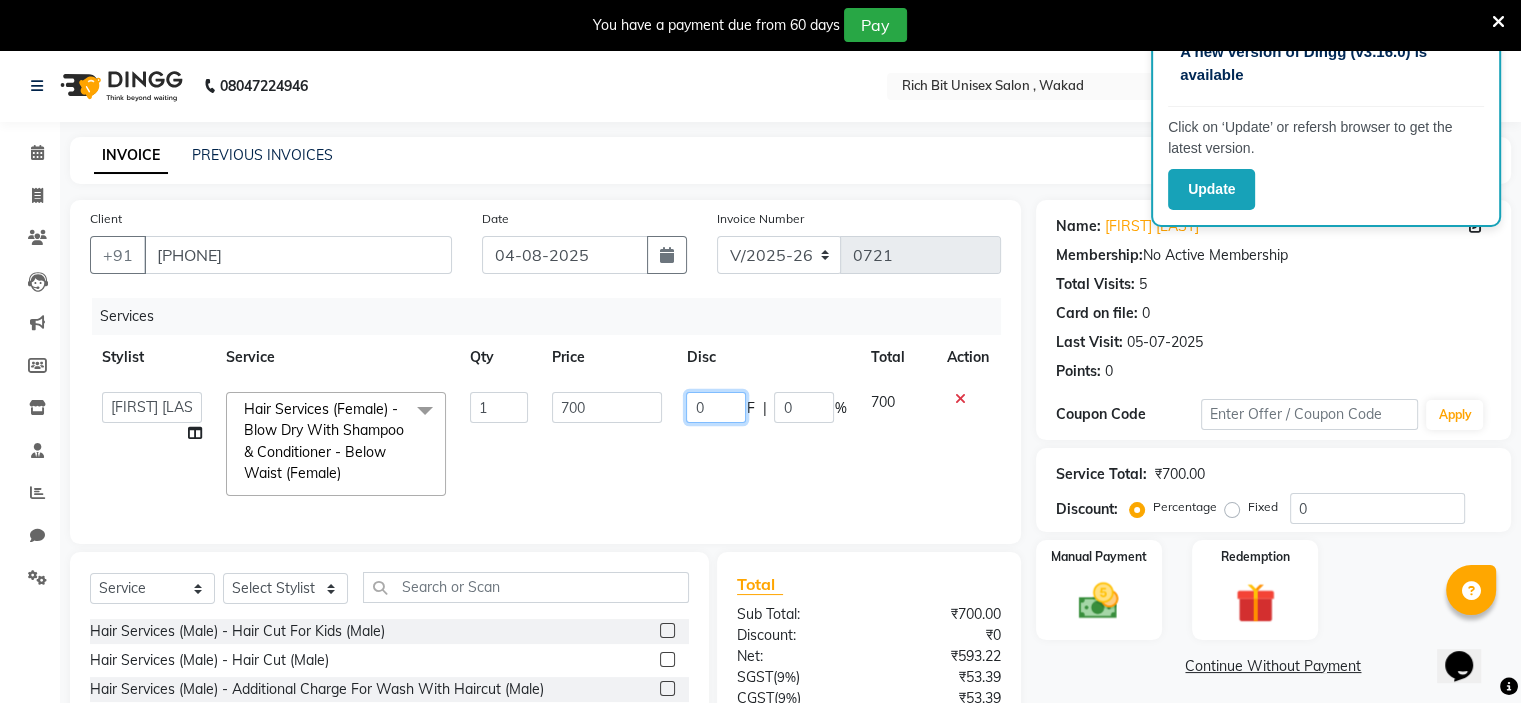 click on "0" 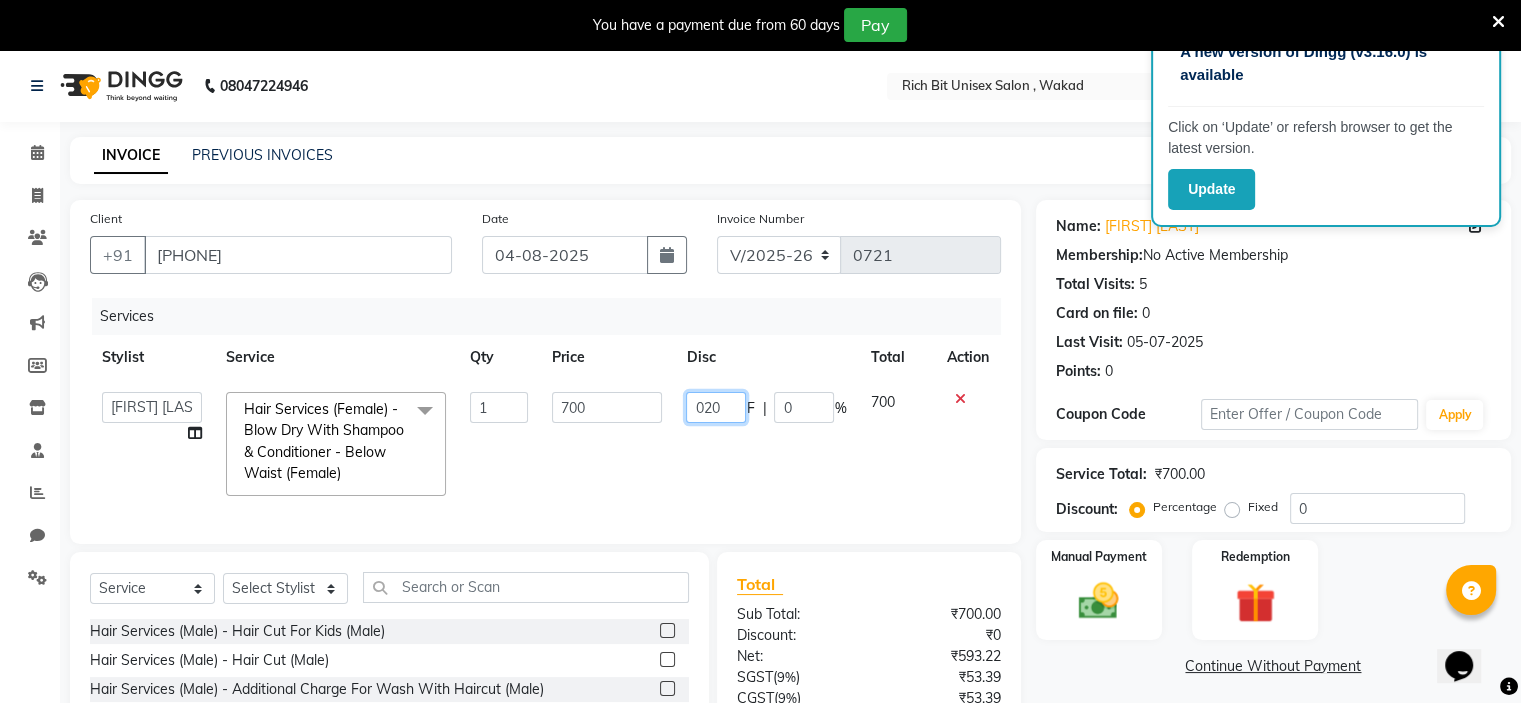 type on "0200" 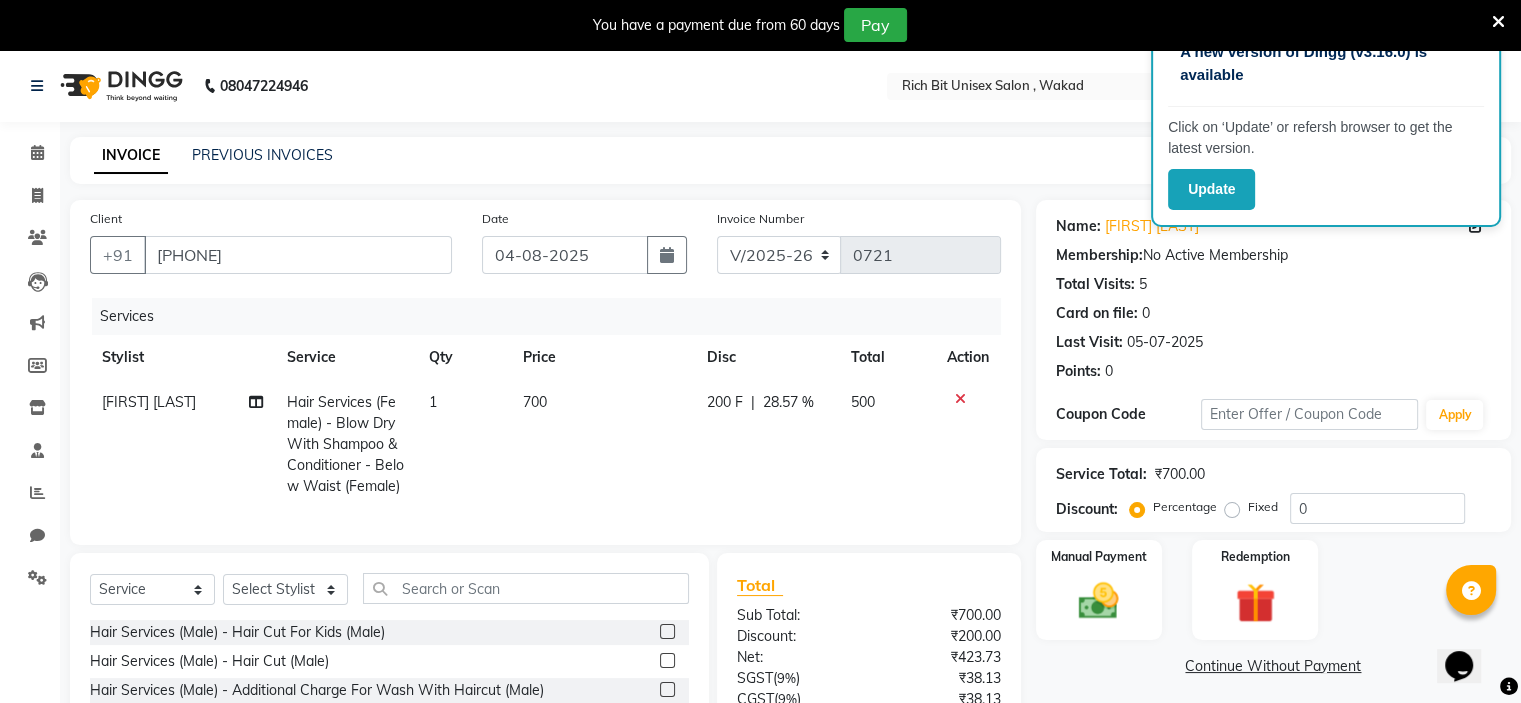 click on "[FIRST] [LAST] [SERVICE] (Female) - [SERVICE] [SERVICE] (Female) [NUMBER] [PRICE] [PERCENTAGE]" 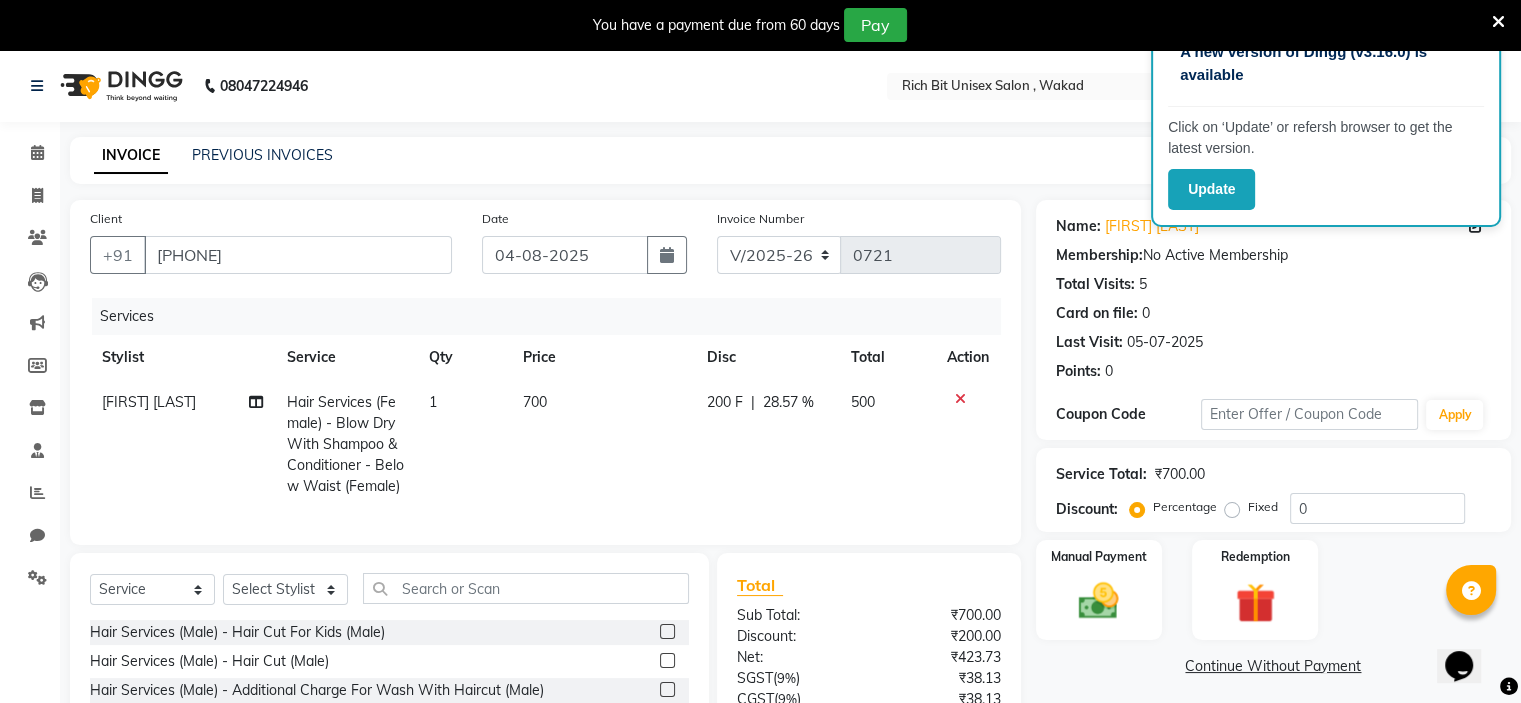 scroll, scrollTop: 191, scrollLeft: 0, axis: vertical 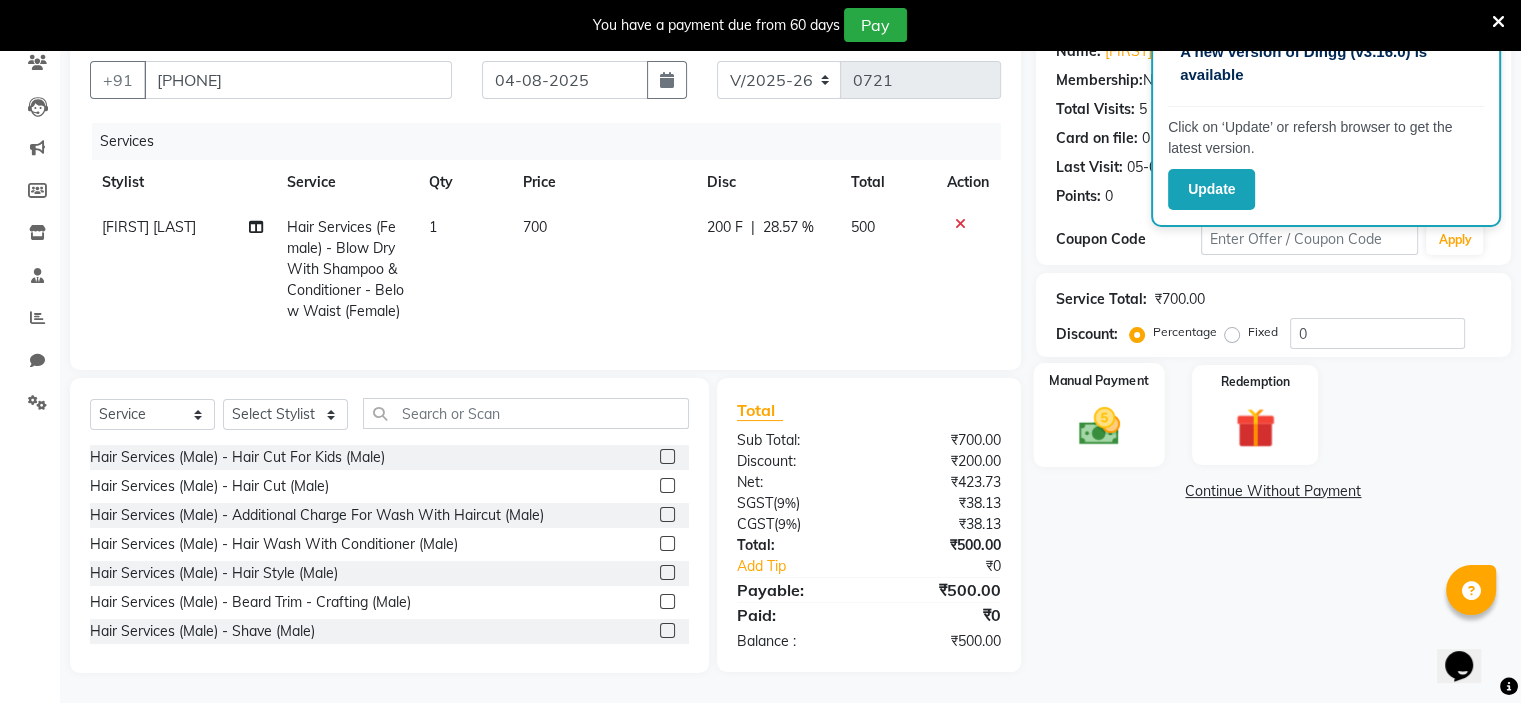 click 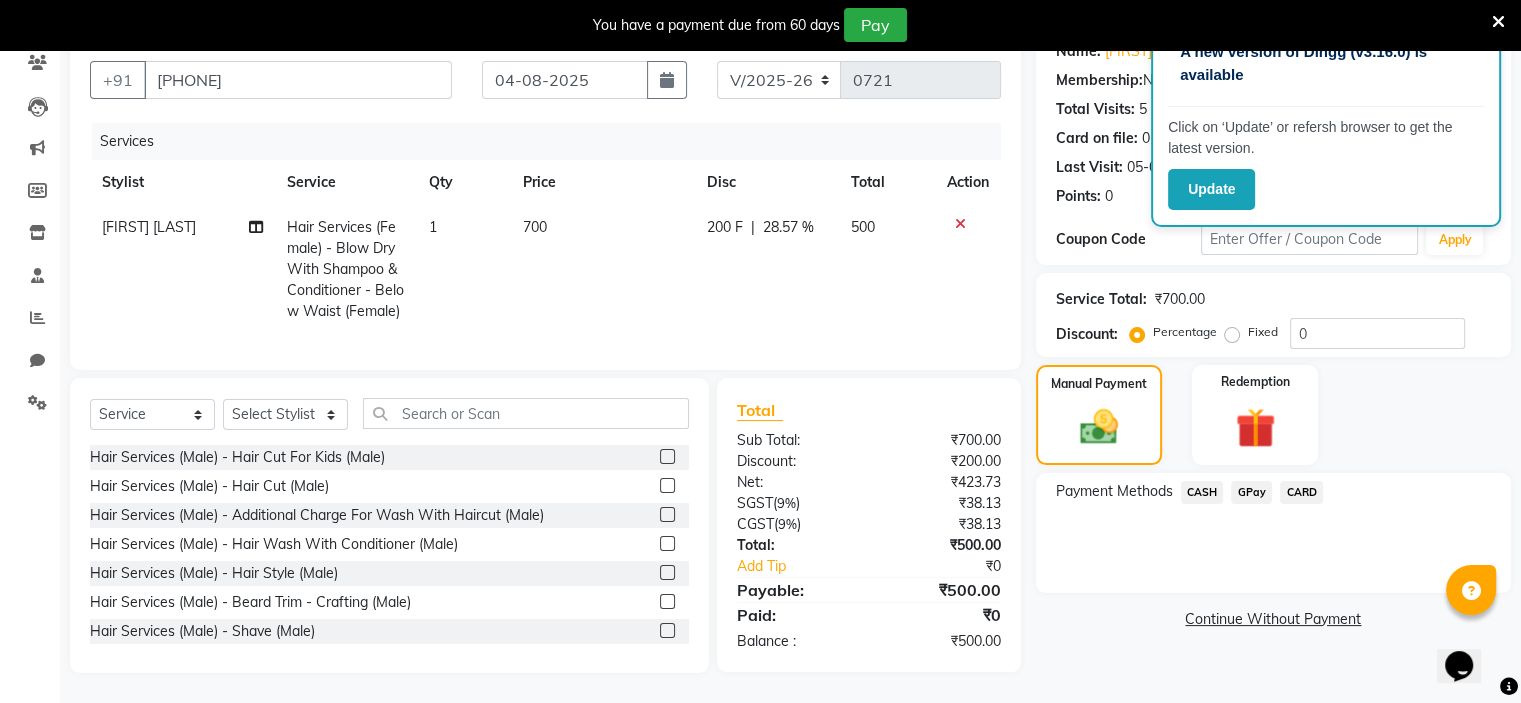 click on "GPay" 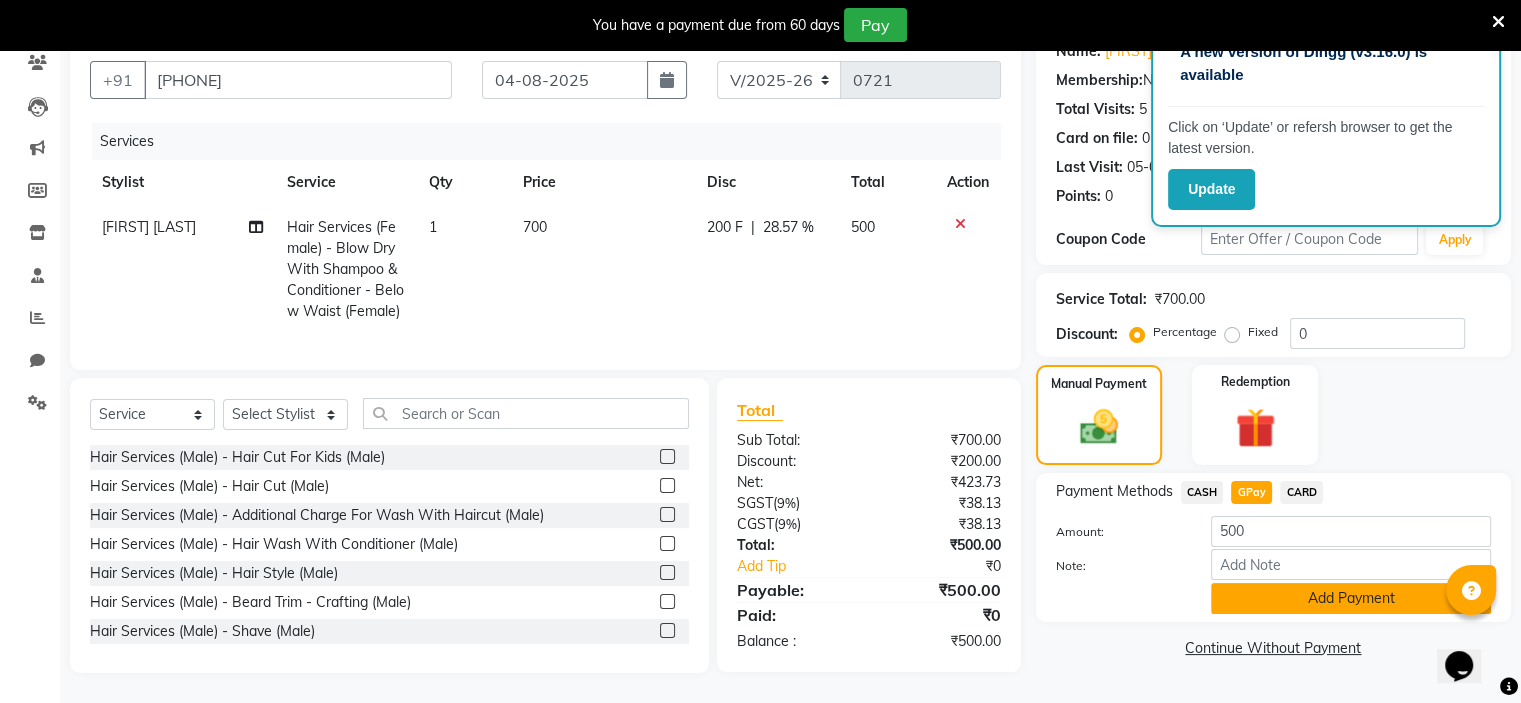 click on "Add Payment" 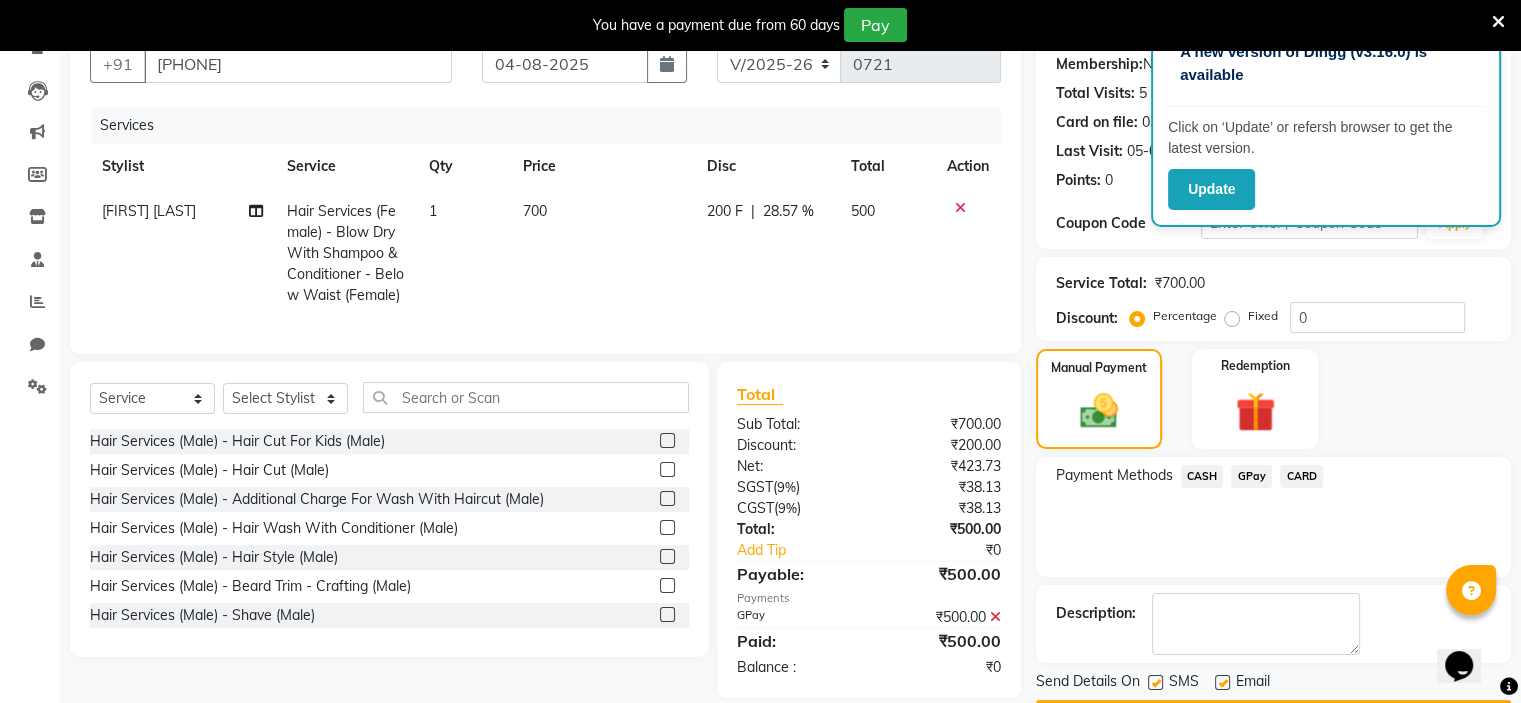 scroll, scrollTop: 247, scrollLeft: 0, axis: vertical 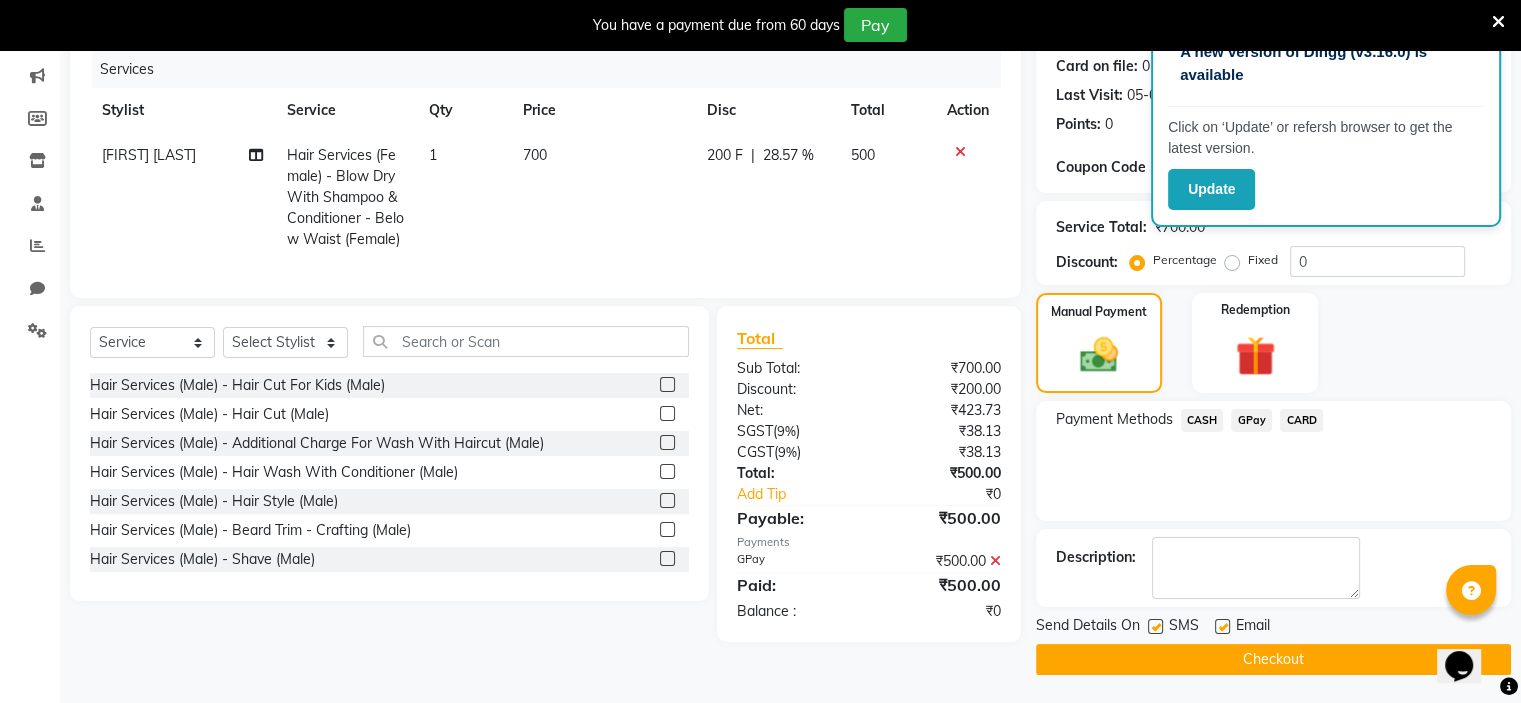 click on "Checkout" 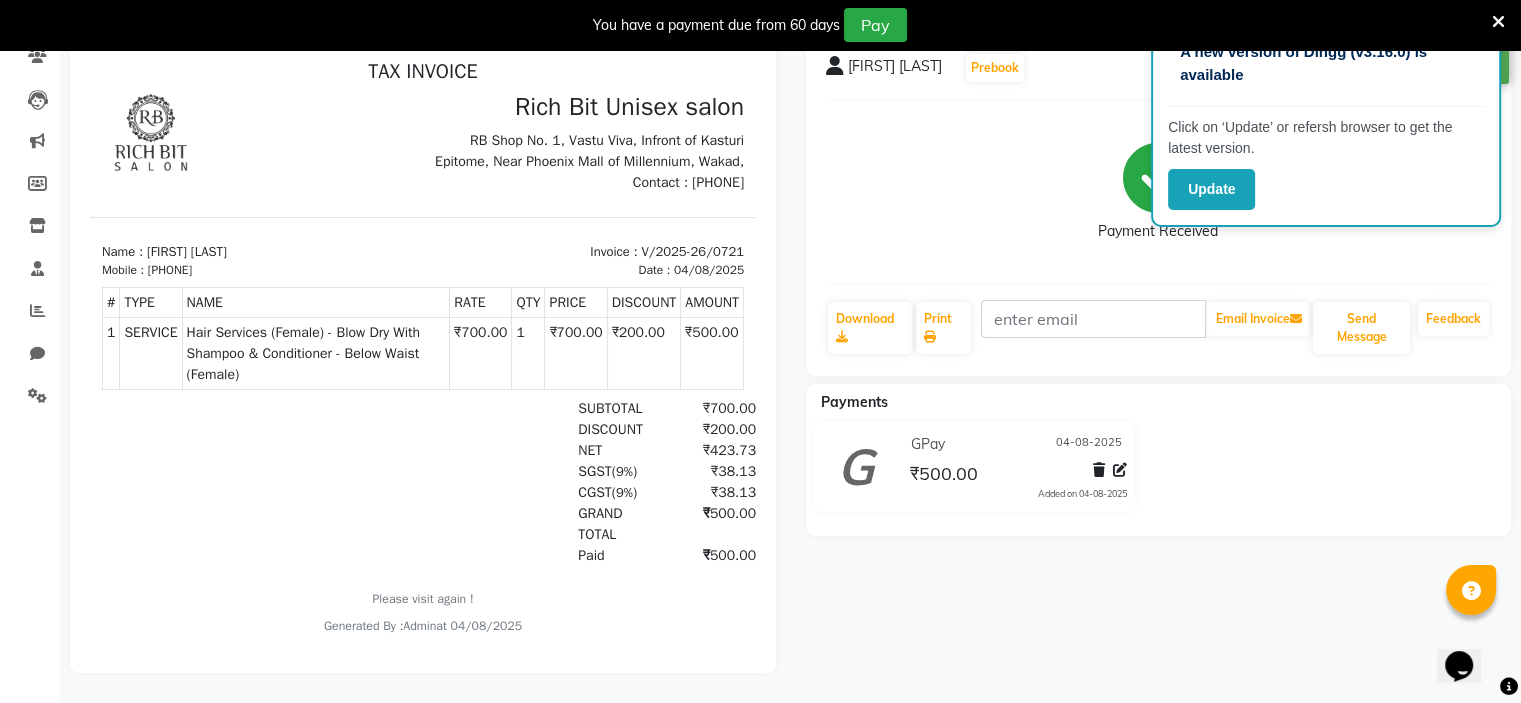 scroll, scrollTop: 0, scrollLeft: 0, axis: both 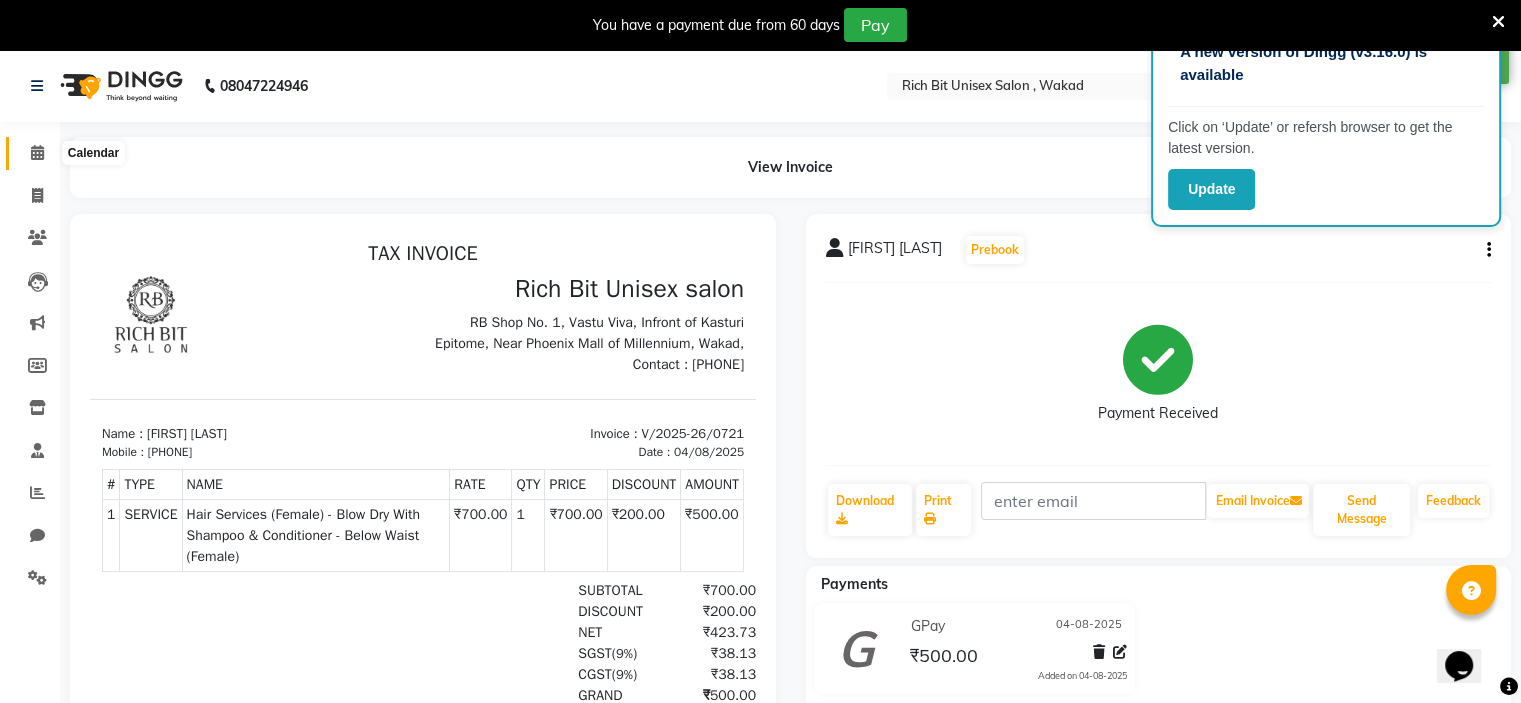 click 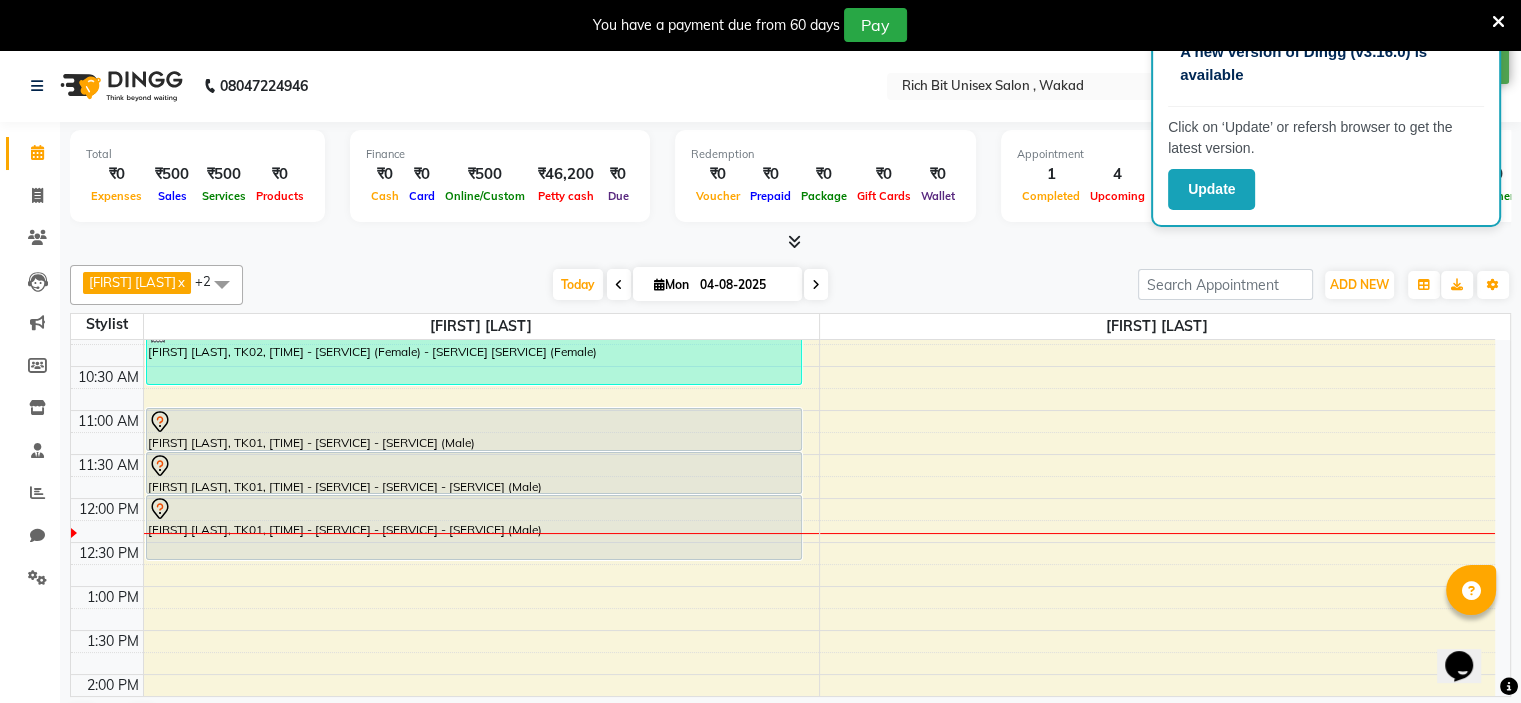 scroll, scrollTop: 200, scrollLeft: 0, axis: vertical 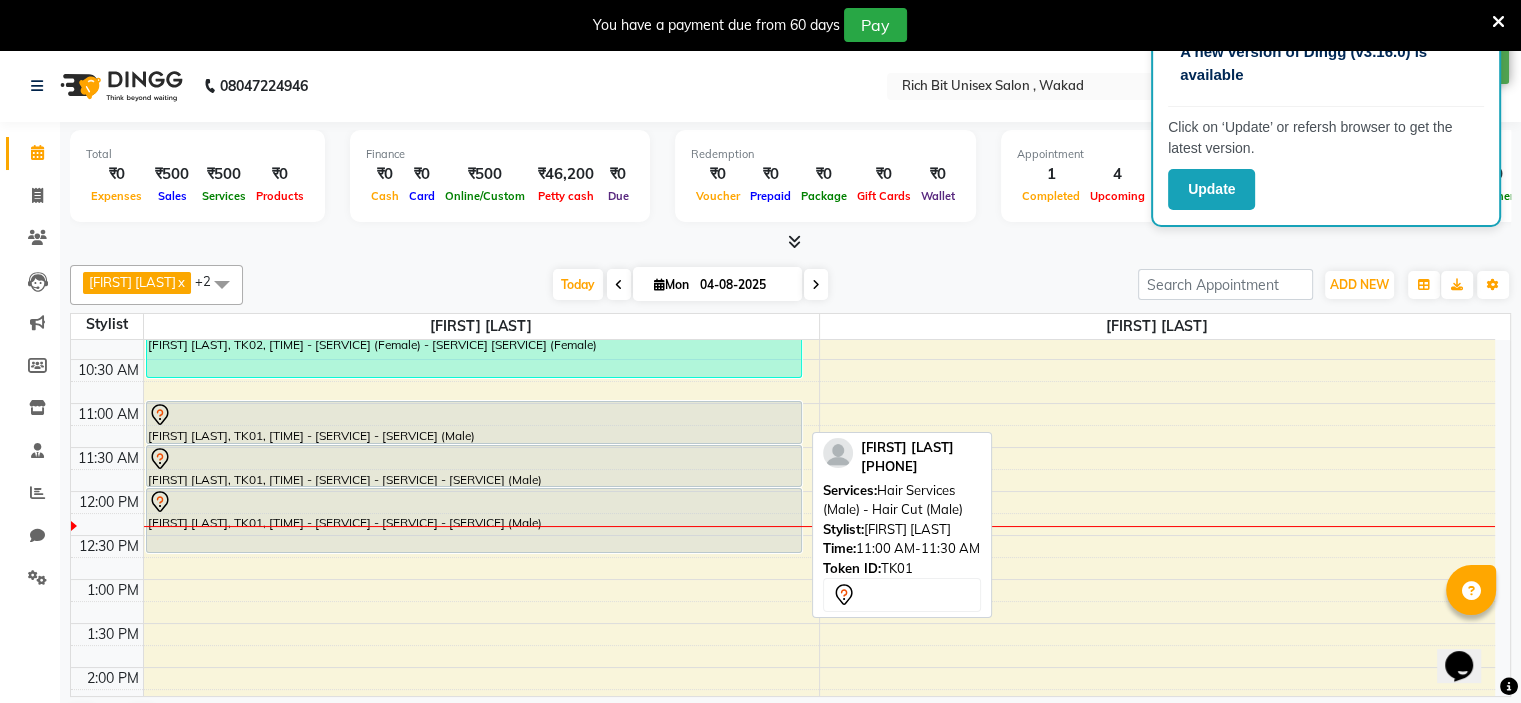 click on "[FIRST] [LAST], TK01, [TIME] - [SERVICE] - [SERVICE] (Male)" at bounding box center (474, 422) 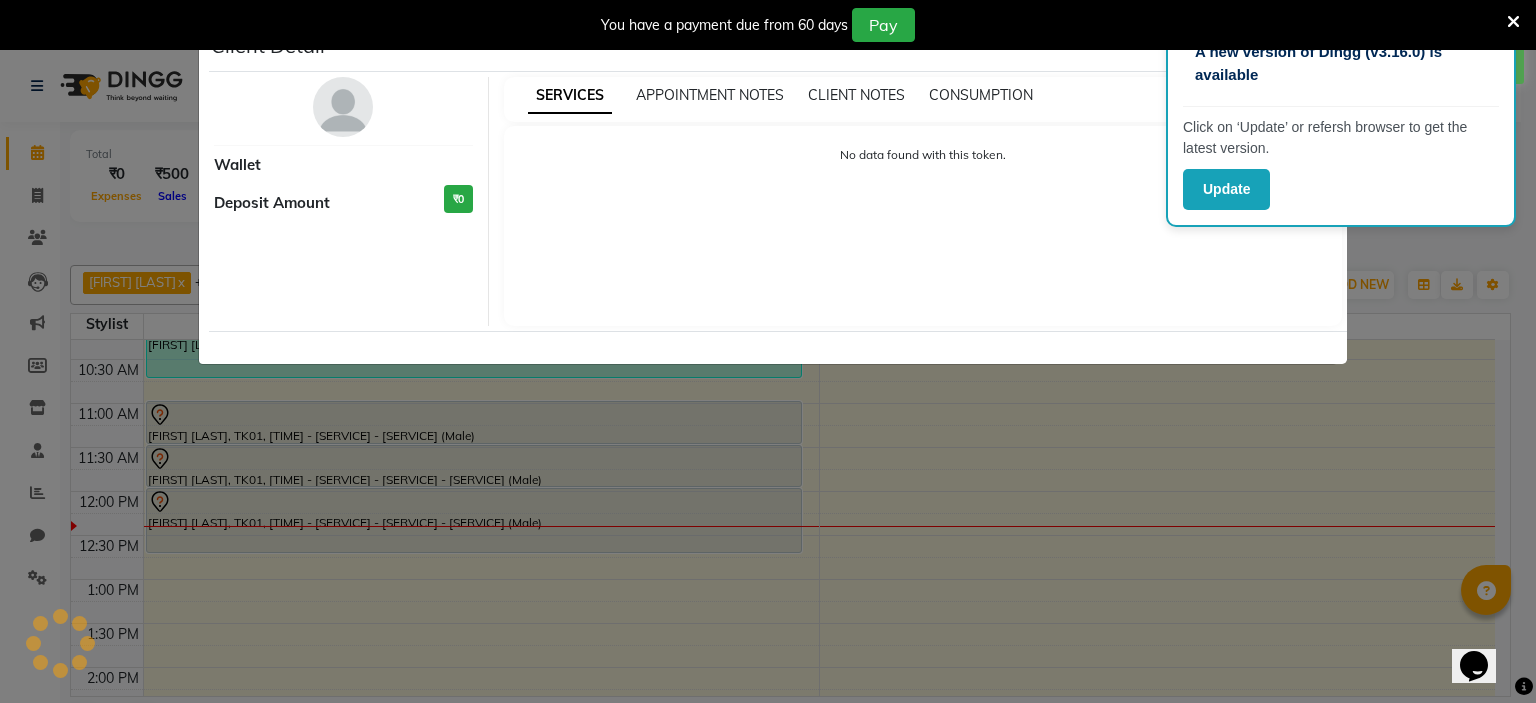 select on "7" 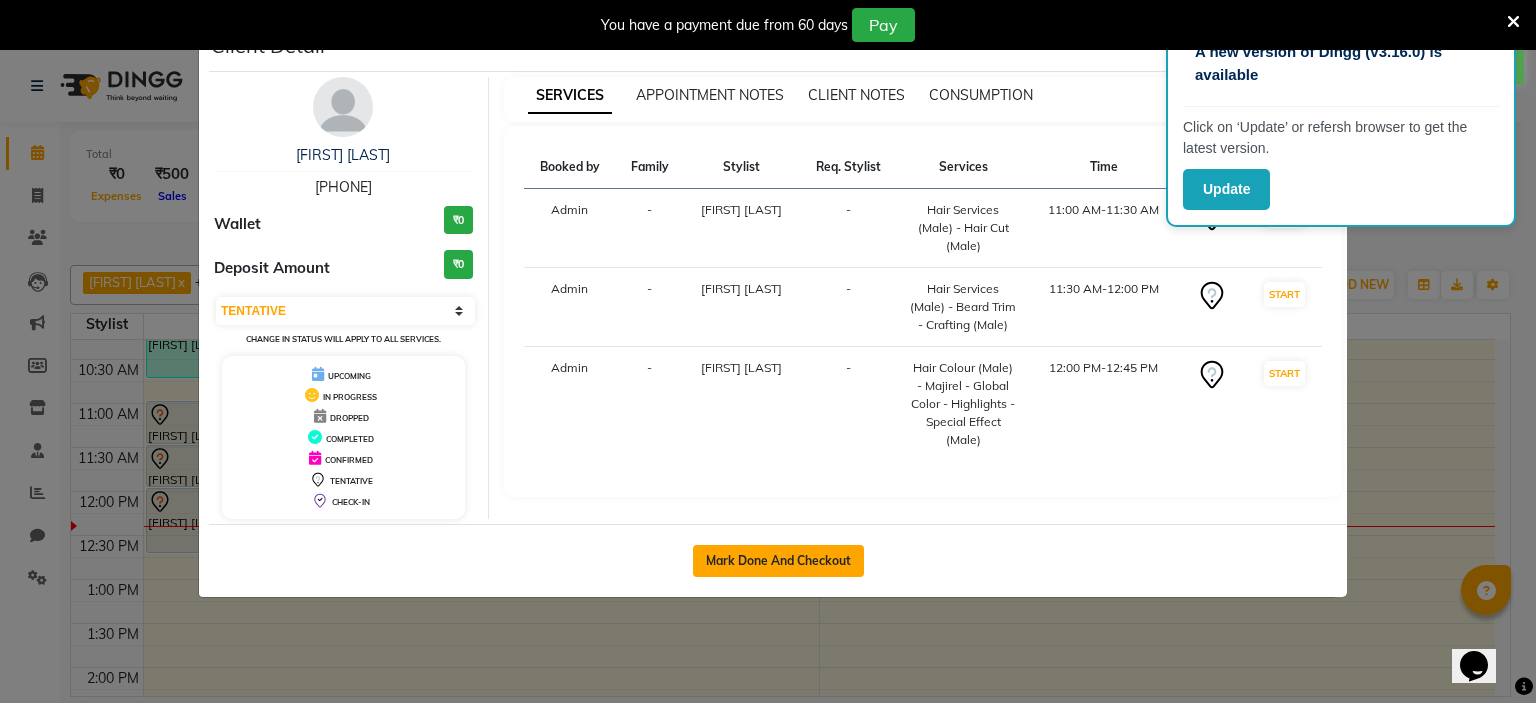 click on "Mark Done And Checkout" 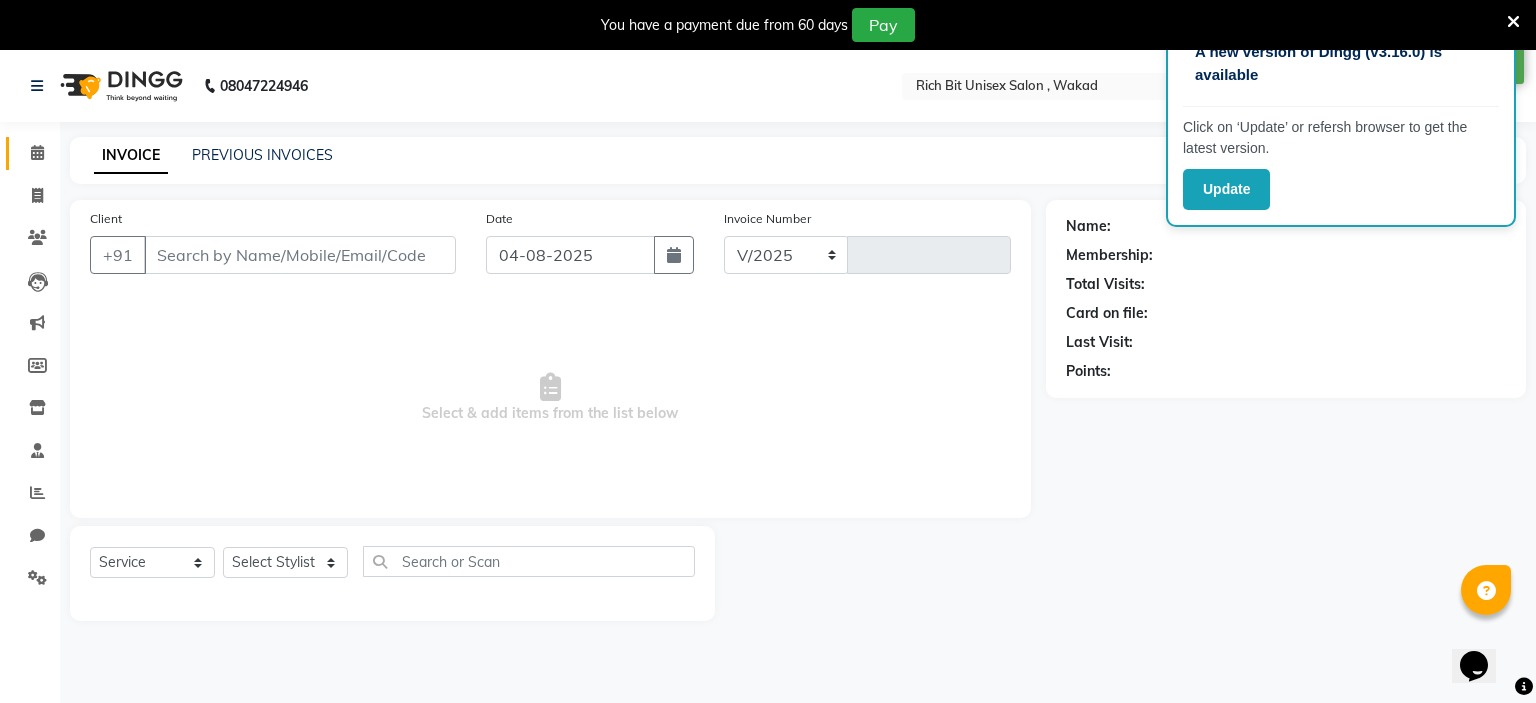 select on "7834" 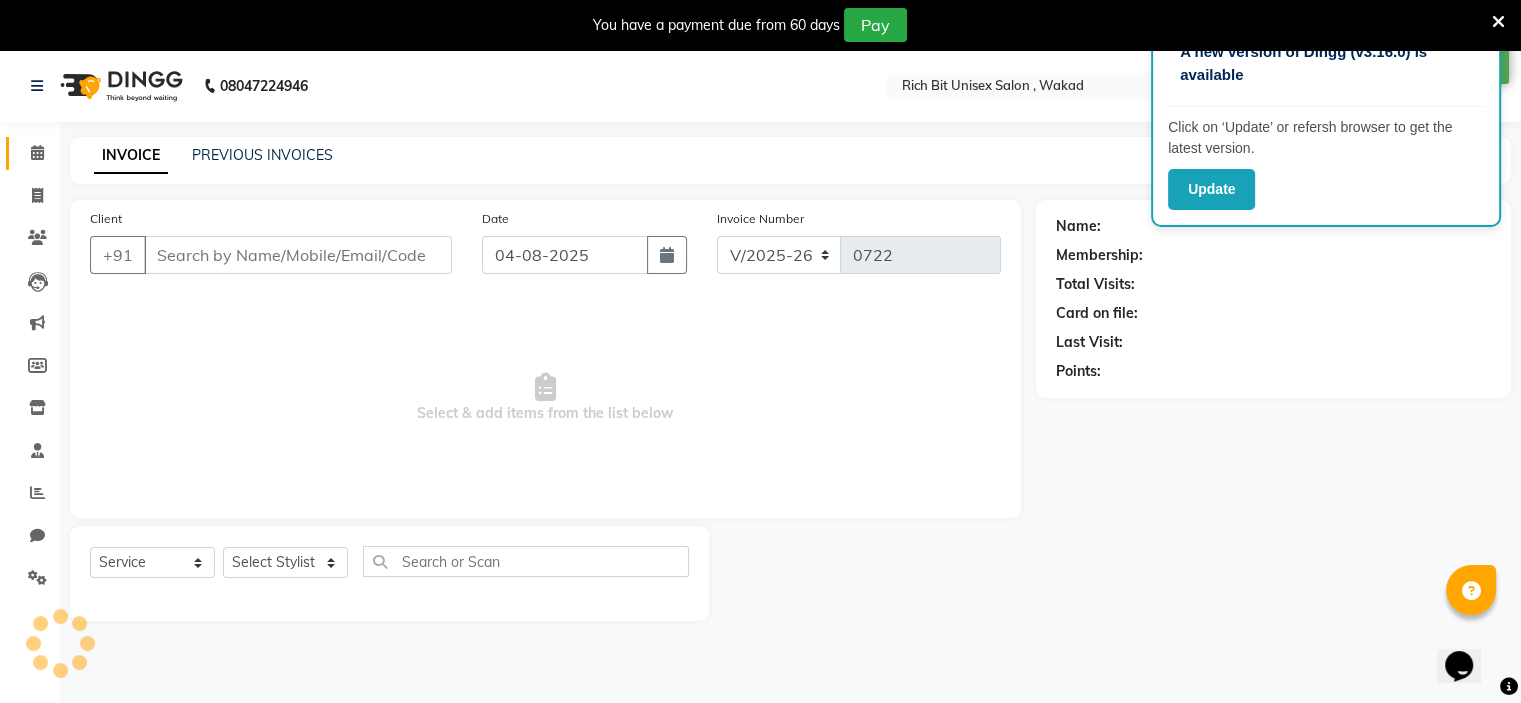 type on "[PHONE]" 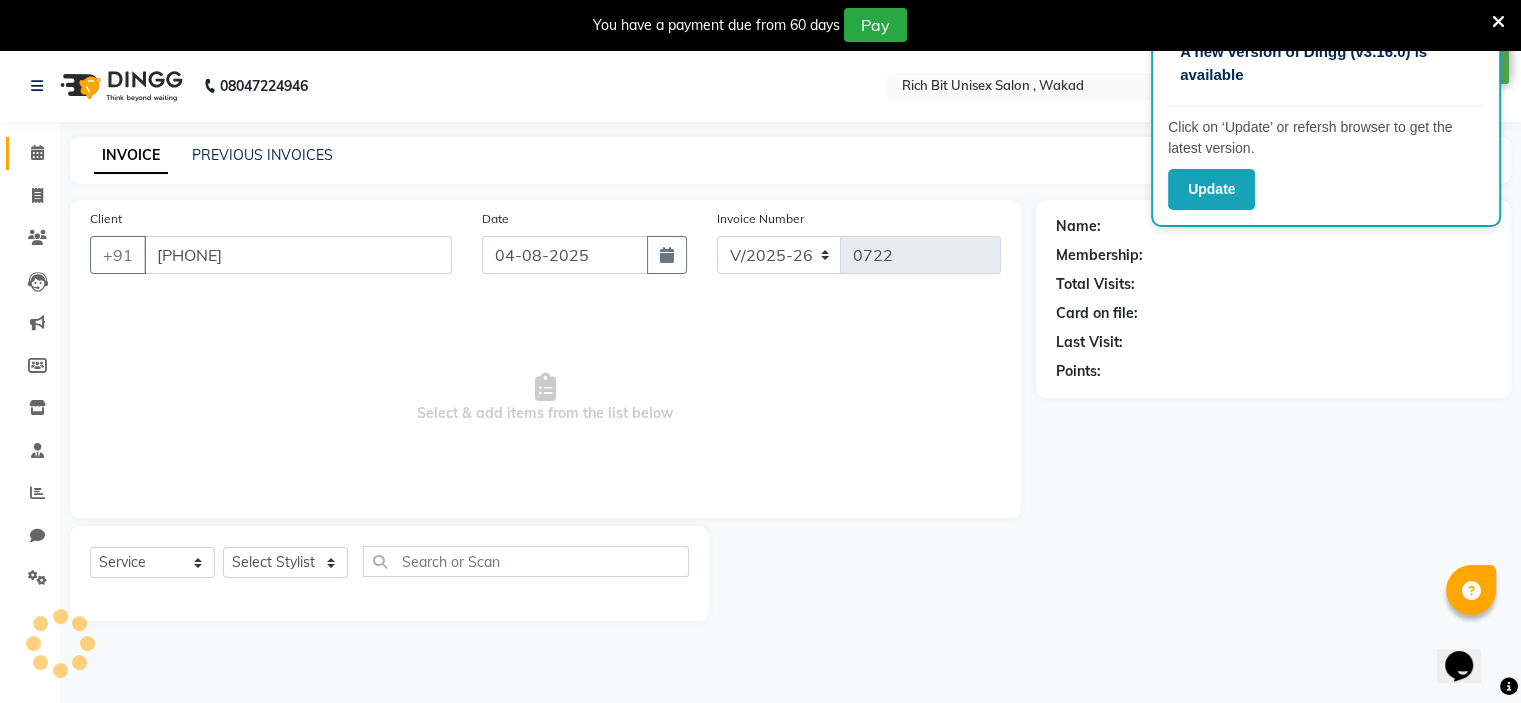 select on "[POSTAL_CODE]" 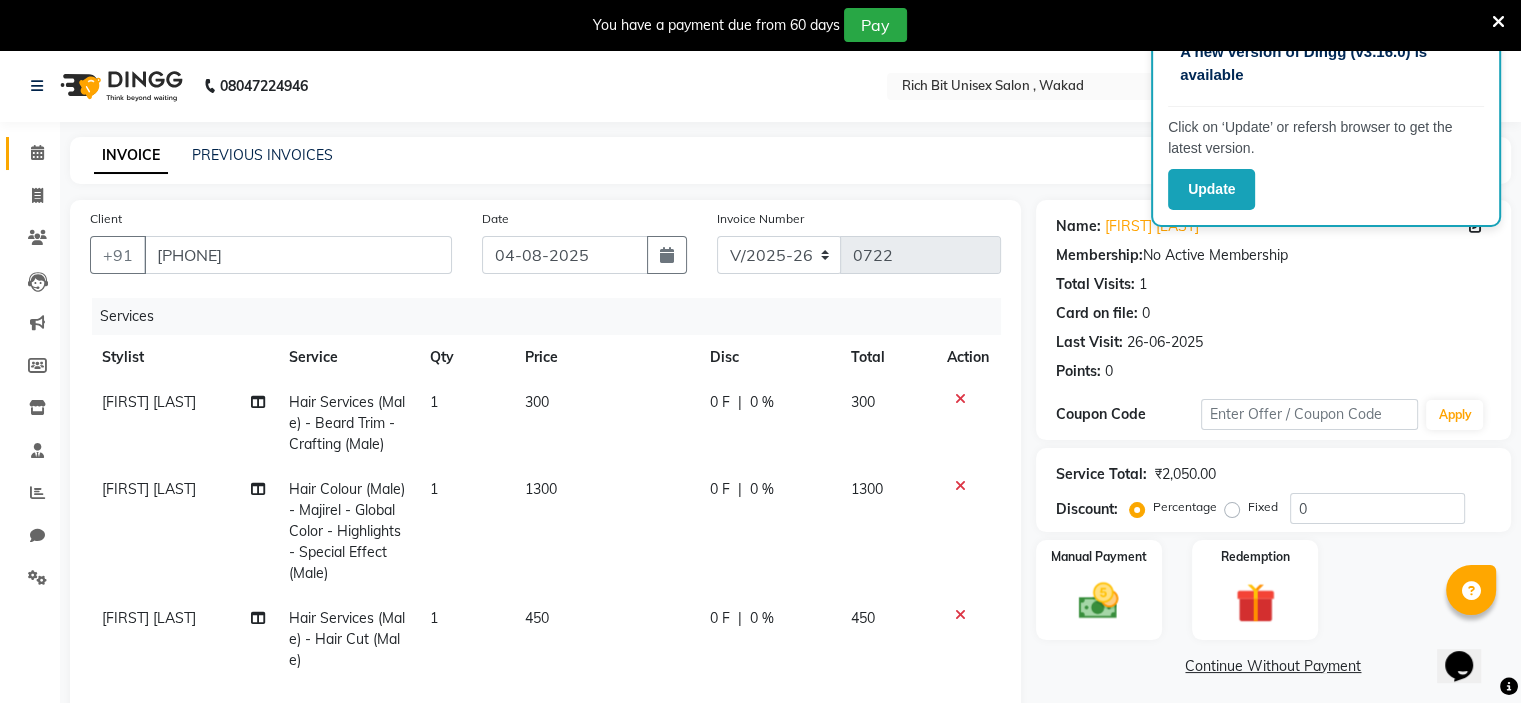 scroll, scrollTop: 364, scrollLeft: 0, axis: vertical 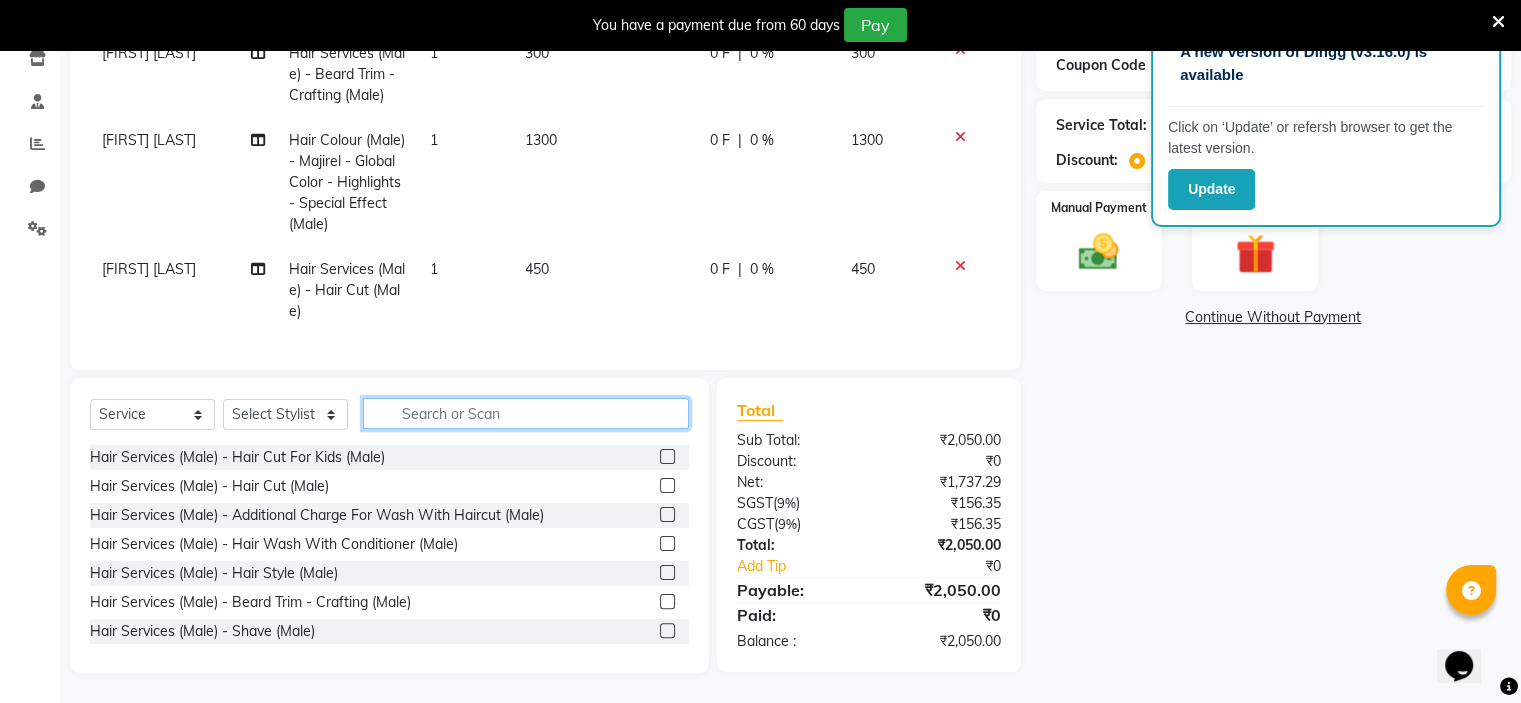 click 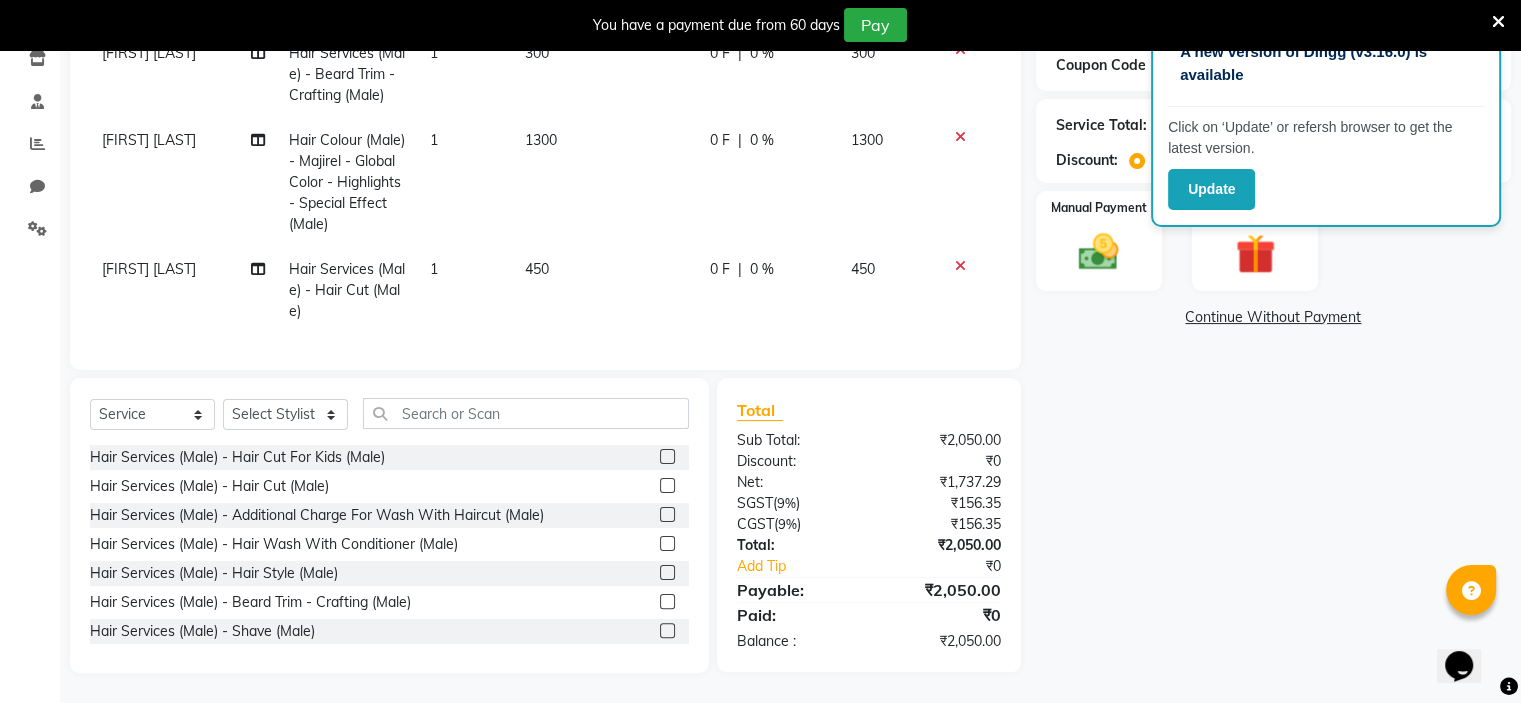 click 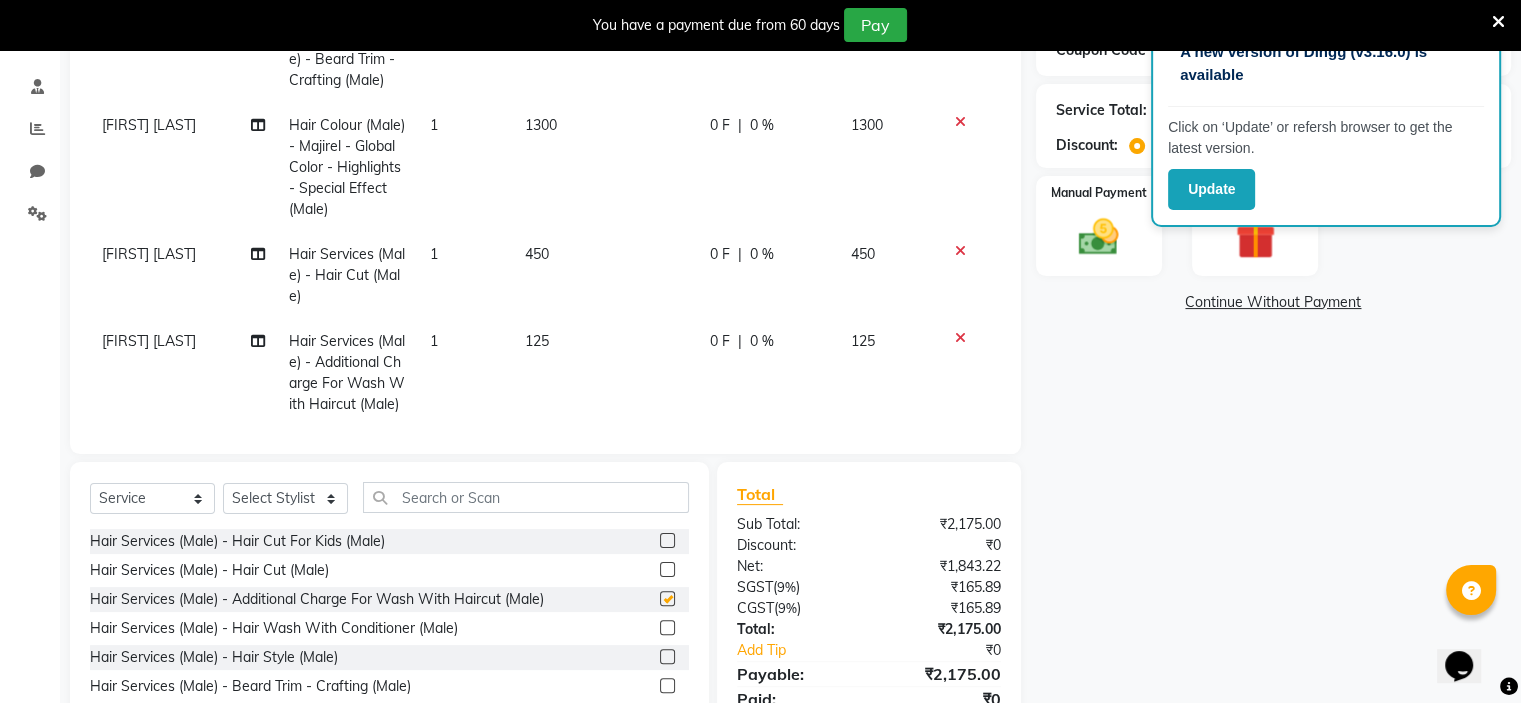checkbox on "false" 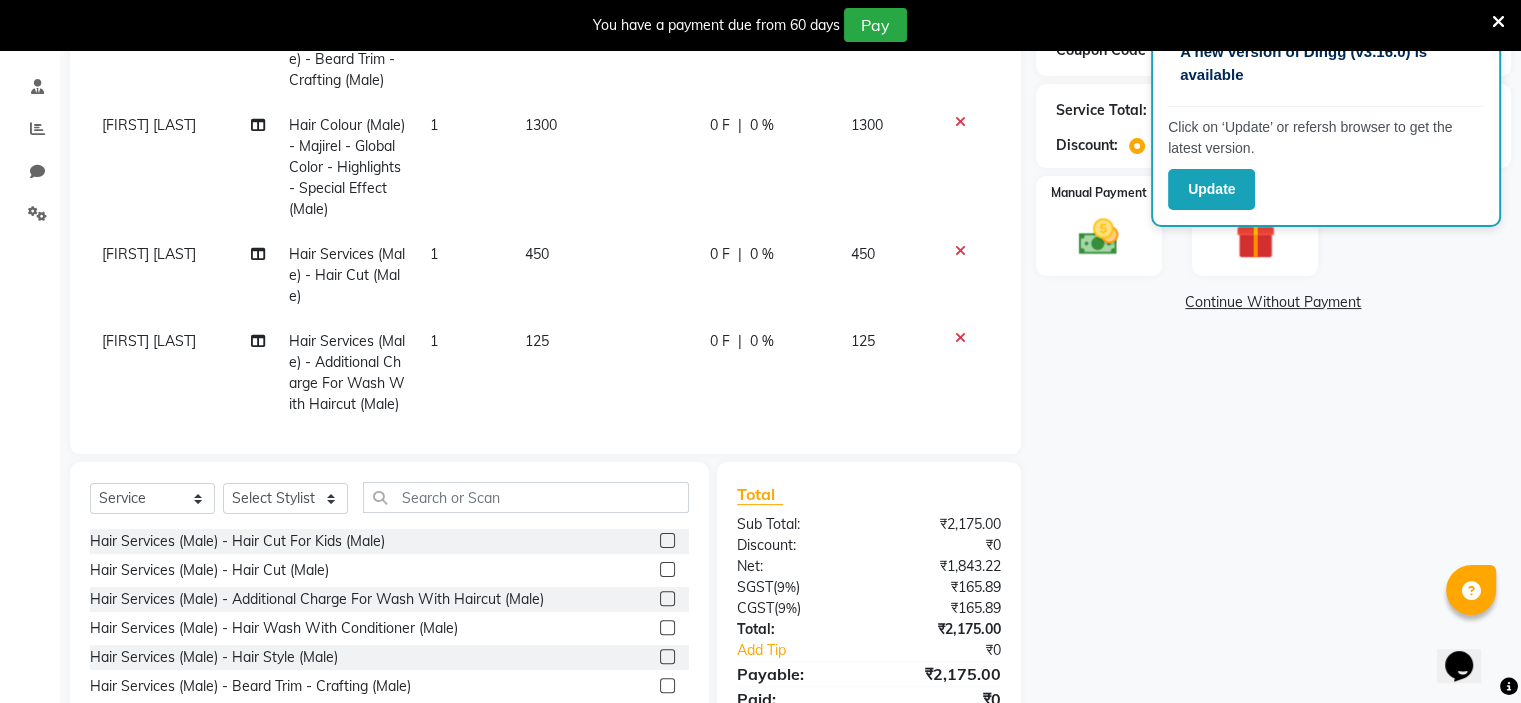 scroll, scrollTop: 0, scrollLeft: 0, axis: both 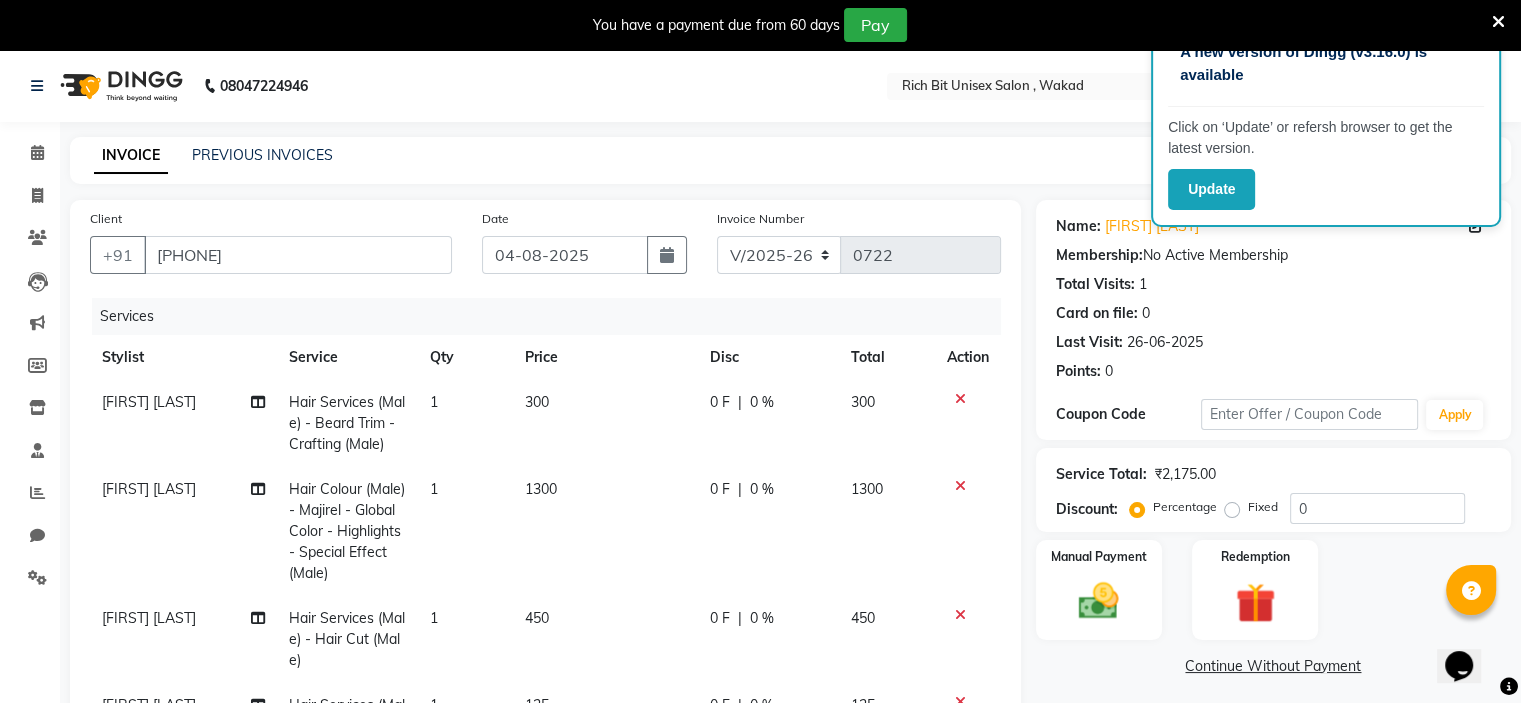 click on "0 F | 0 %" 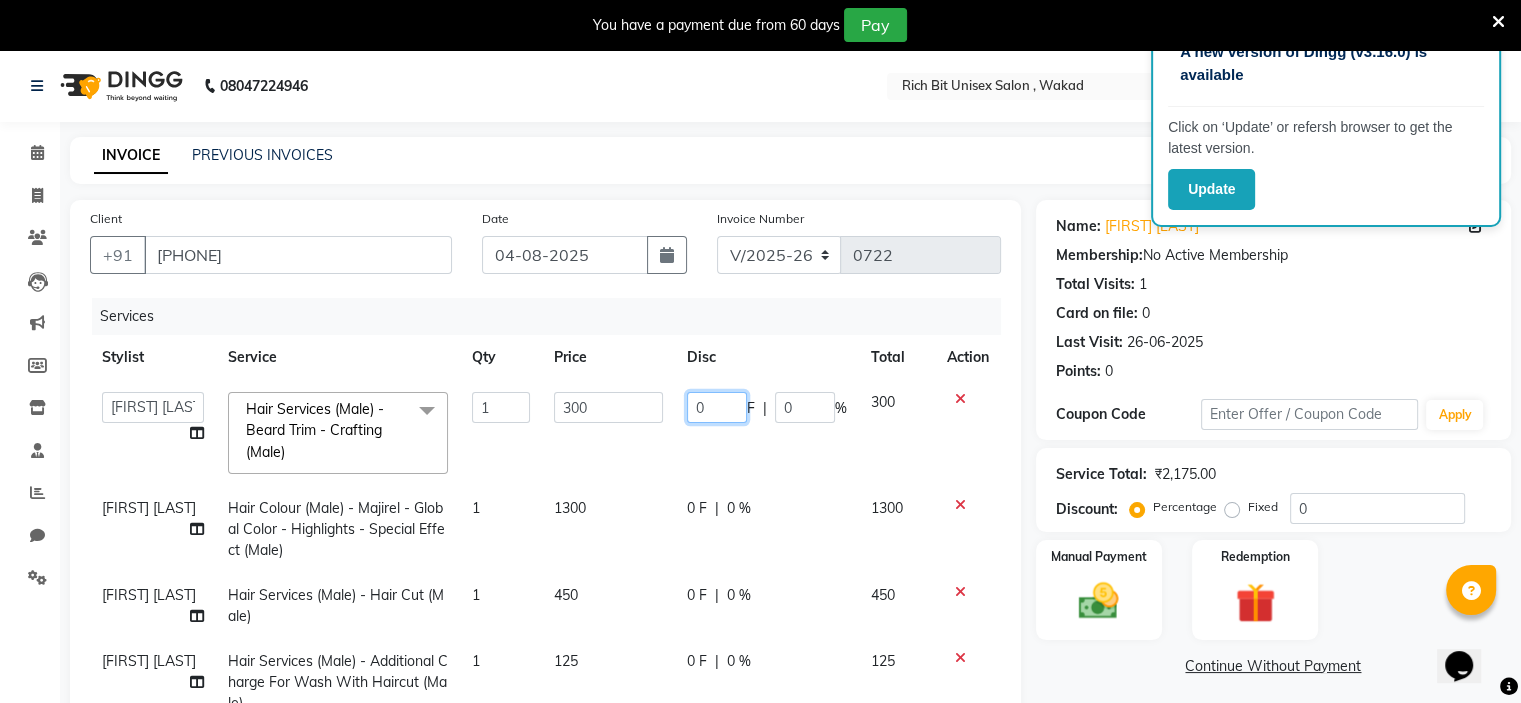 click on "0" 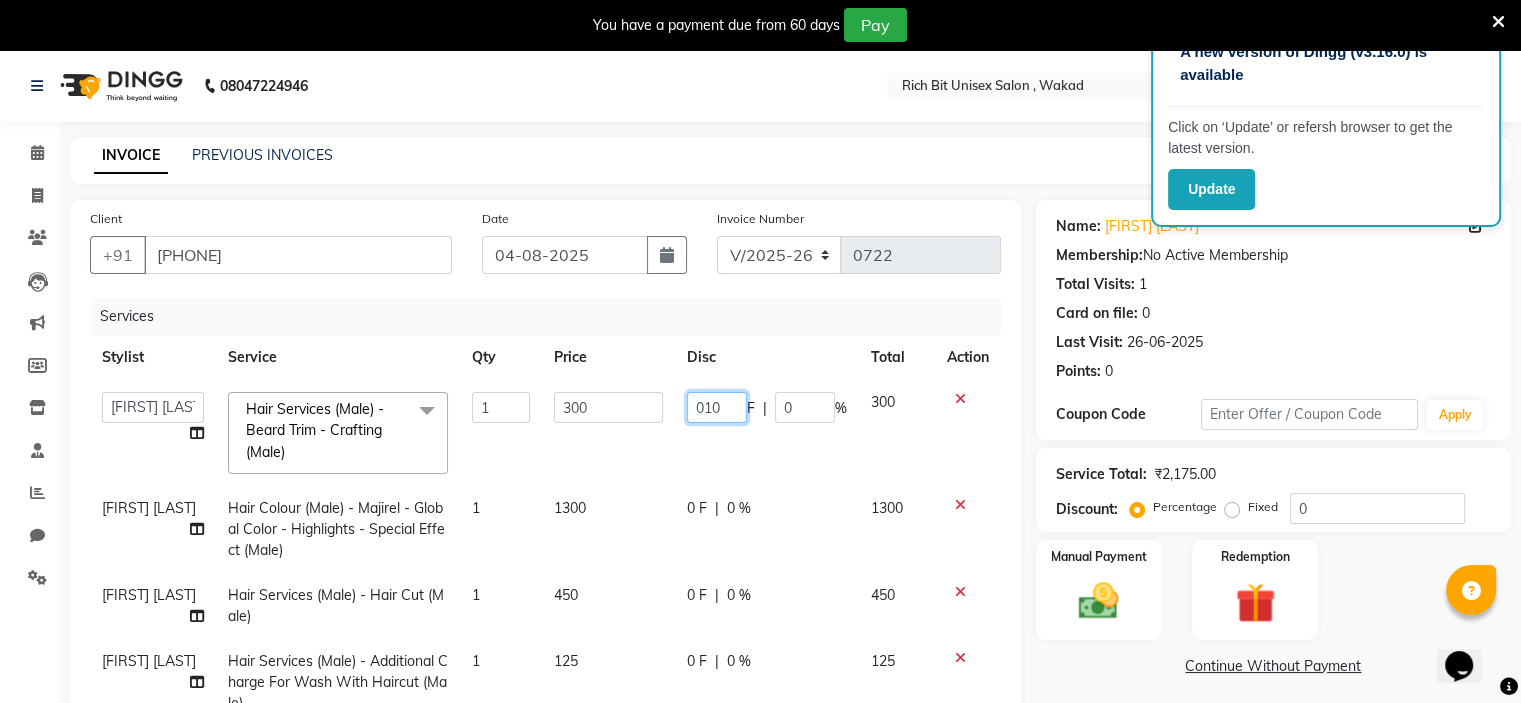 type on "0100" 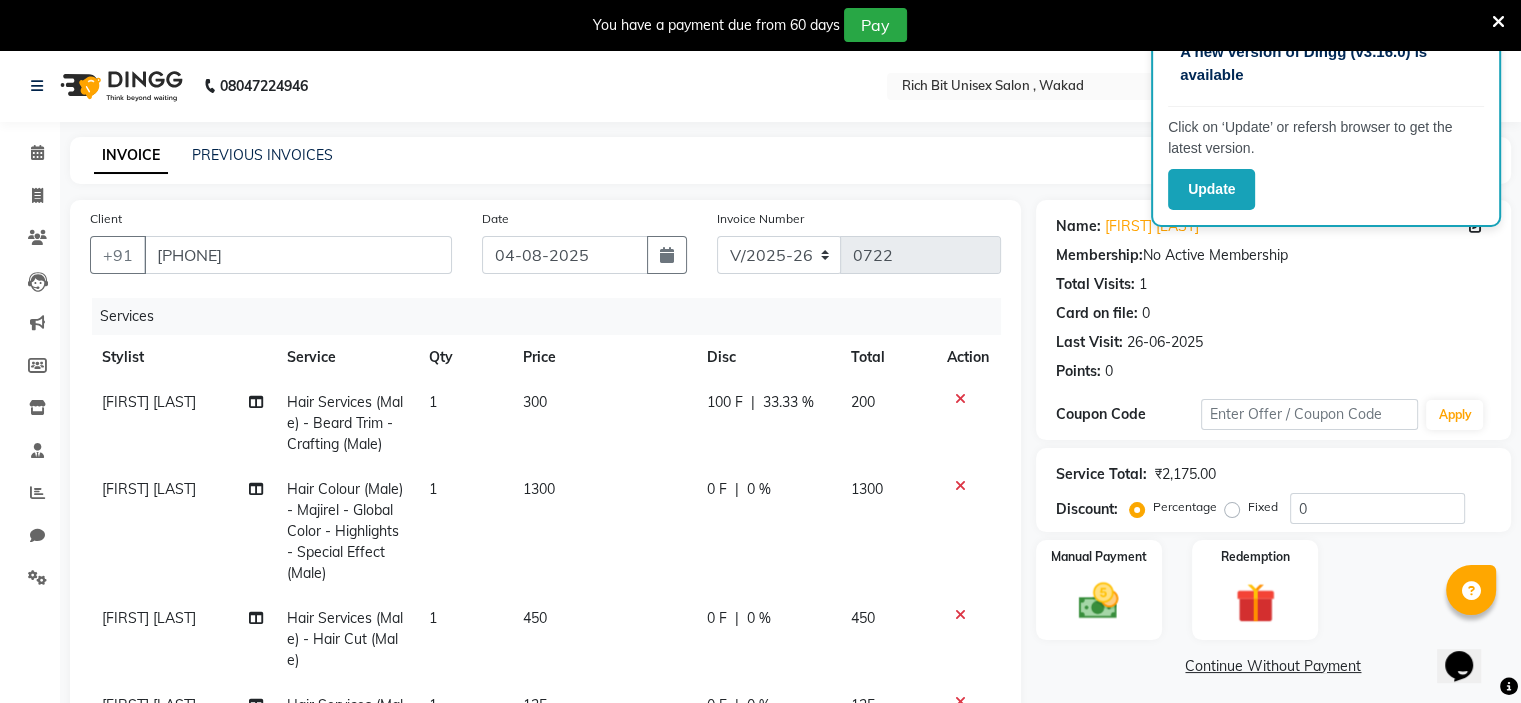 click on "0 F | 0 %" 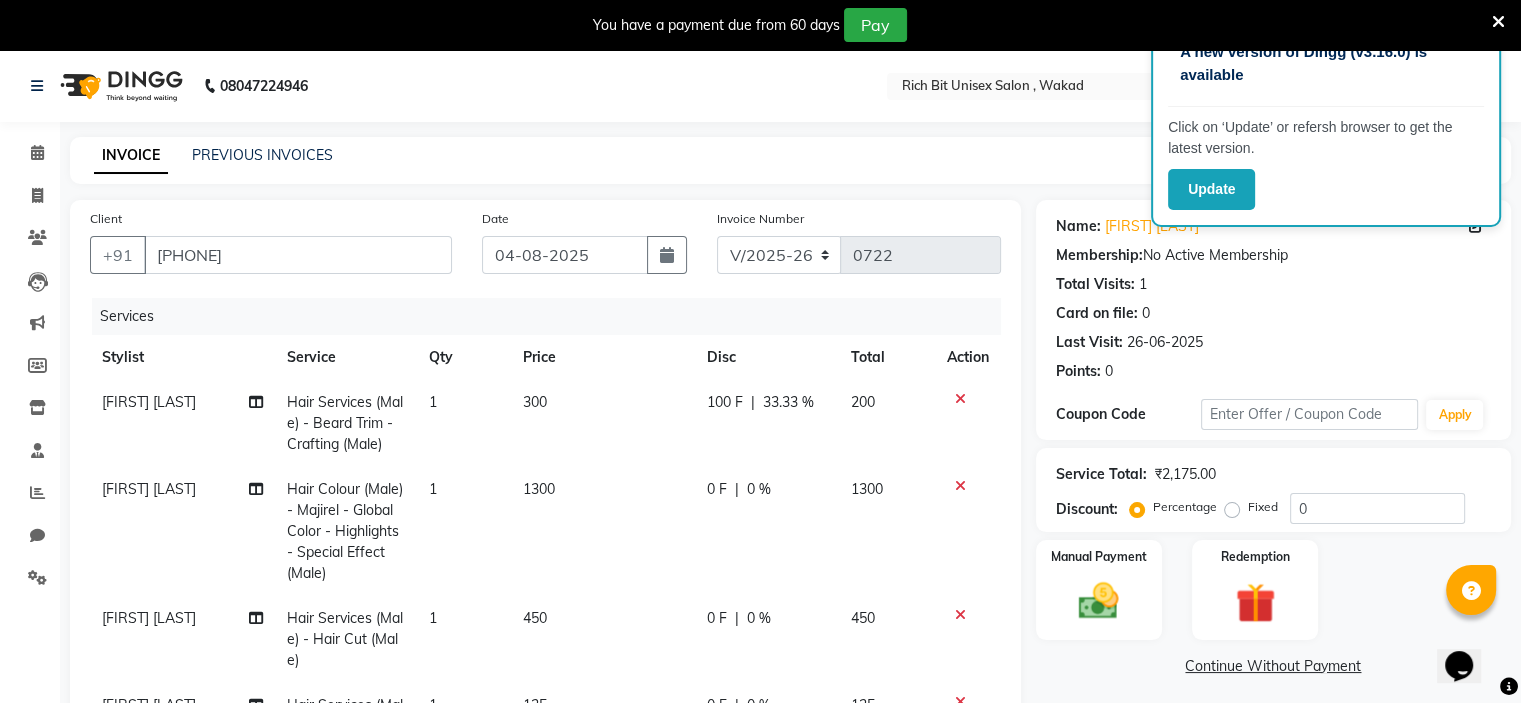 select on "[POSTAL_CODE]" 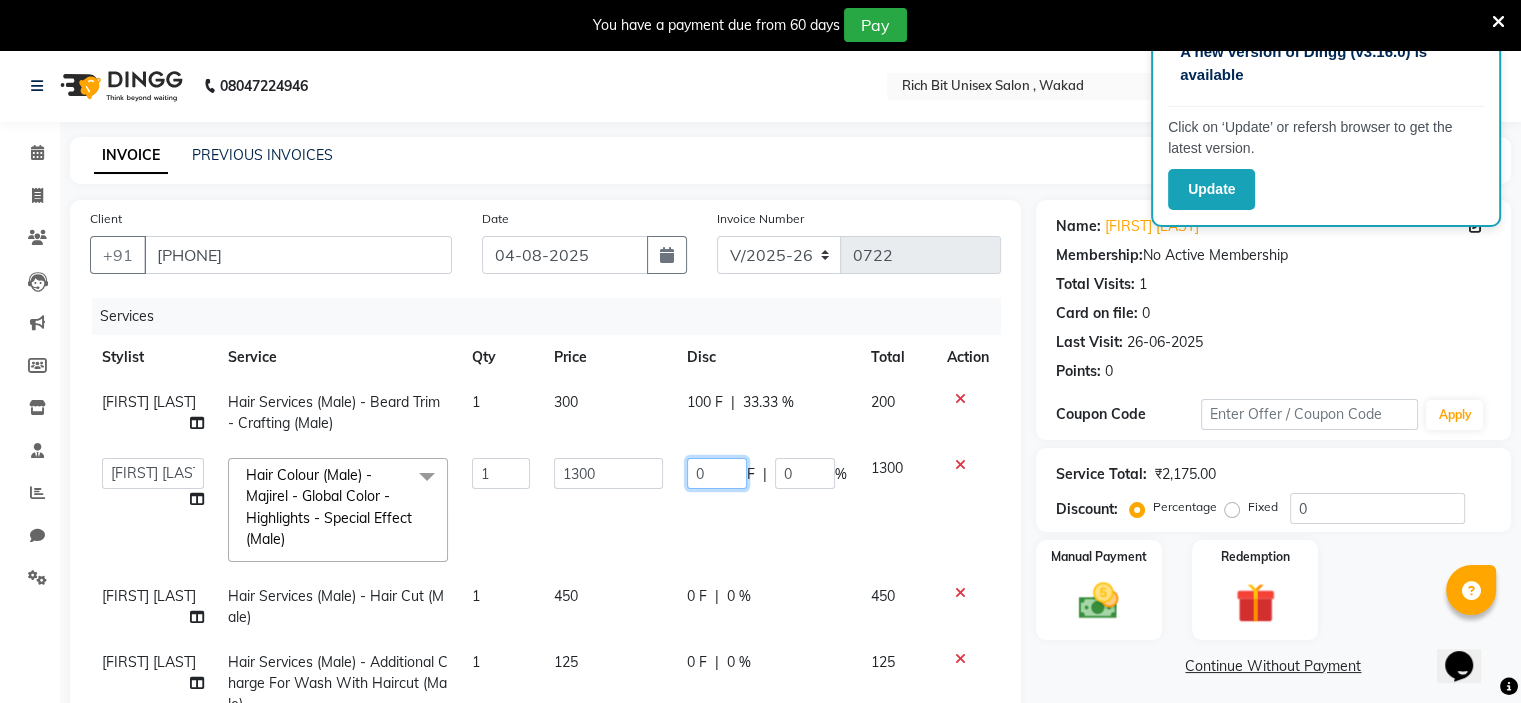 click on "0" 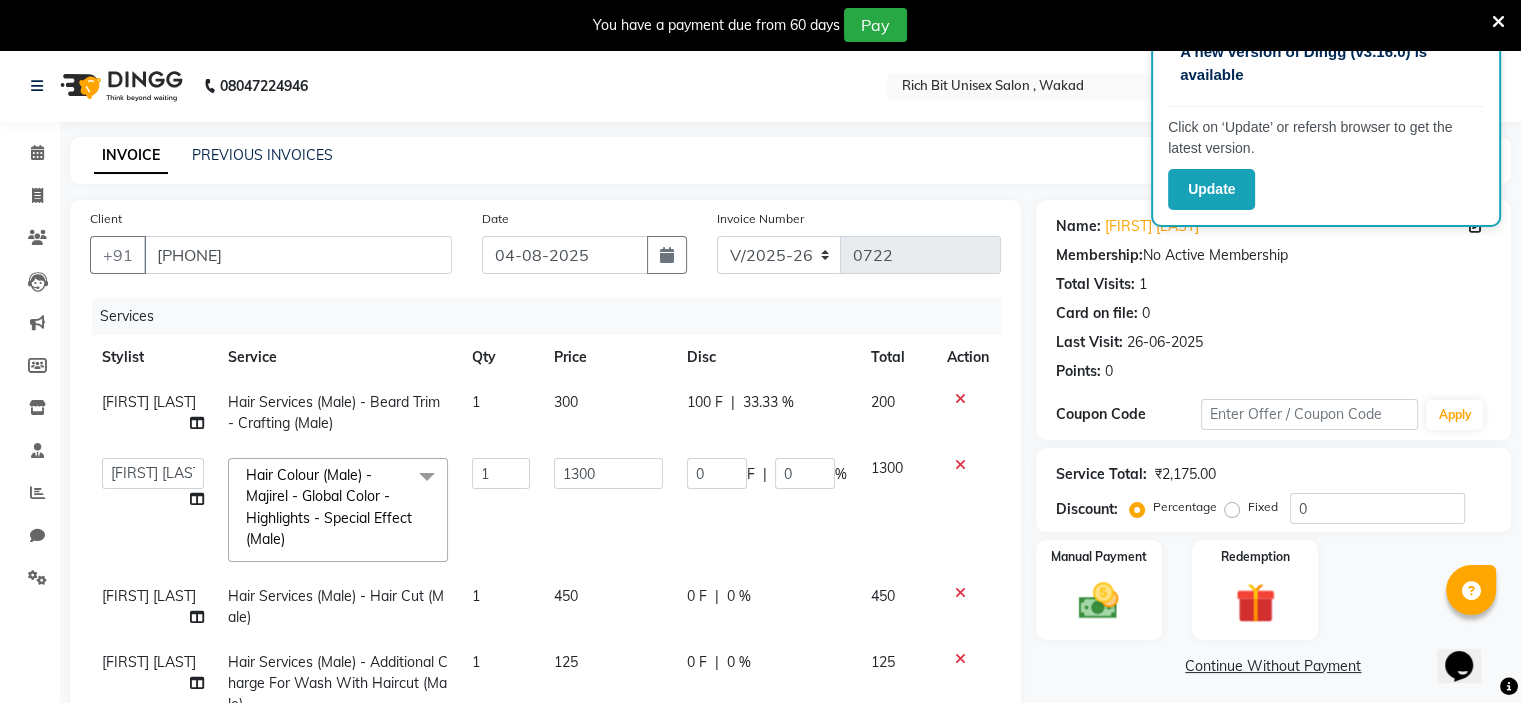 click on "0 F | 0 %" 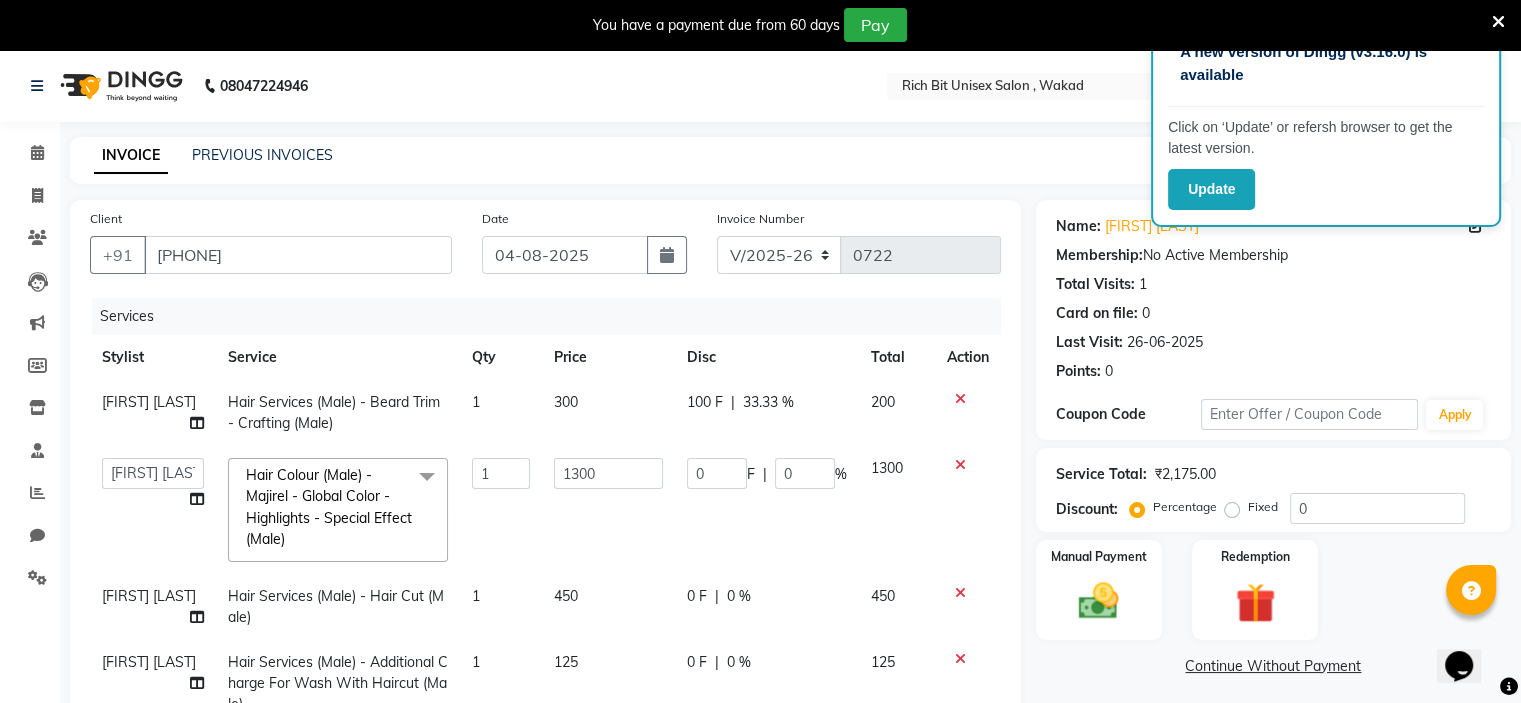 select on "[POSTAL_CODE]" 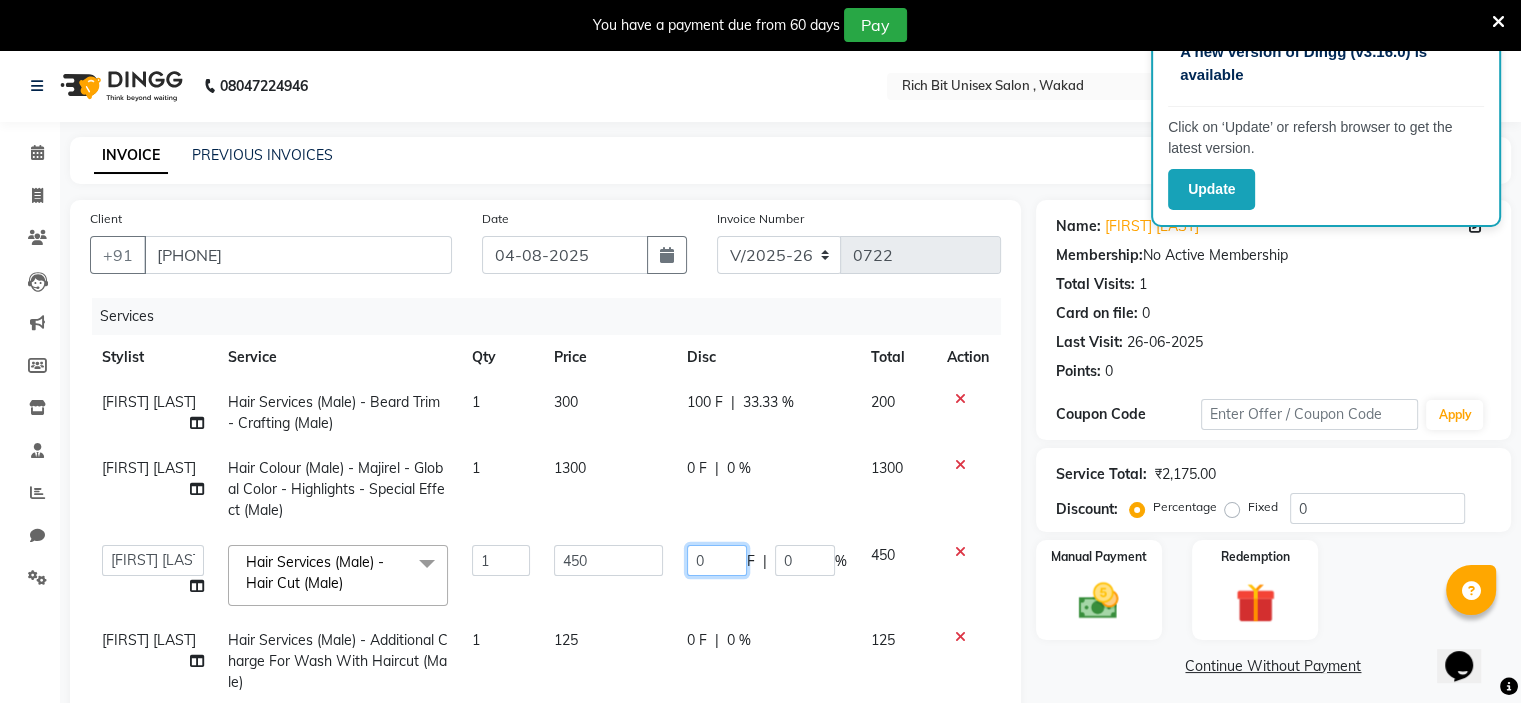 click on "0" 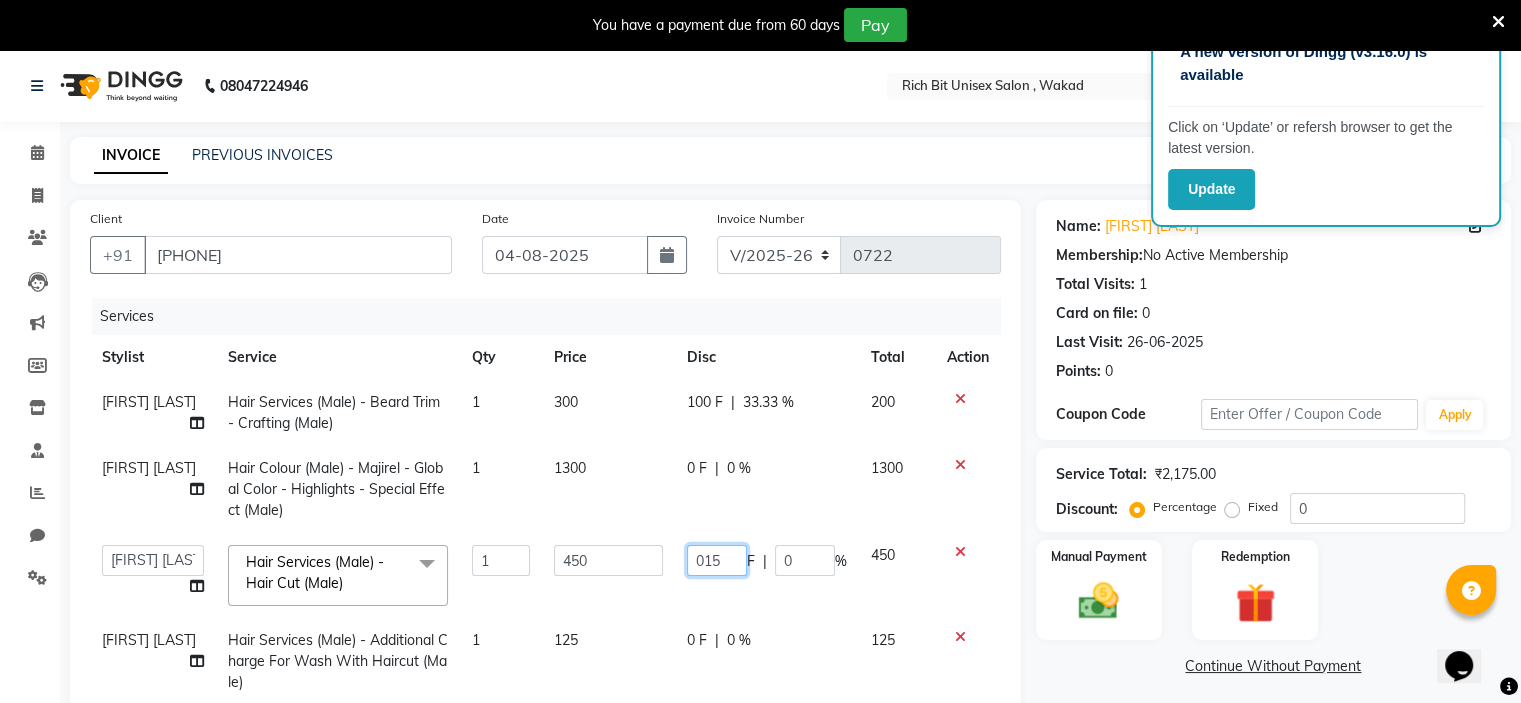 type on "0150" 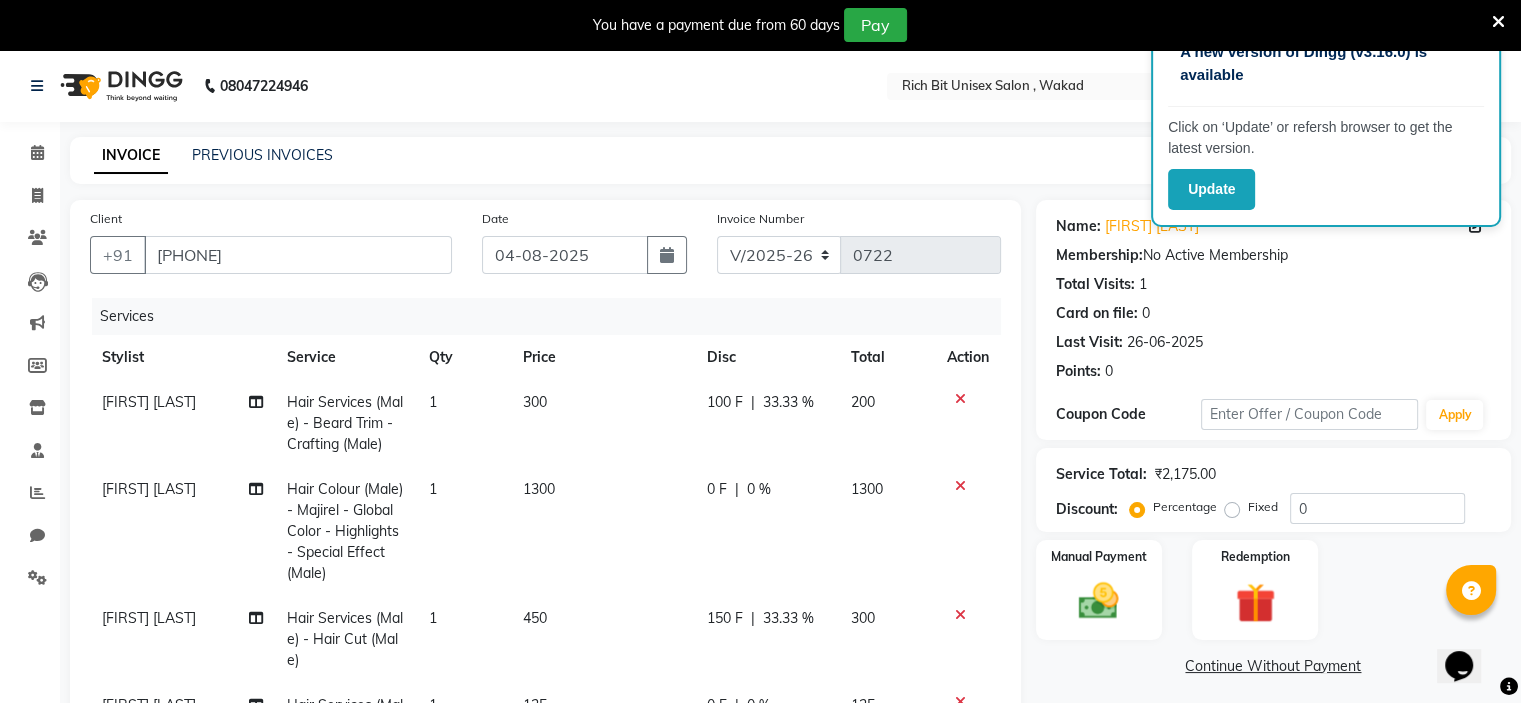 click on "150 F | 33.33 %" 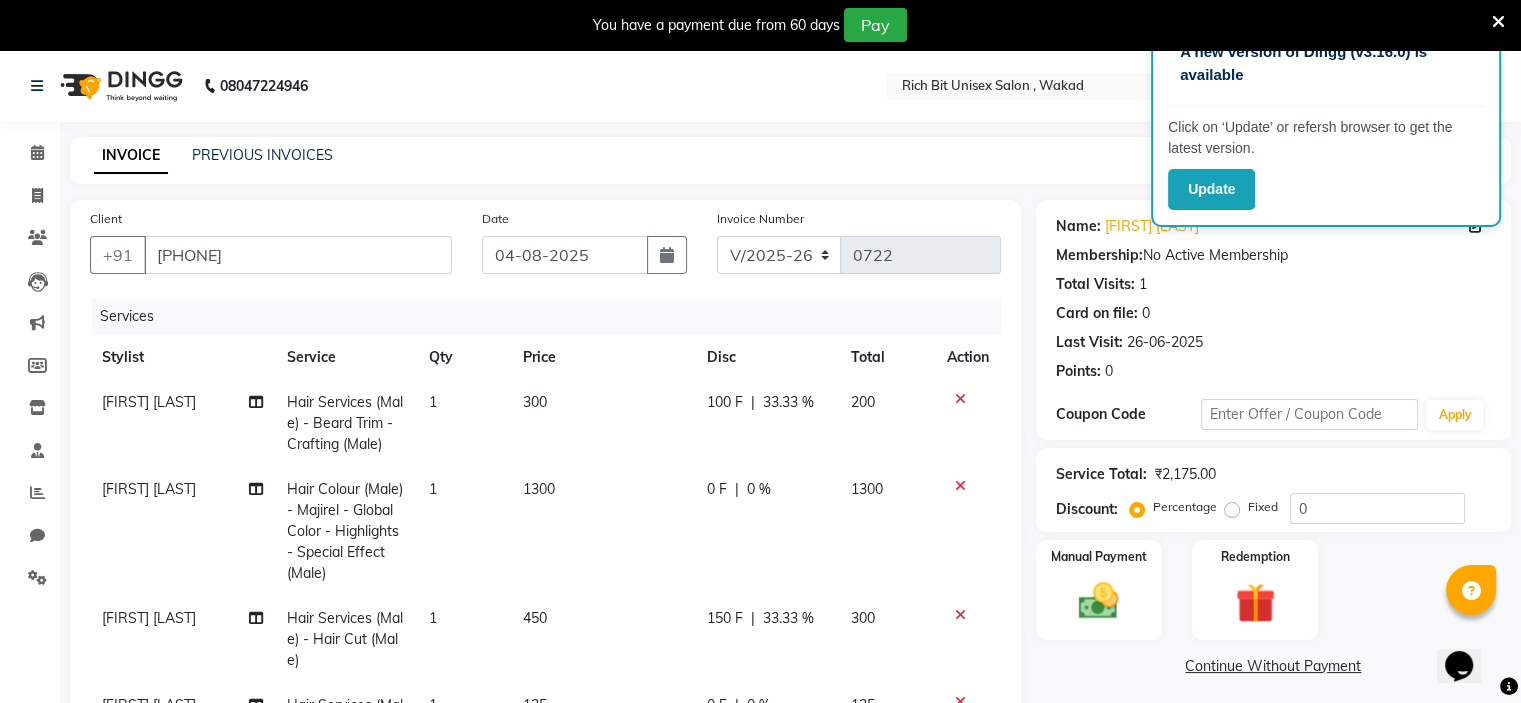 select on "[POSTAL_CODE]" 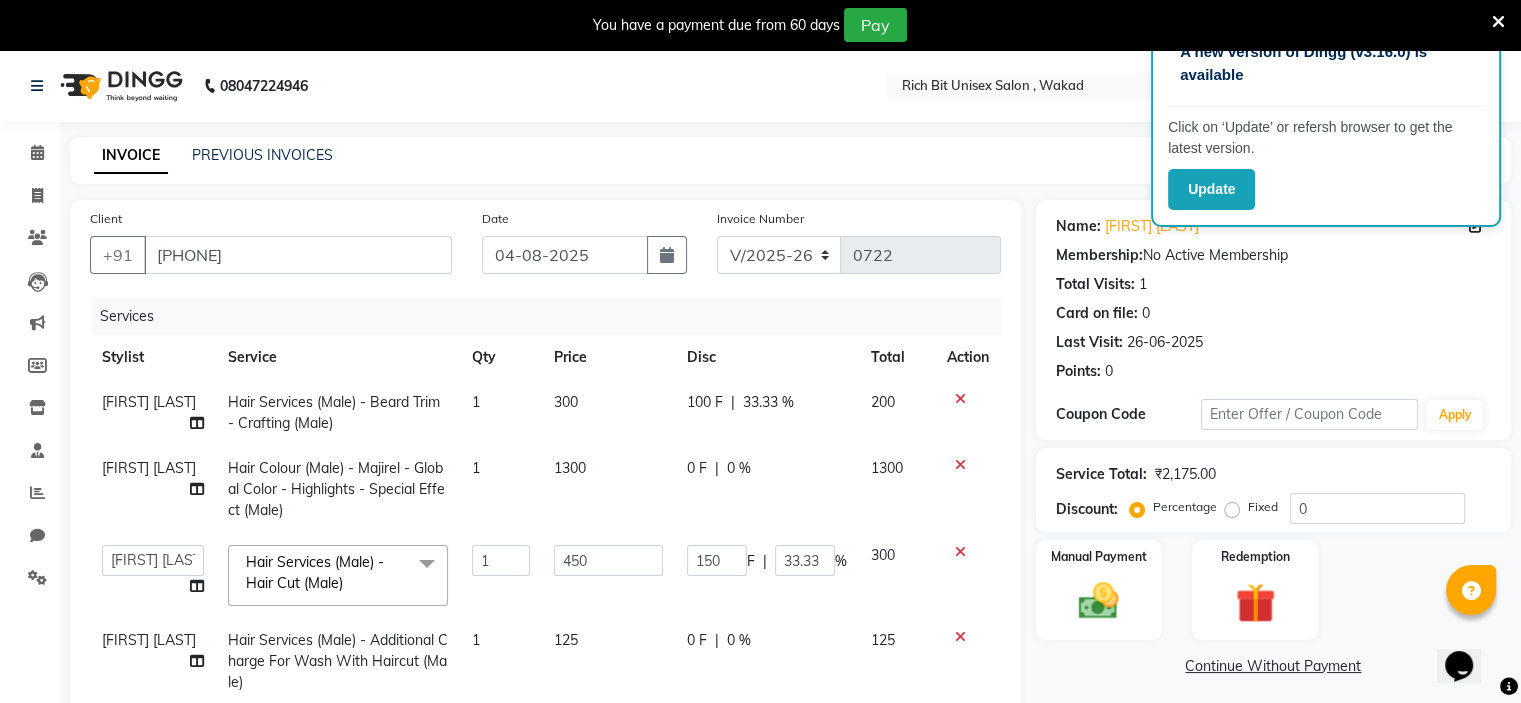 click on "0 F | 0 %" 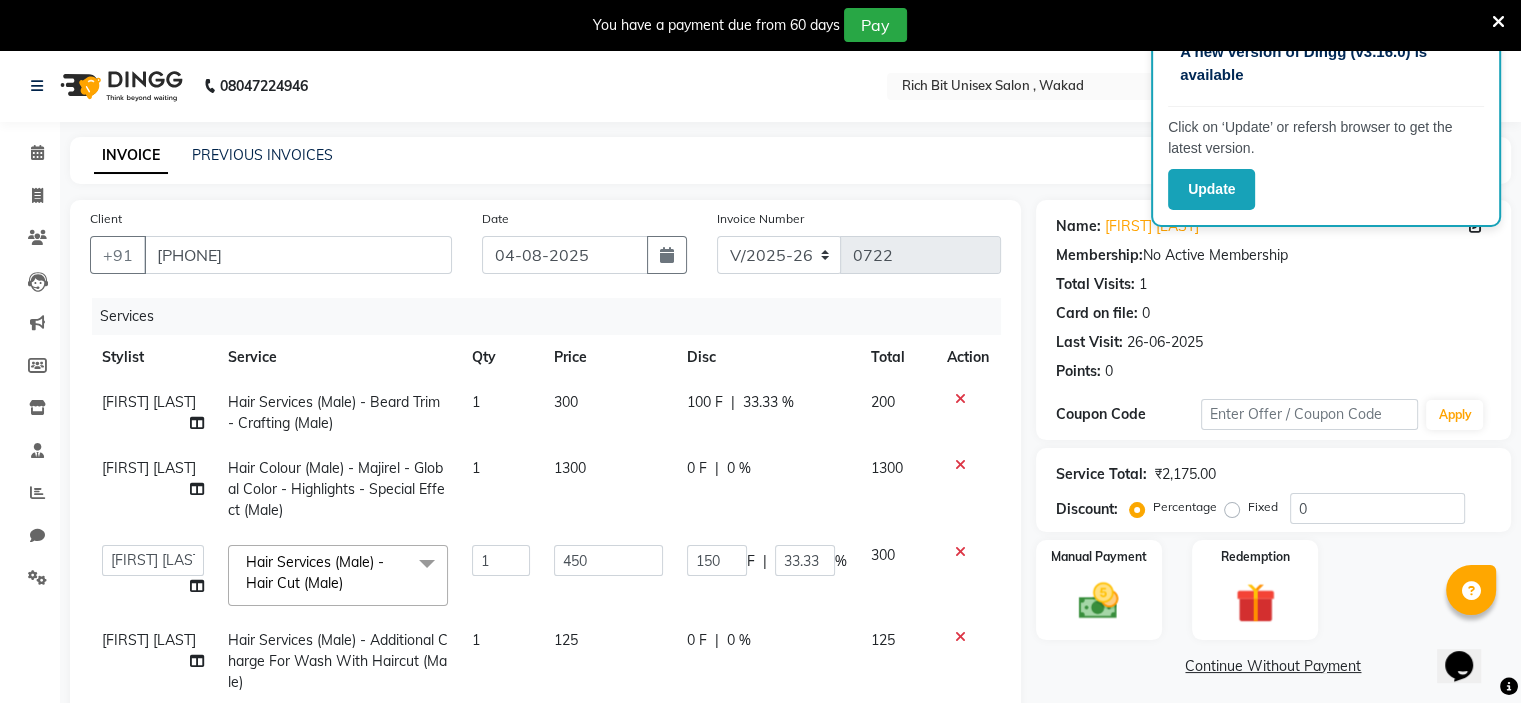 select on "[POSTAL_CODE]" 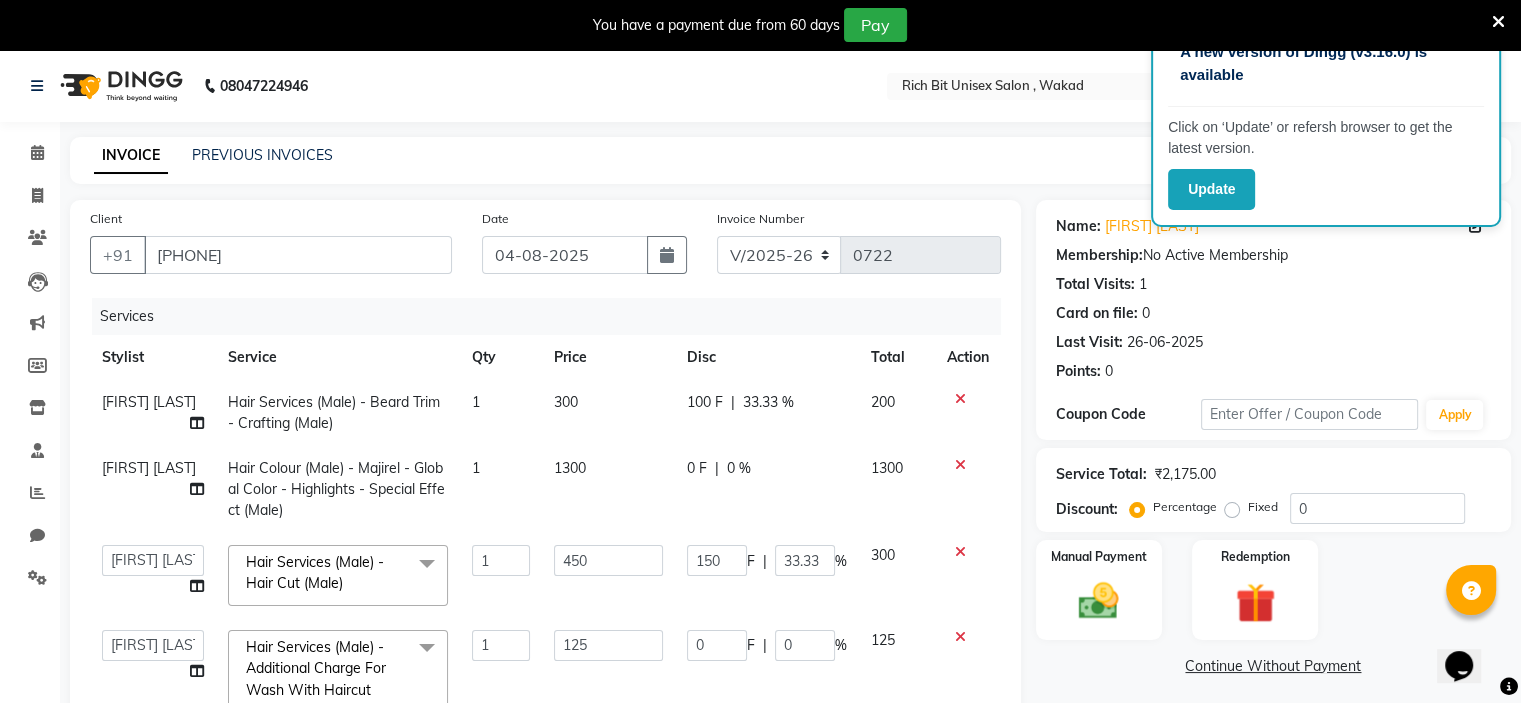 click on "0 F | 0 %" 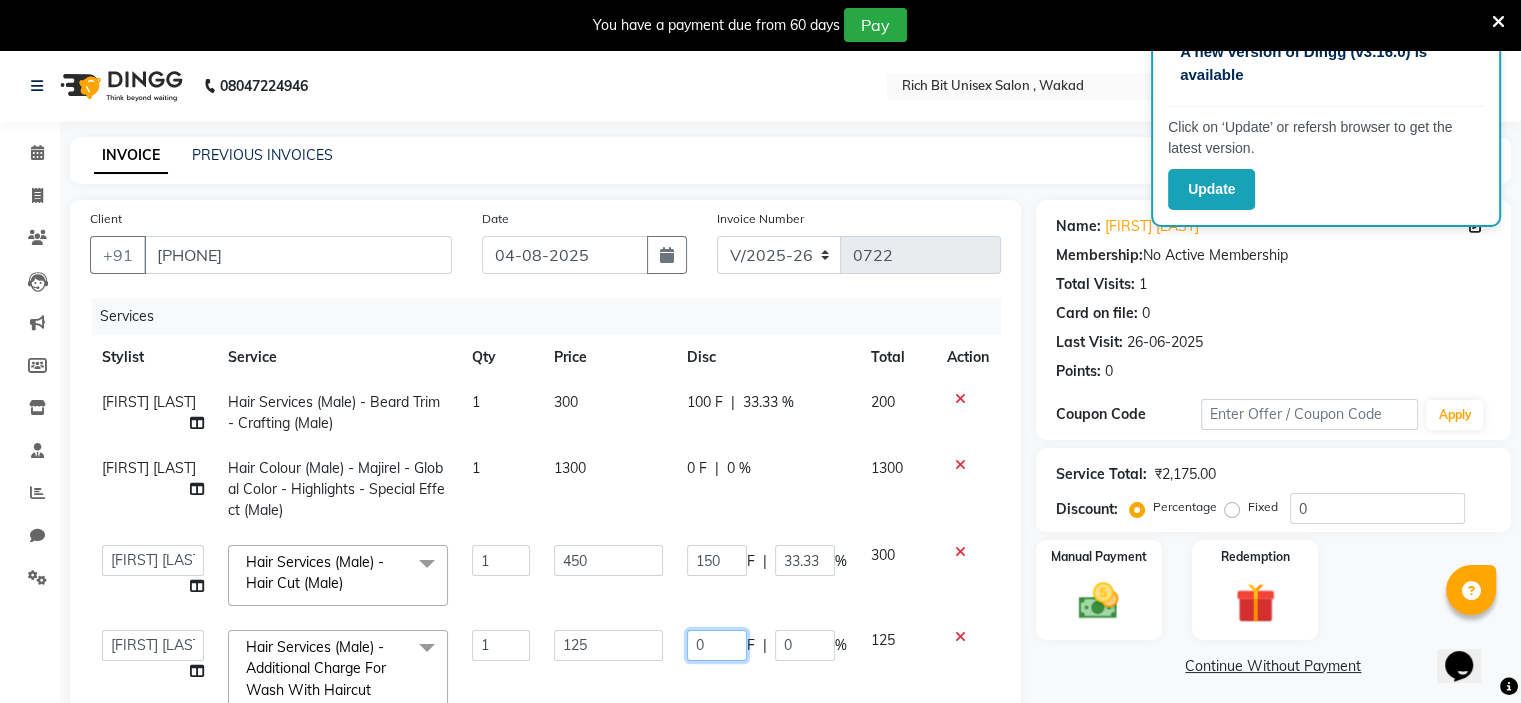 click on "0" 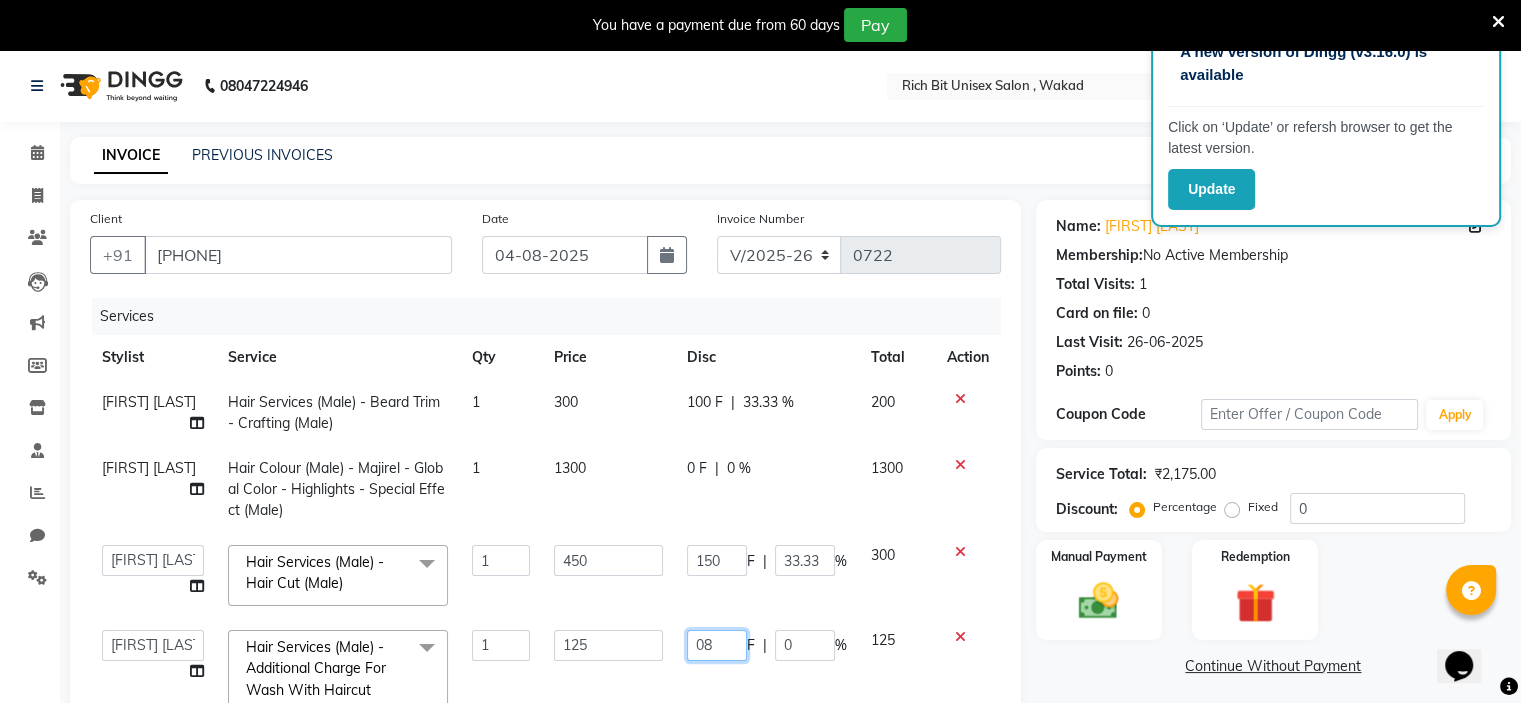 type on "080" 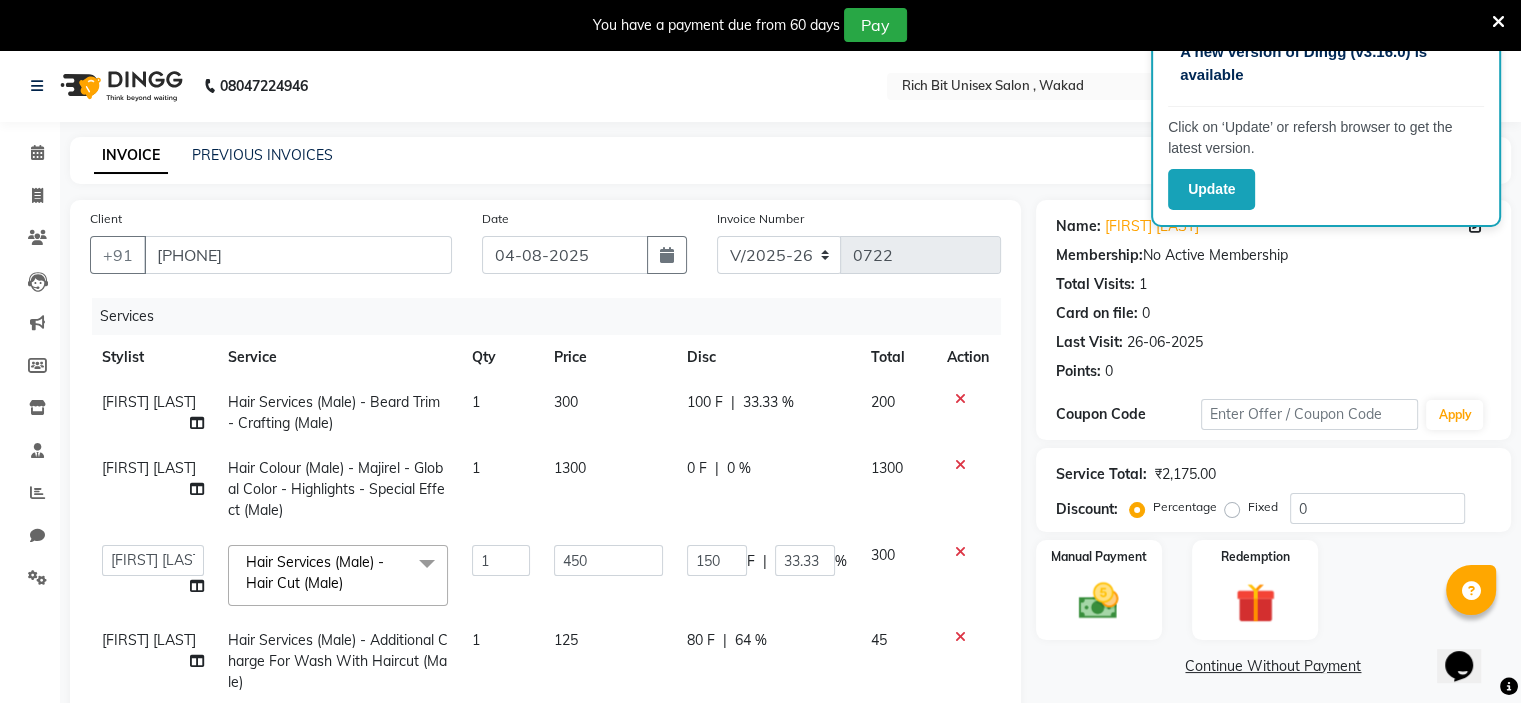 click on "[NUMBER] F | 64 %" 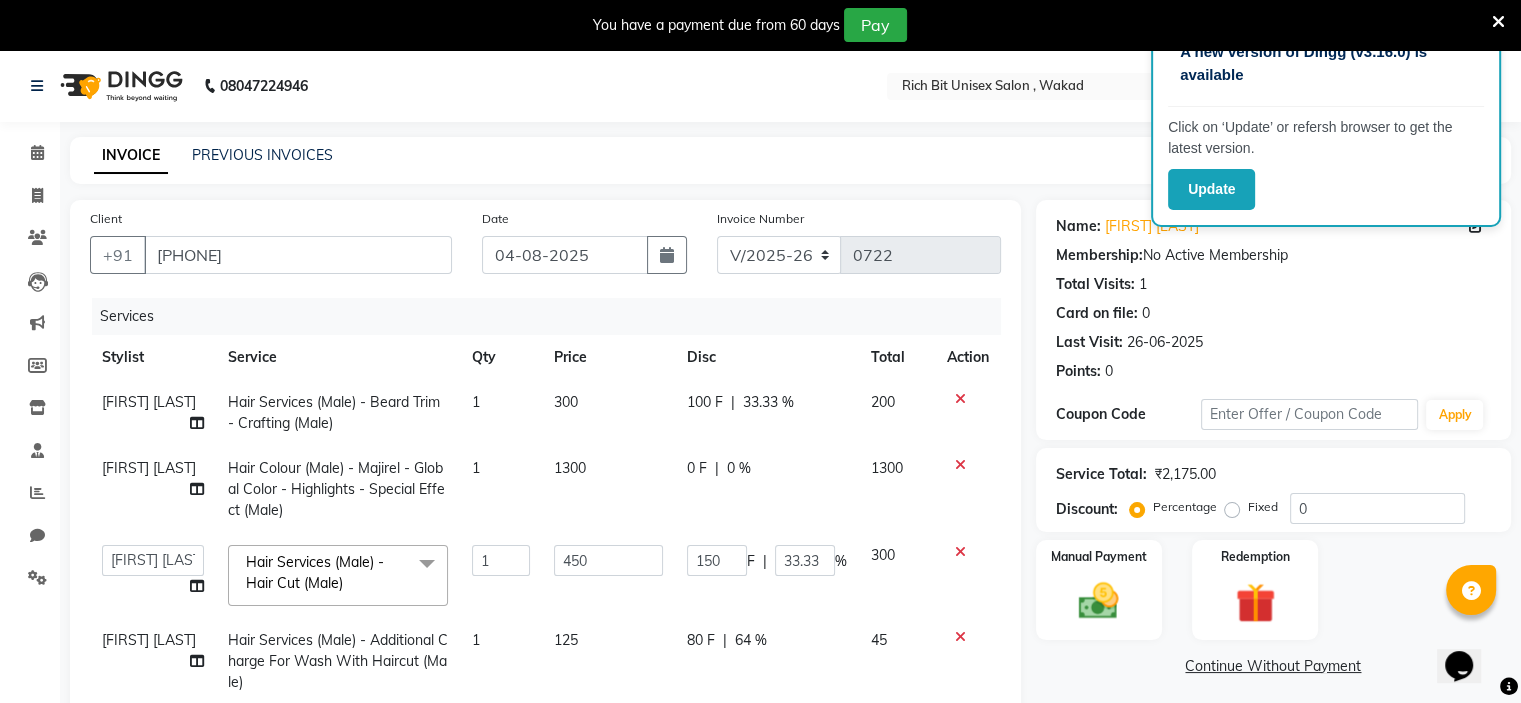 select on "[POSTAL_CODE]" 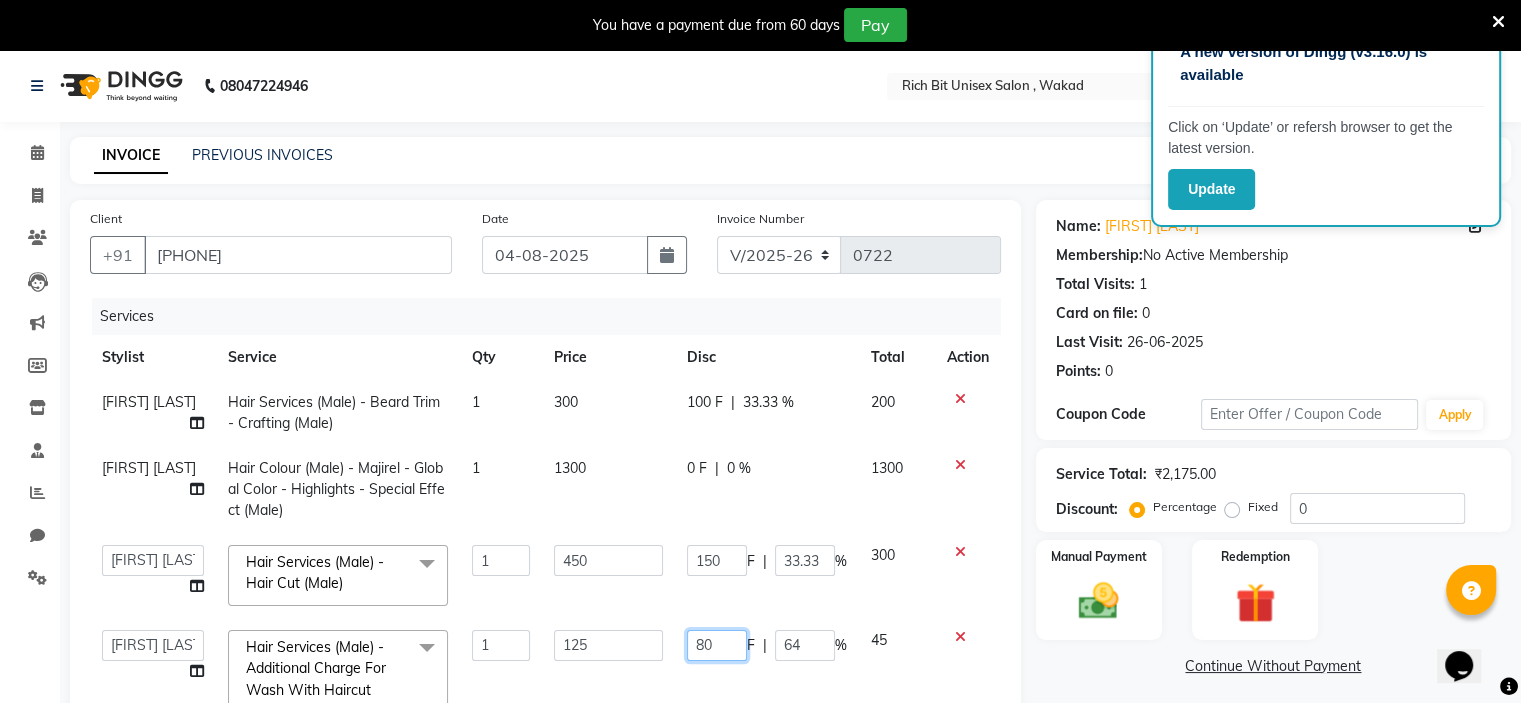 click on "80" 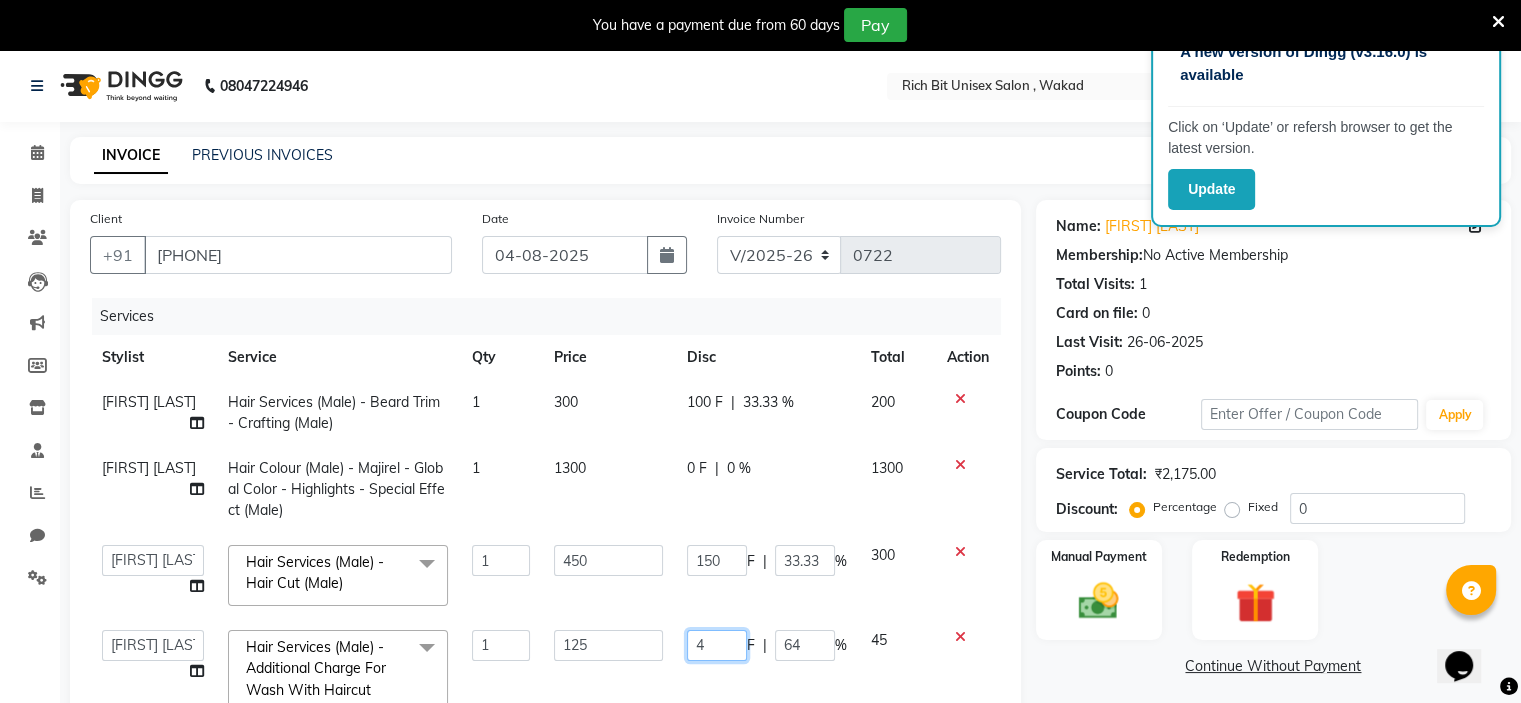 type on "45" 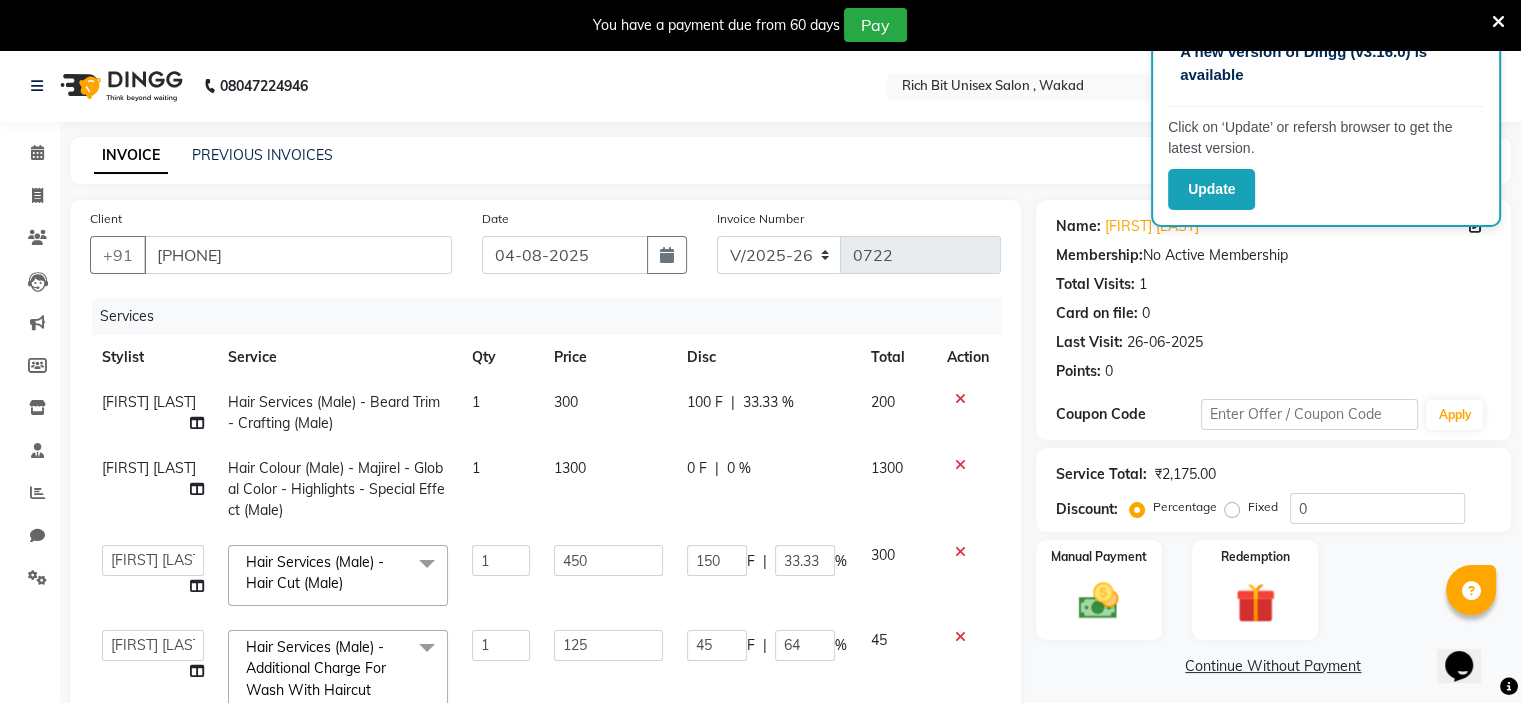 click on "[NUMBER] F | 64 %" 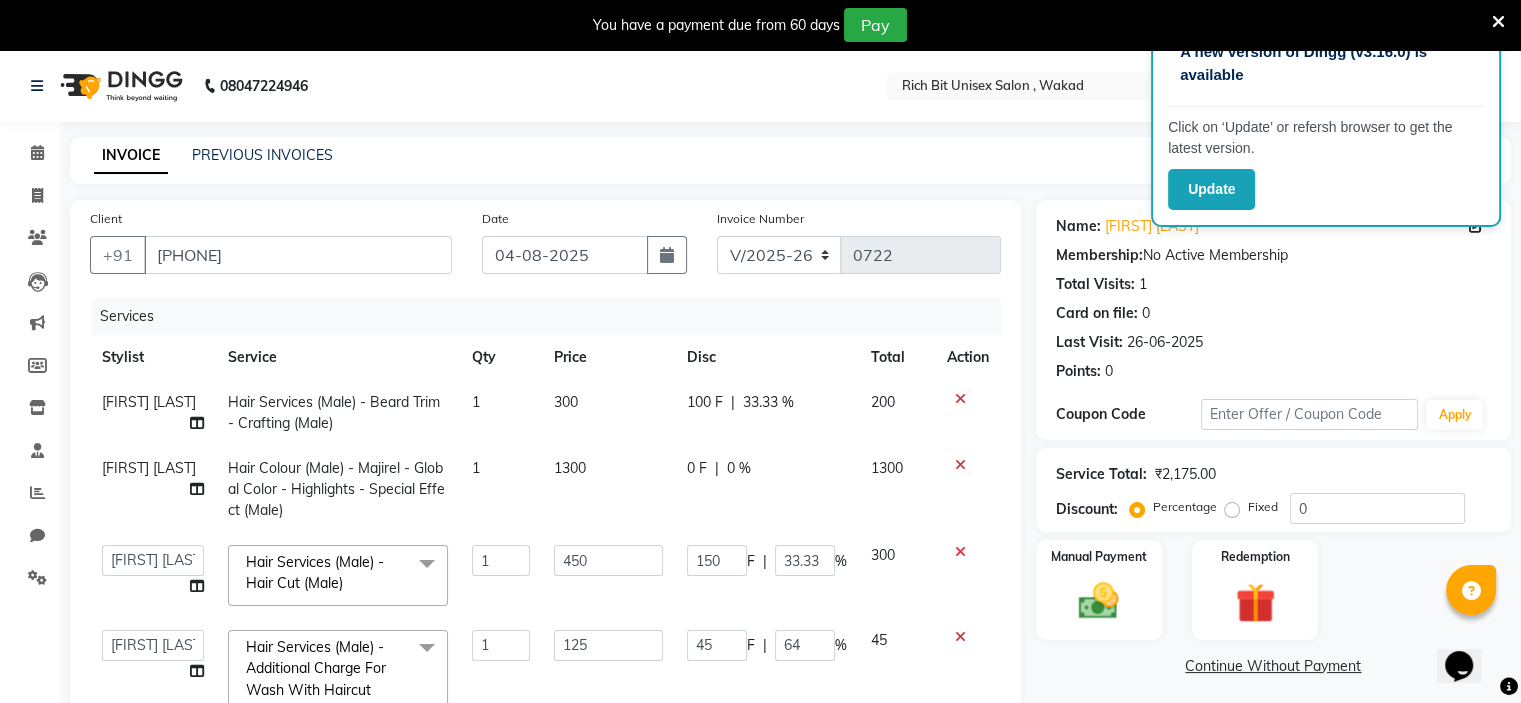 select on "[POSTAL_CODE]" 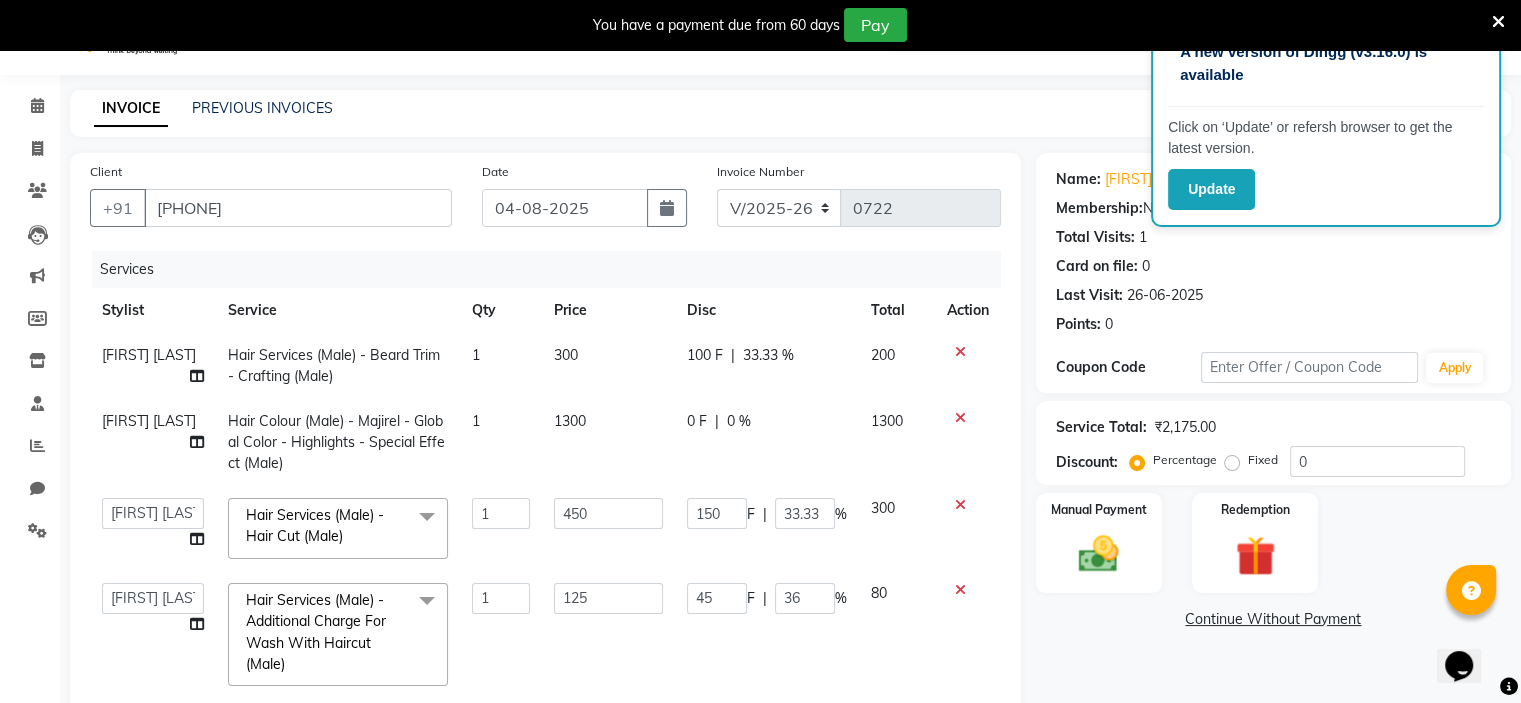 scroll, scrollTop: 0, scrollLeft: 0, axis: both 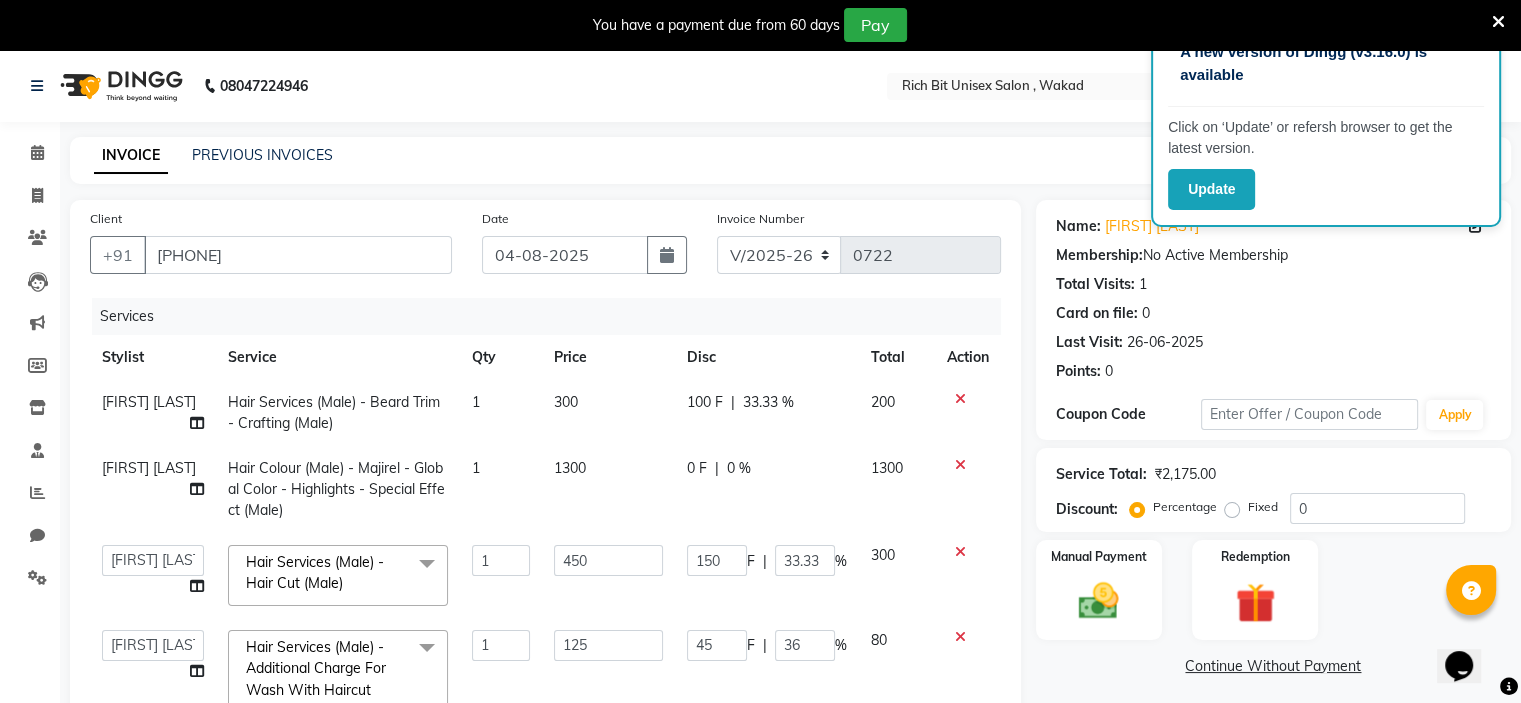 click on "0 F | 0 %" 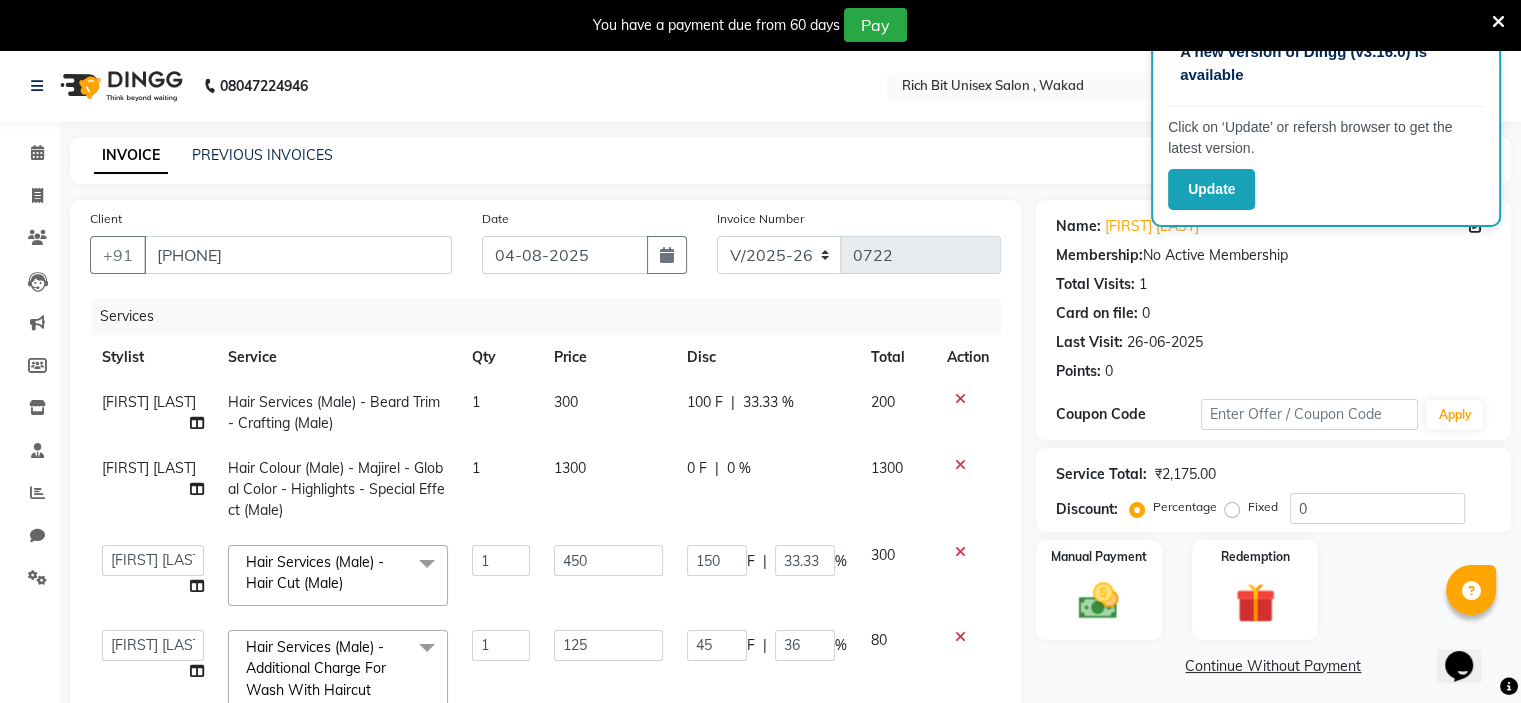 select on "[POSTAL_CODE]" 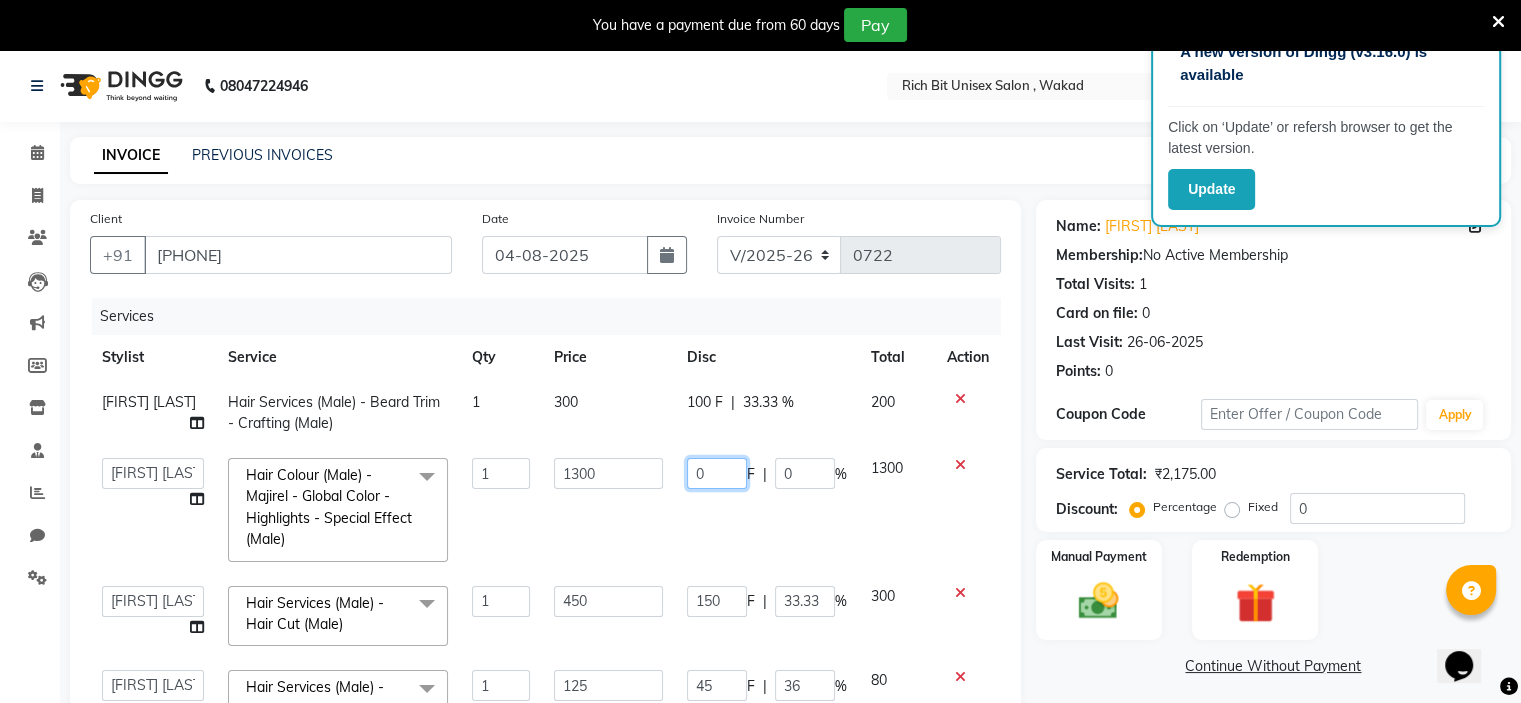 click on "0" 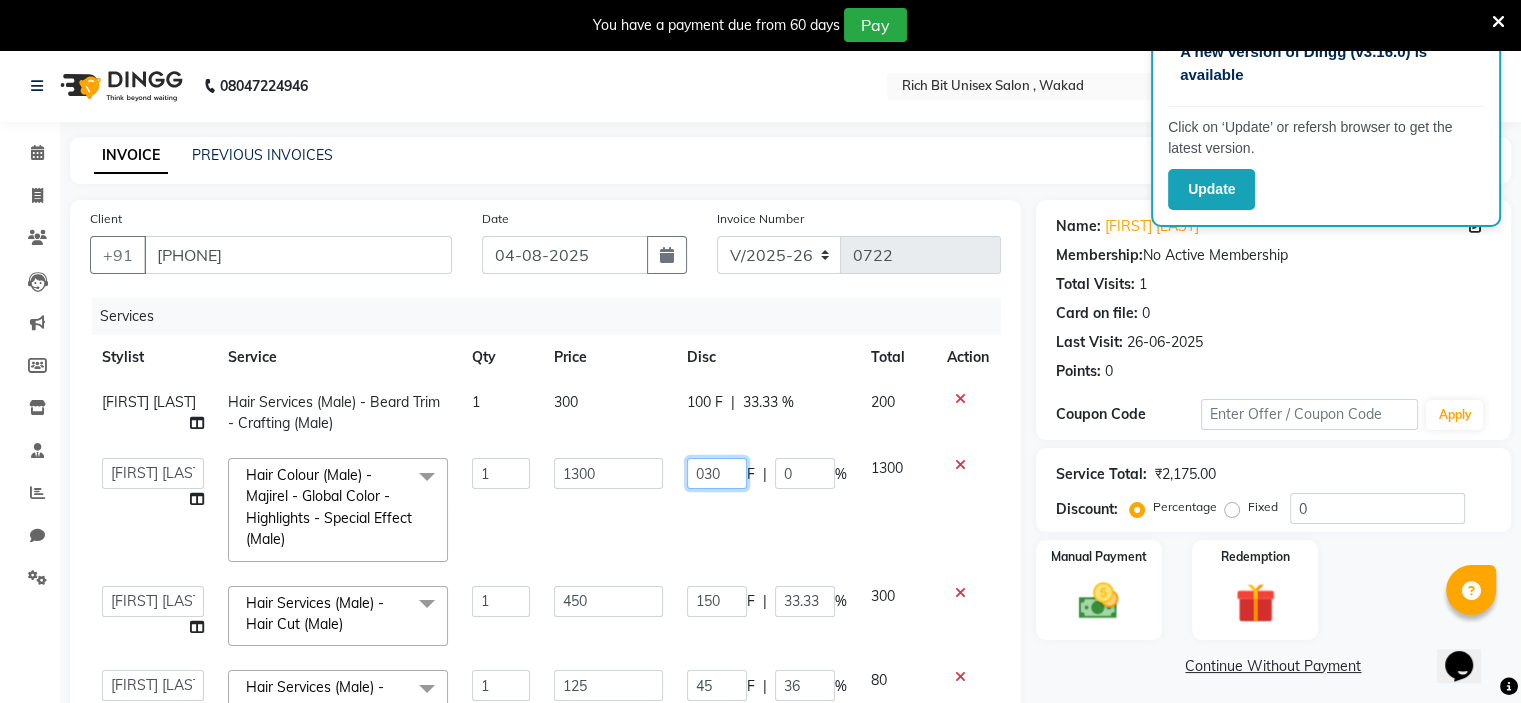 type on "0300" 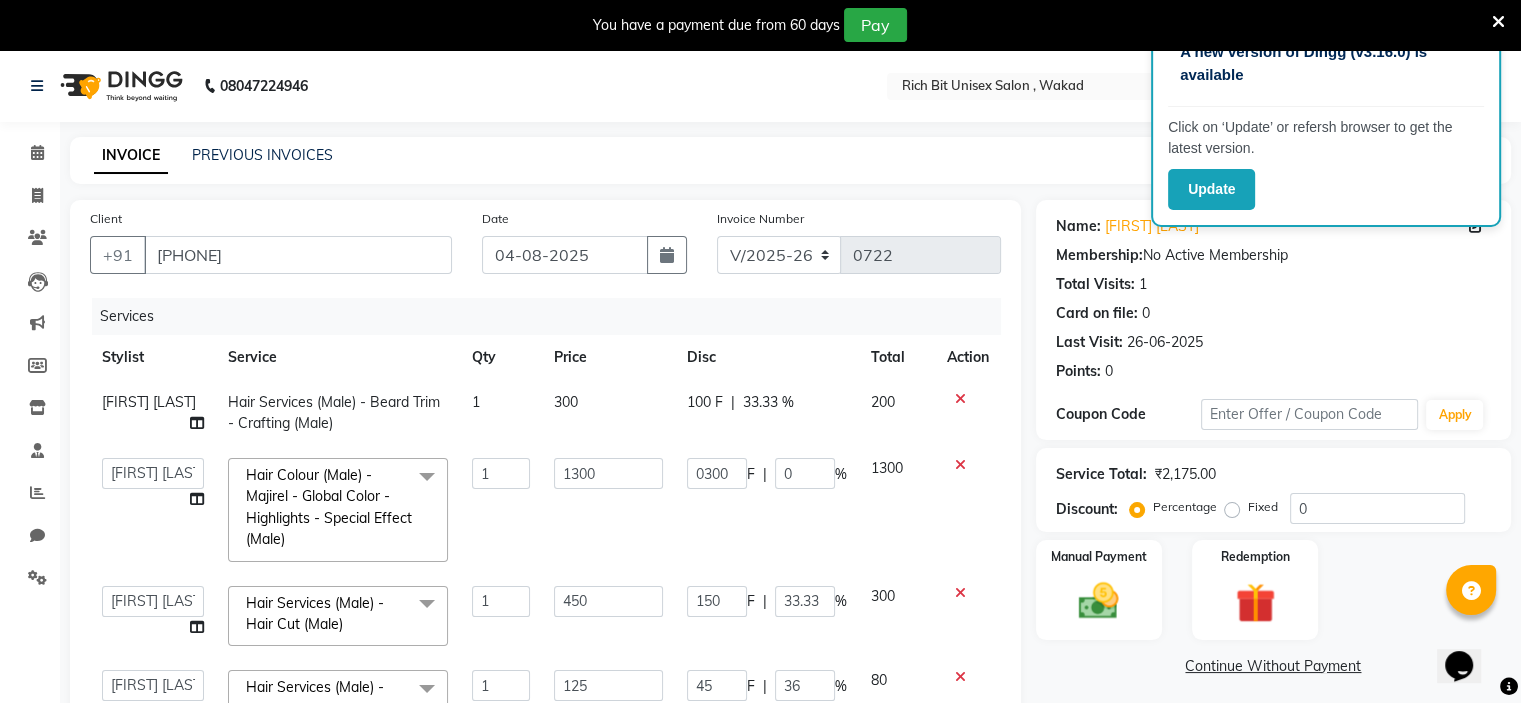 click on "0300 F | 0 %" 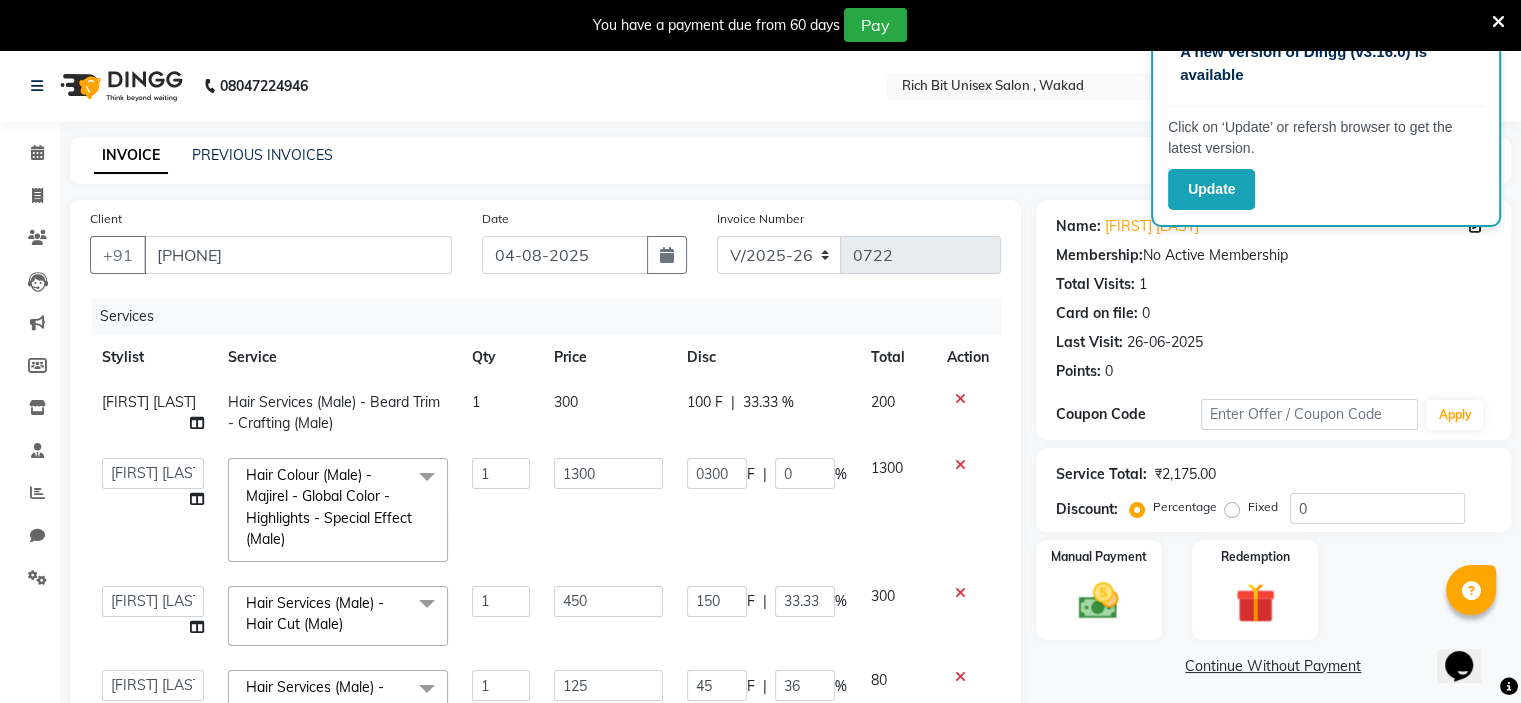 select on "[POSTAL_CODE]" 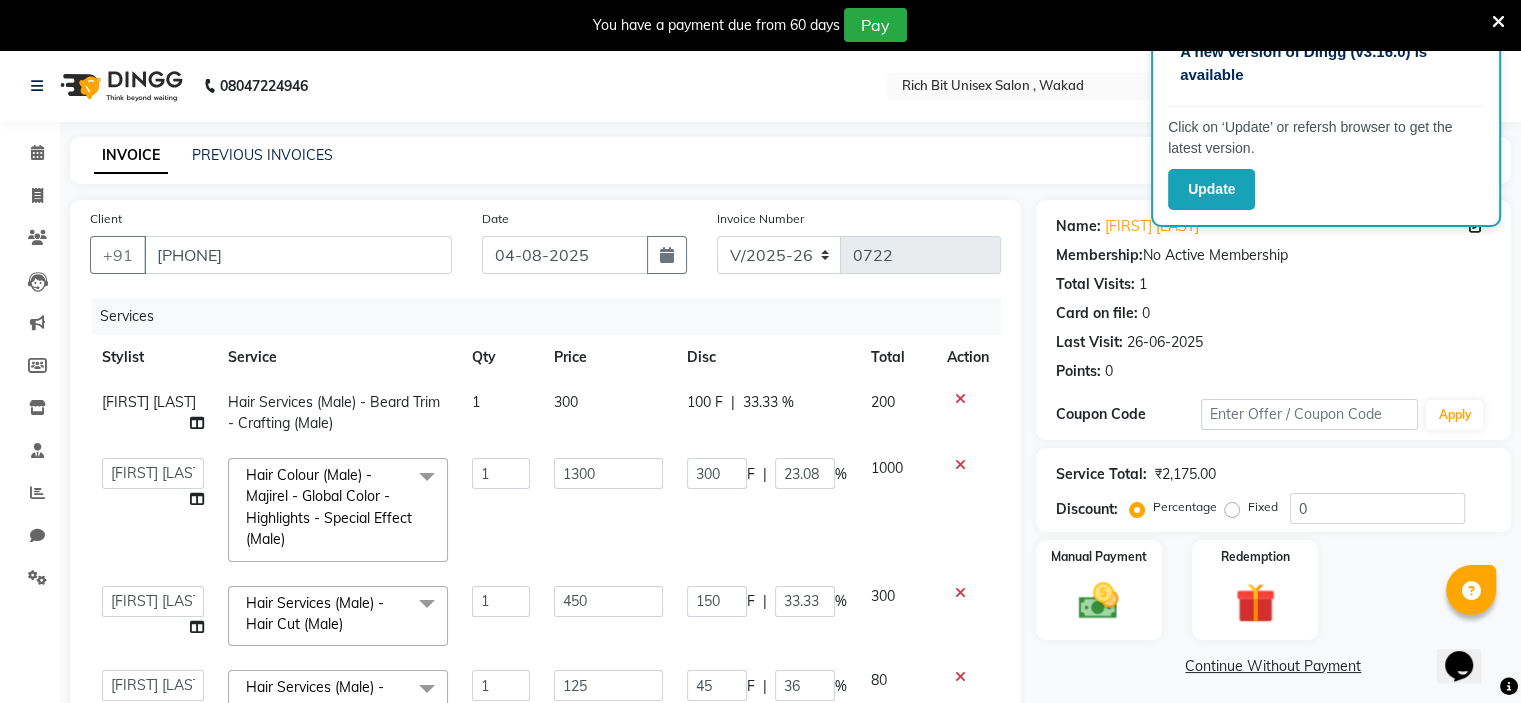scroll, scrollTop: 17, scrollLeft: 0, axis: vertical 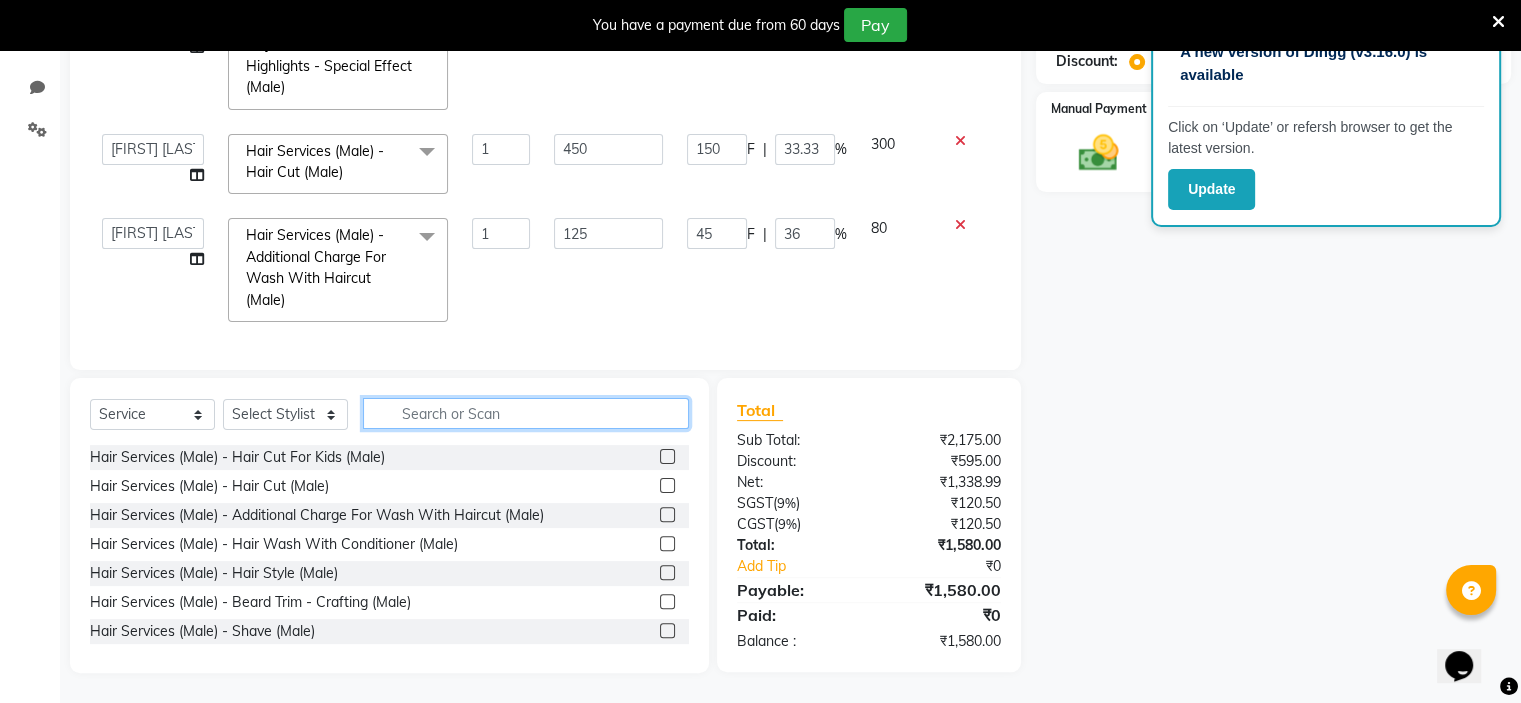 click 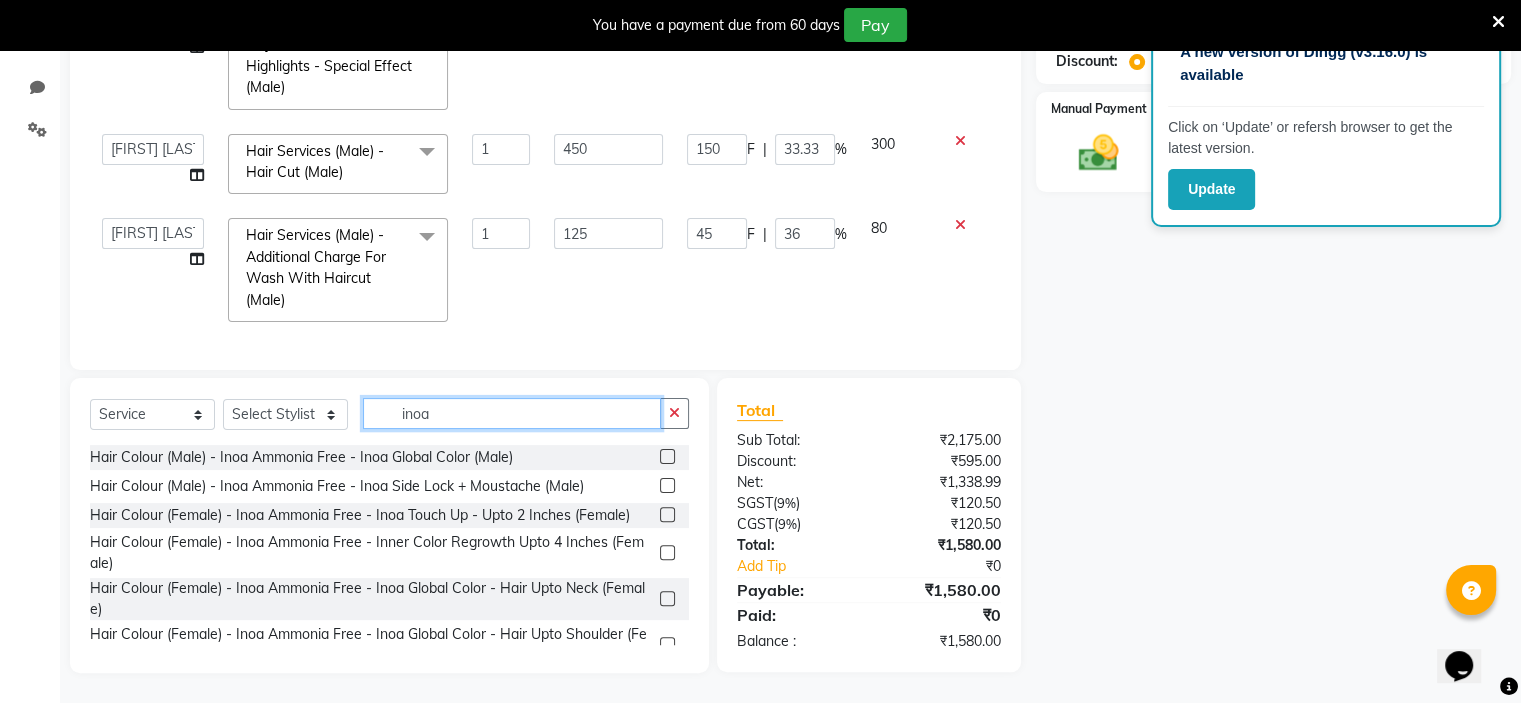 type on "inoa" 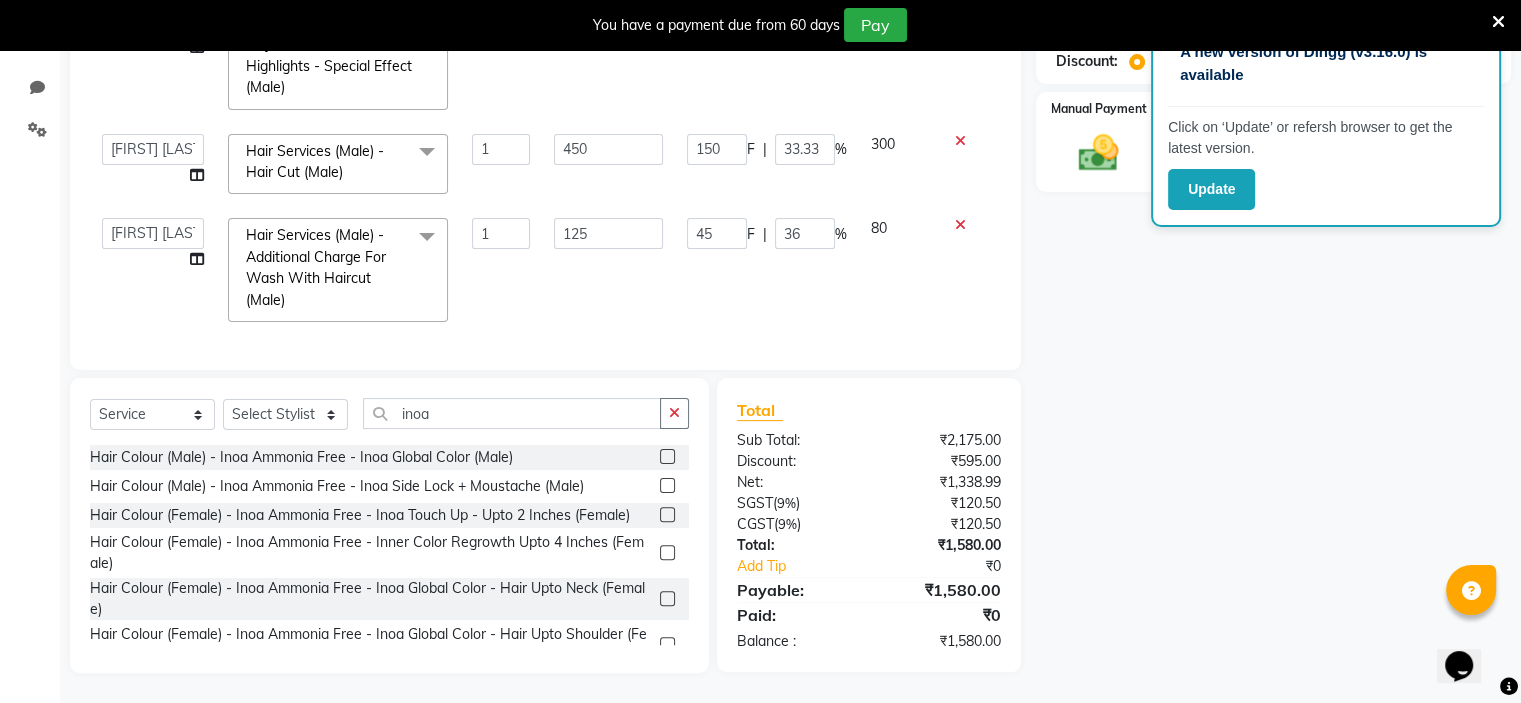 click 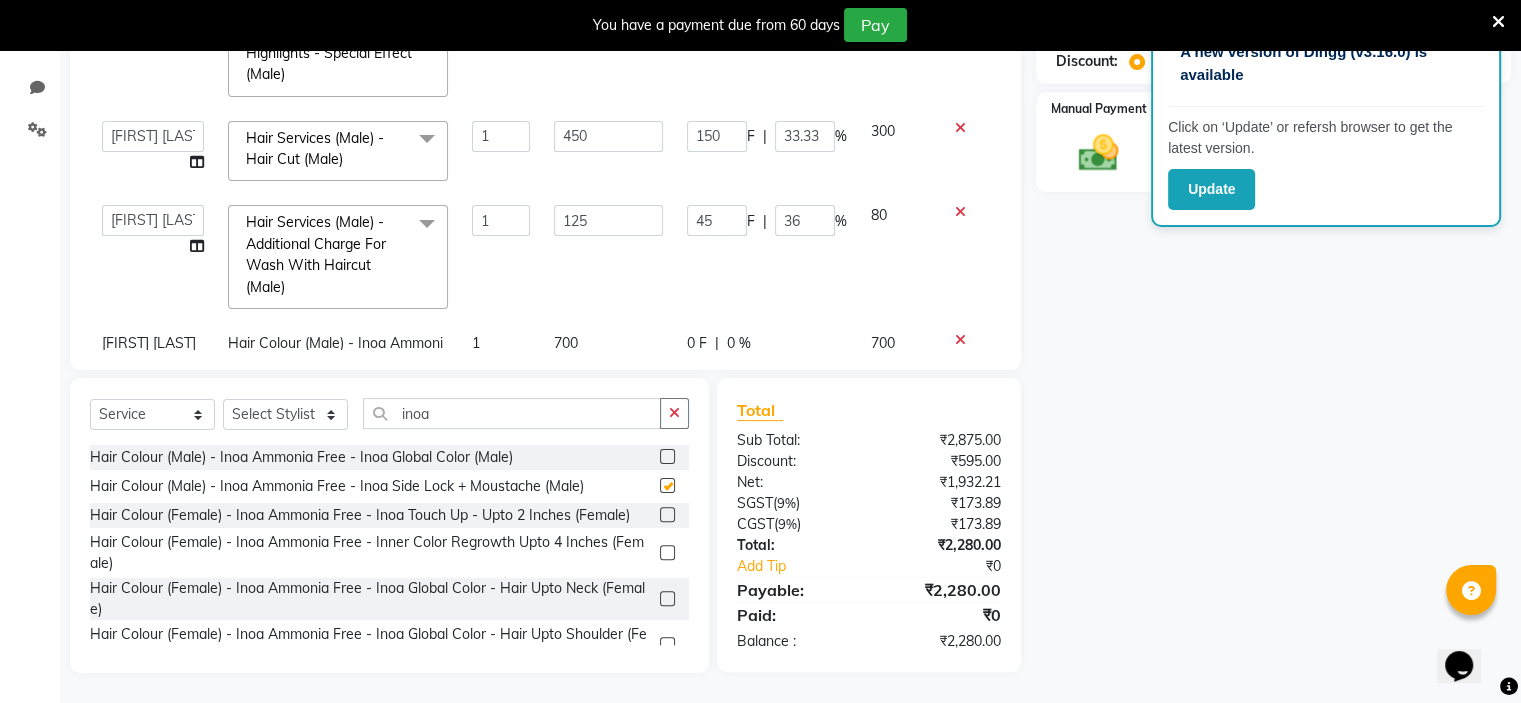 checkbox on "false" 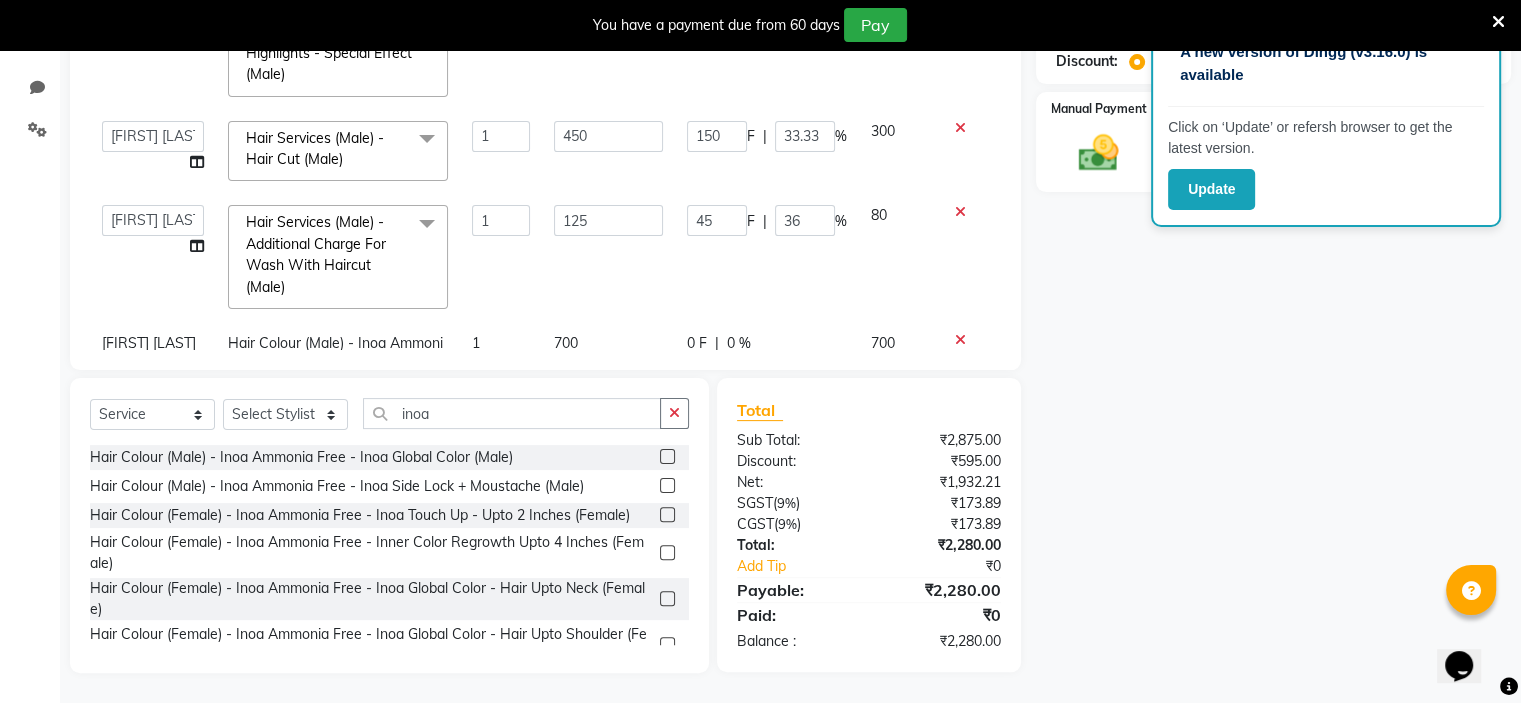 scroll, scrollTop: 0, scrollLeft: 0, axis: both 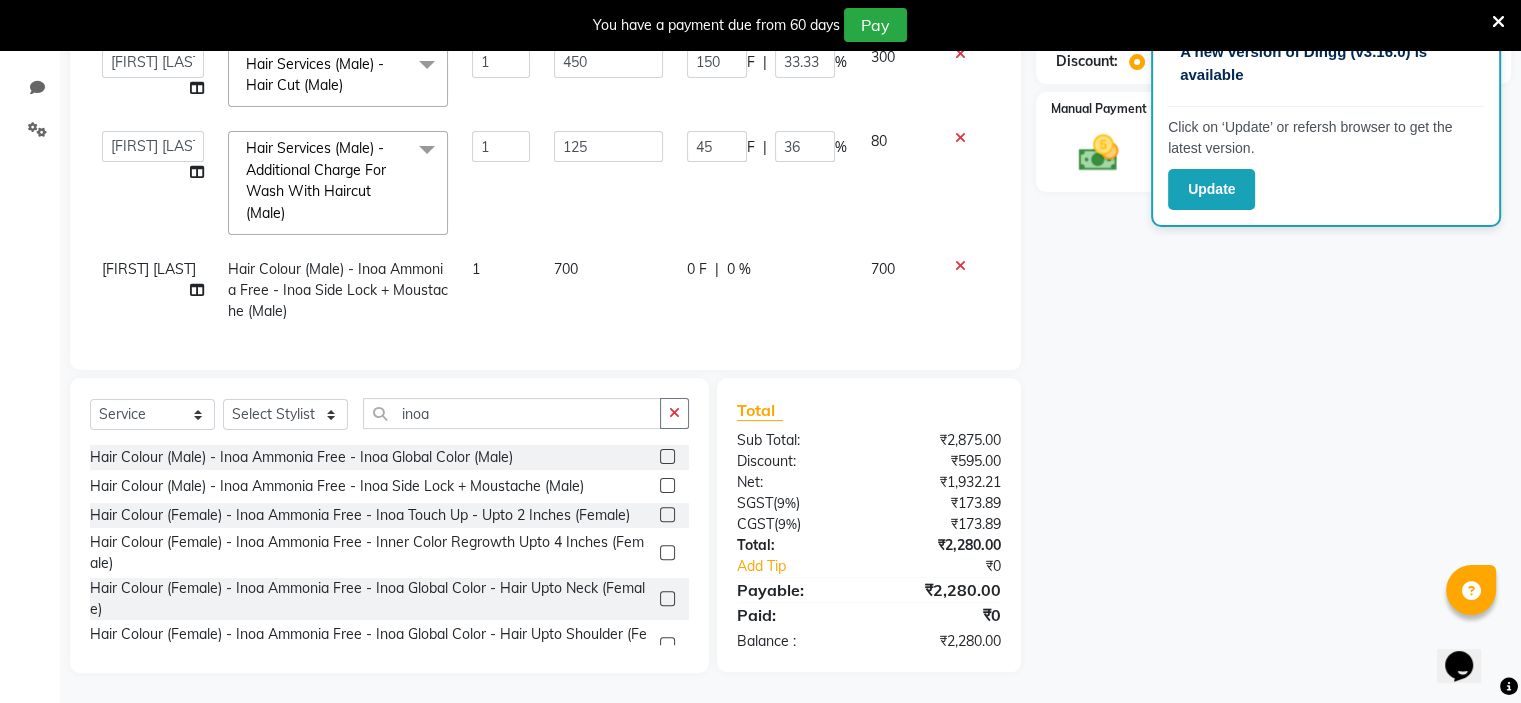 click on "0 F | 0 %" 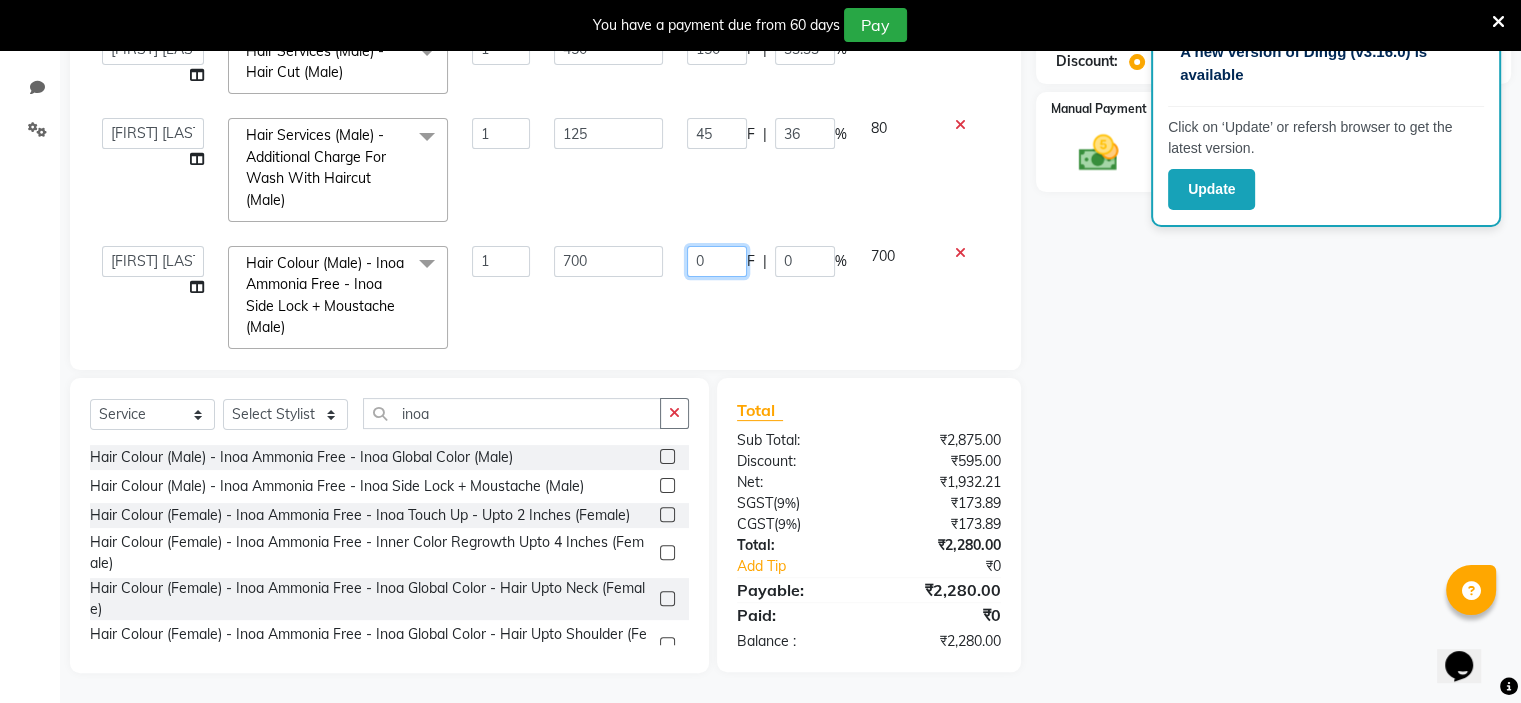 click on "0" 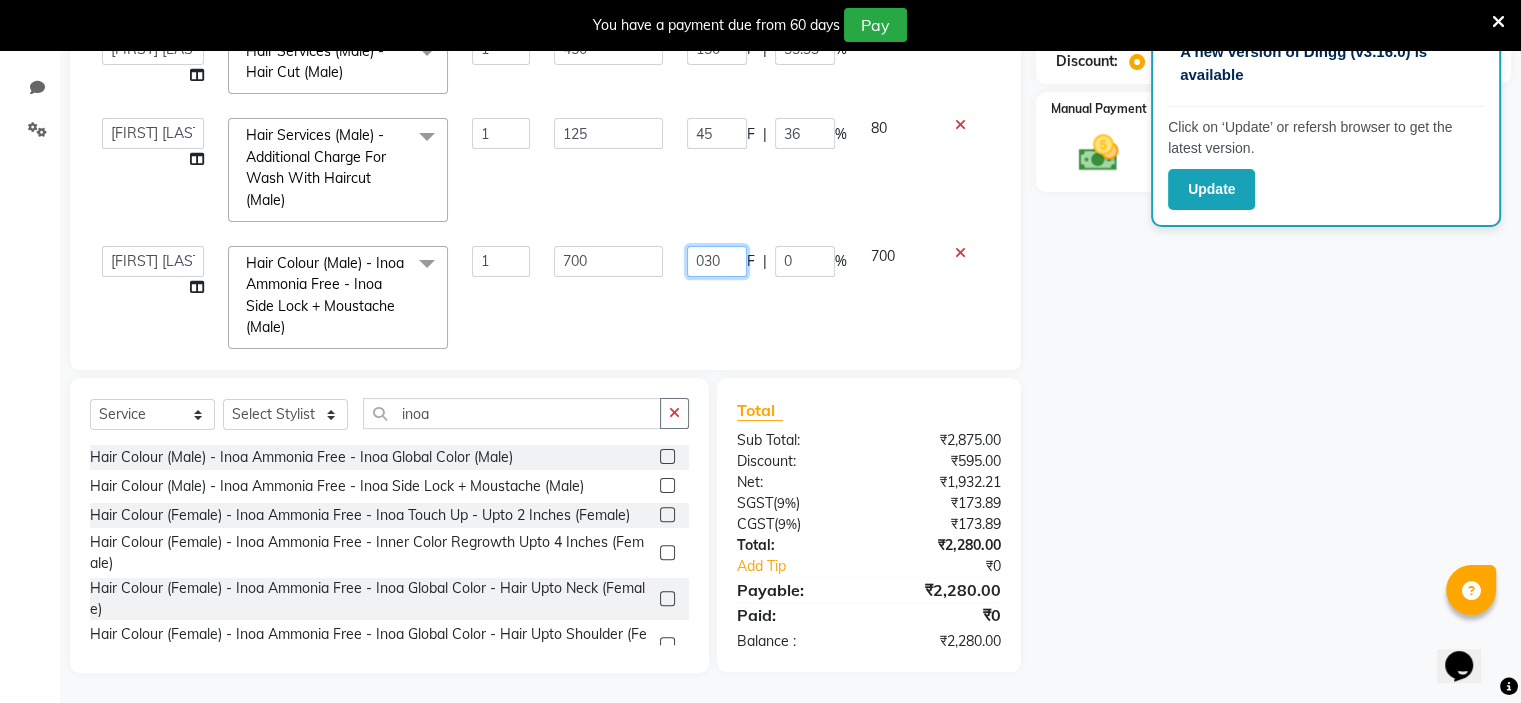 type on "0300" 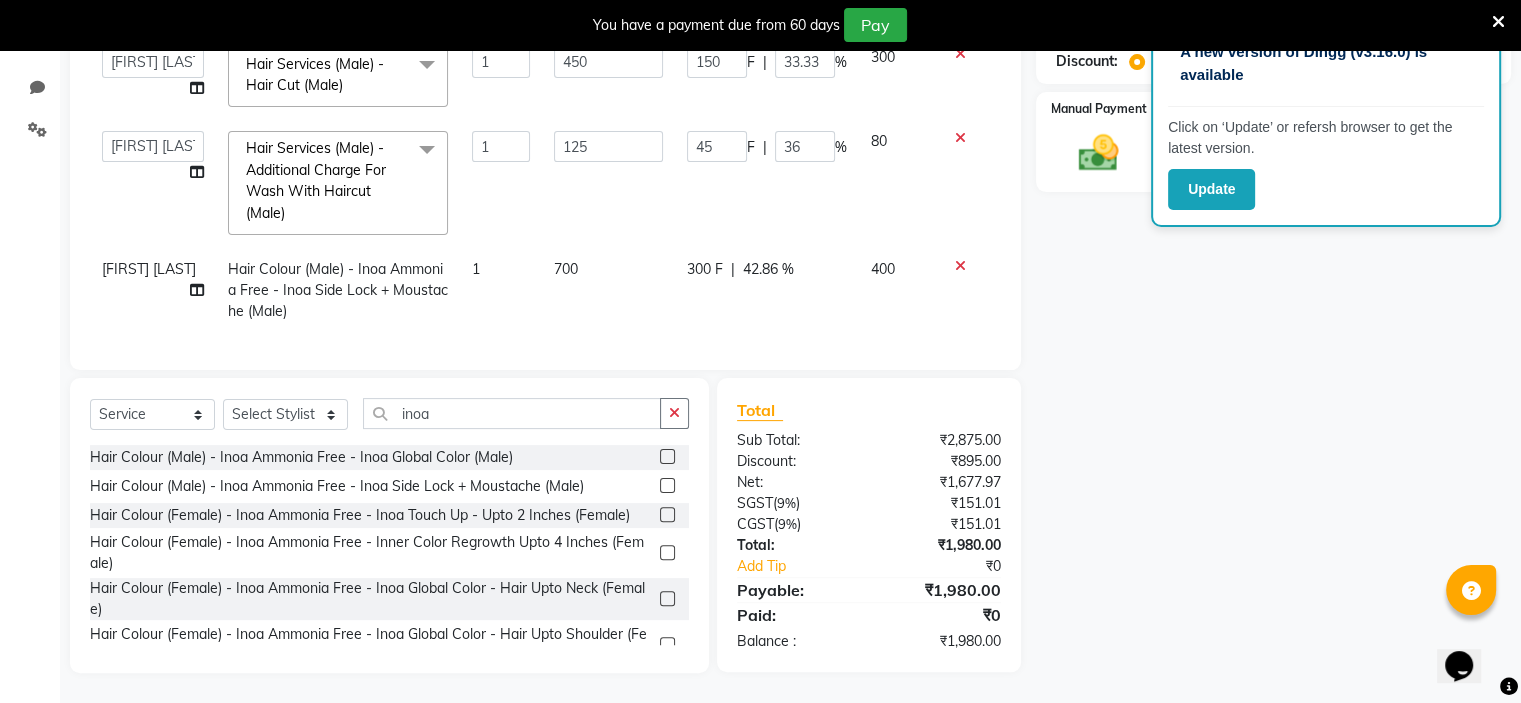 click on "400" 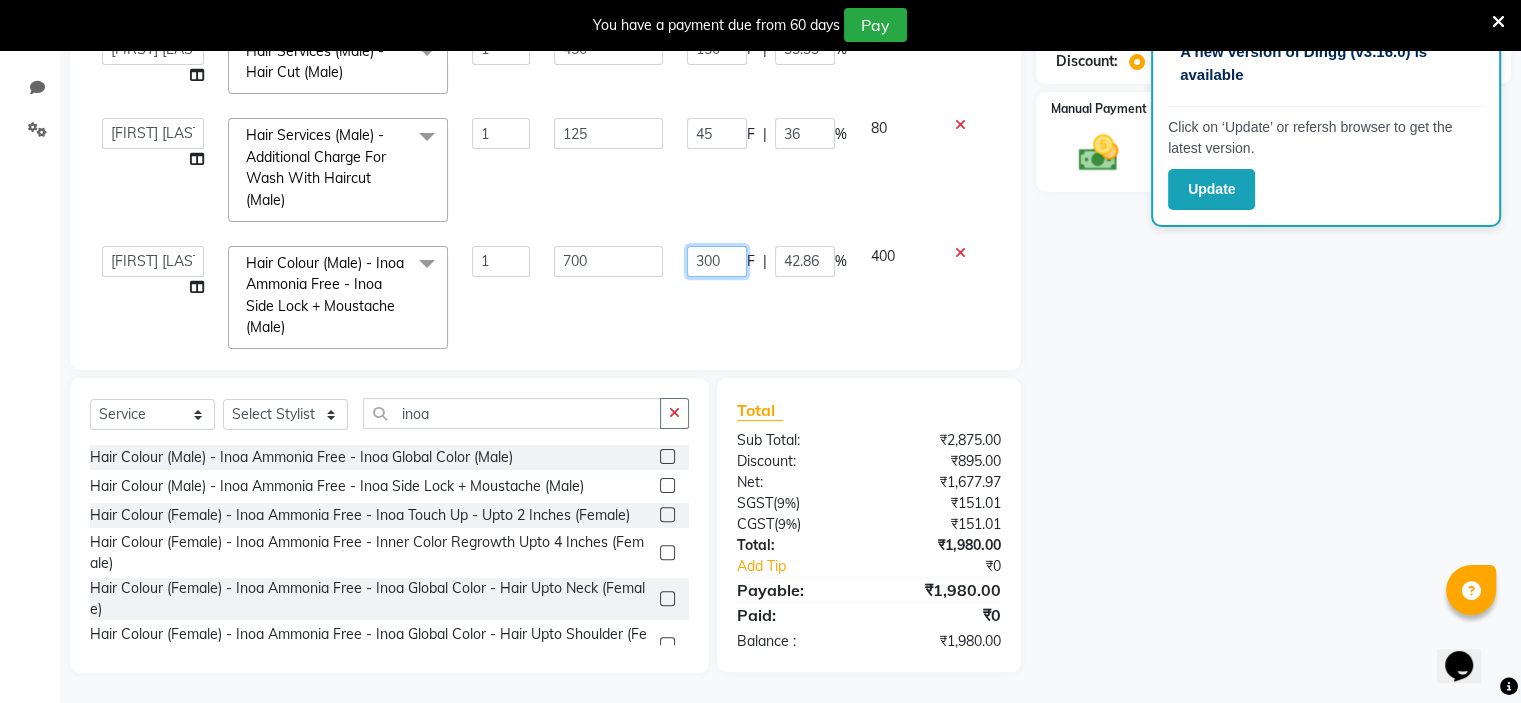 click on "300" 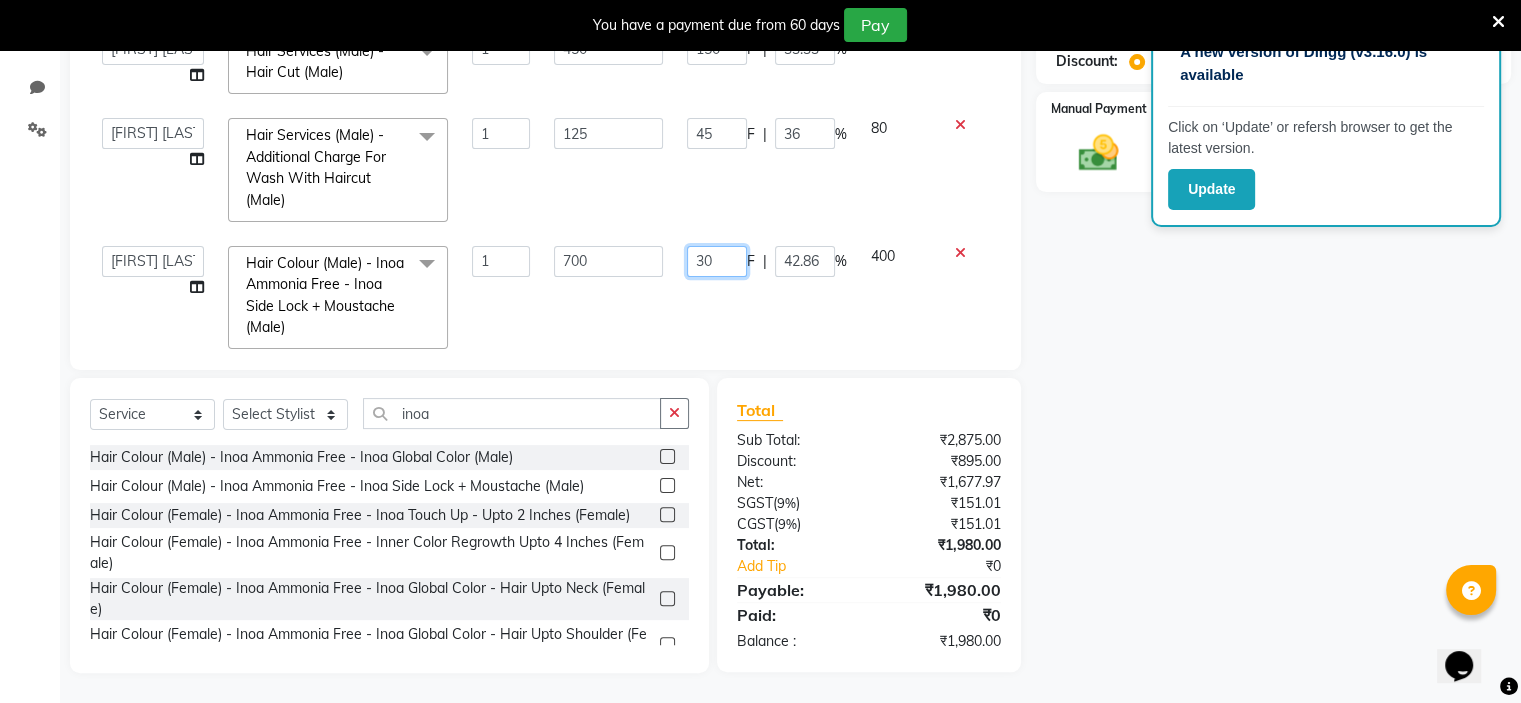 type on "3" 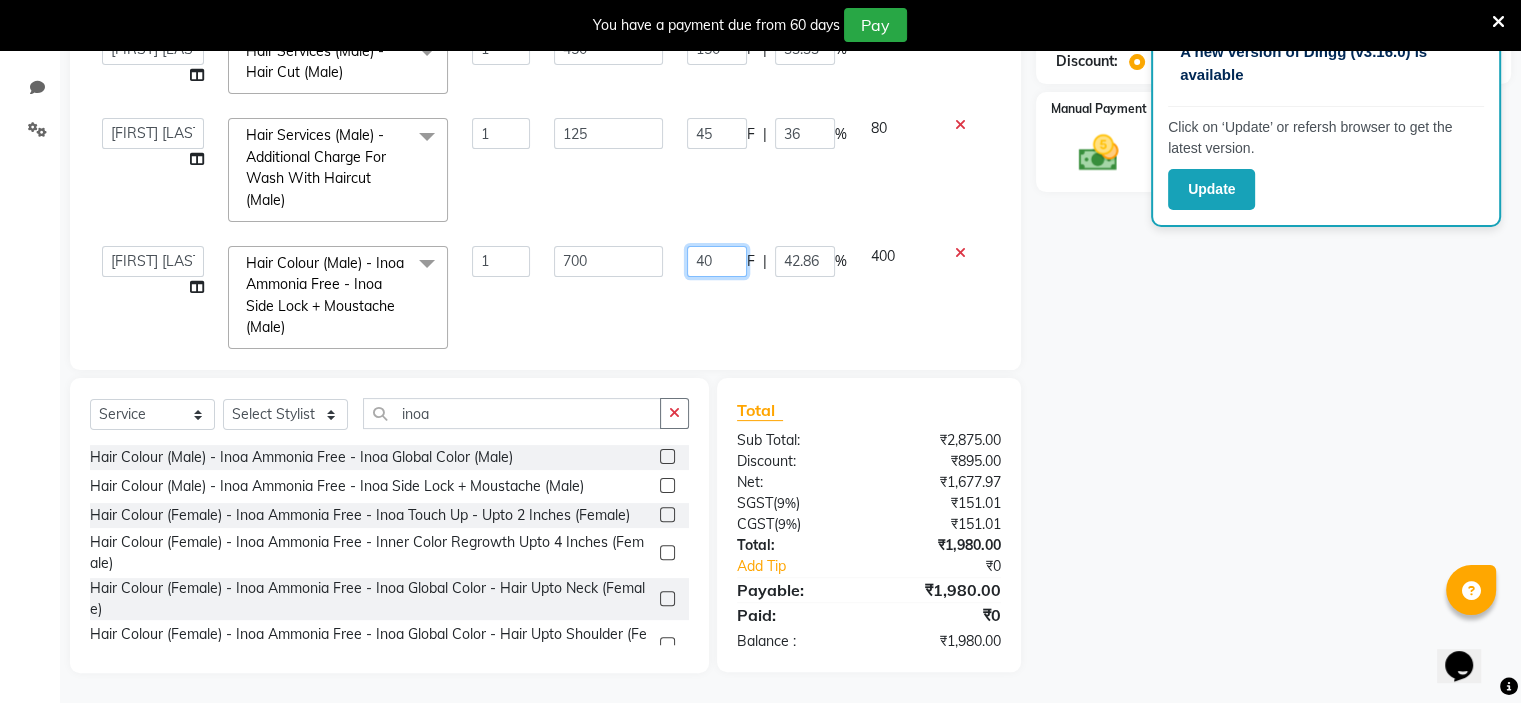 type on "400" 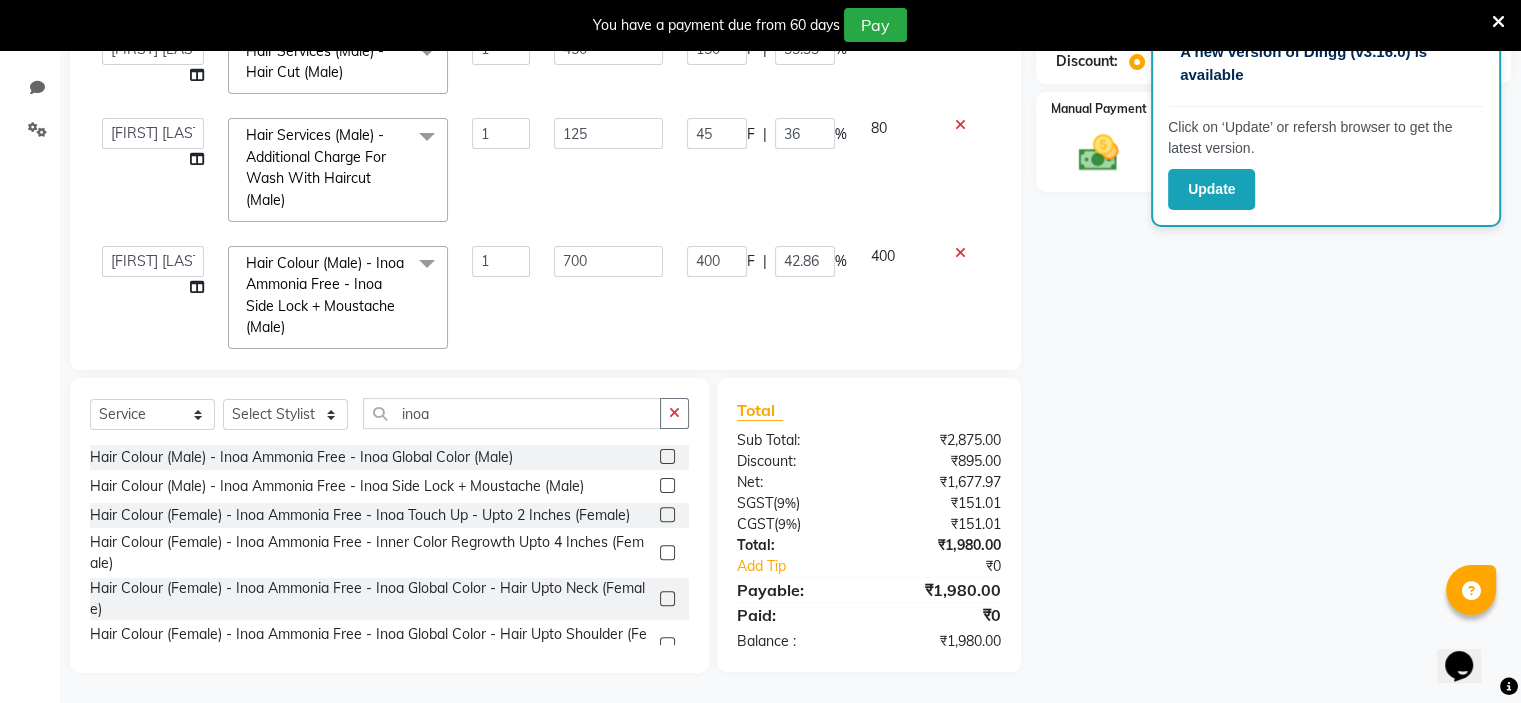 click on "[NUMBER] F | 42.86 %" 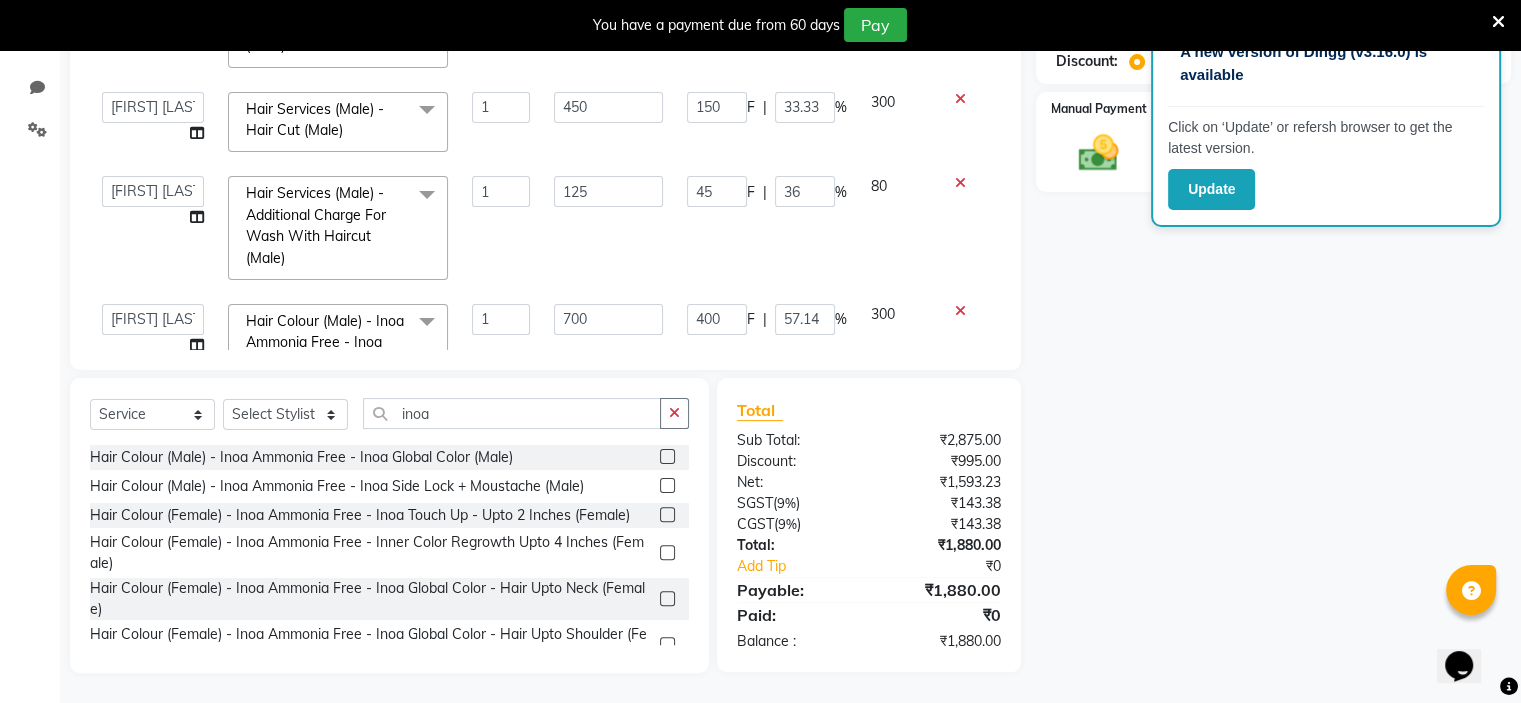 scroll, scrollTop: 0, scrollLeft: 0, axis: both 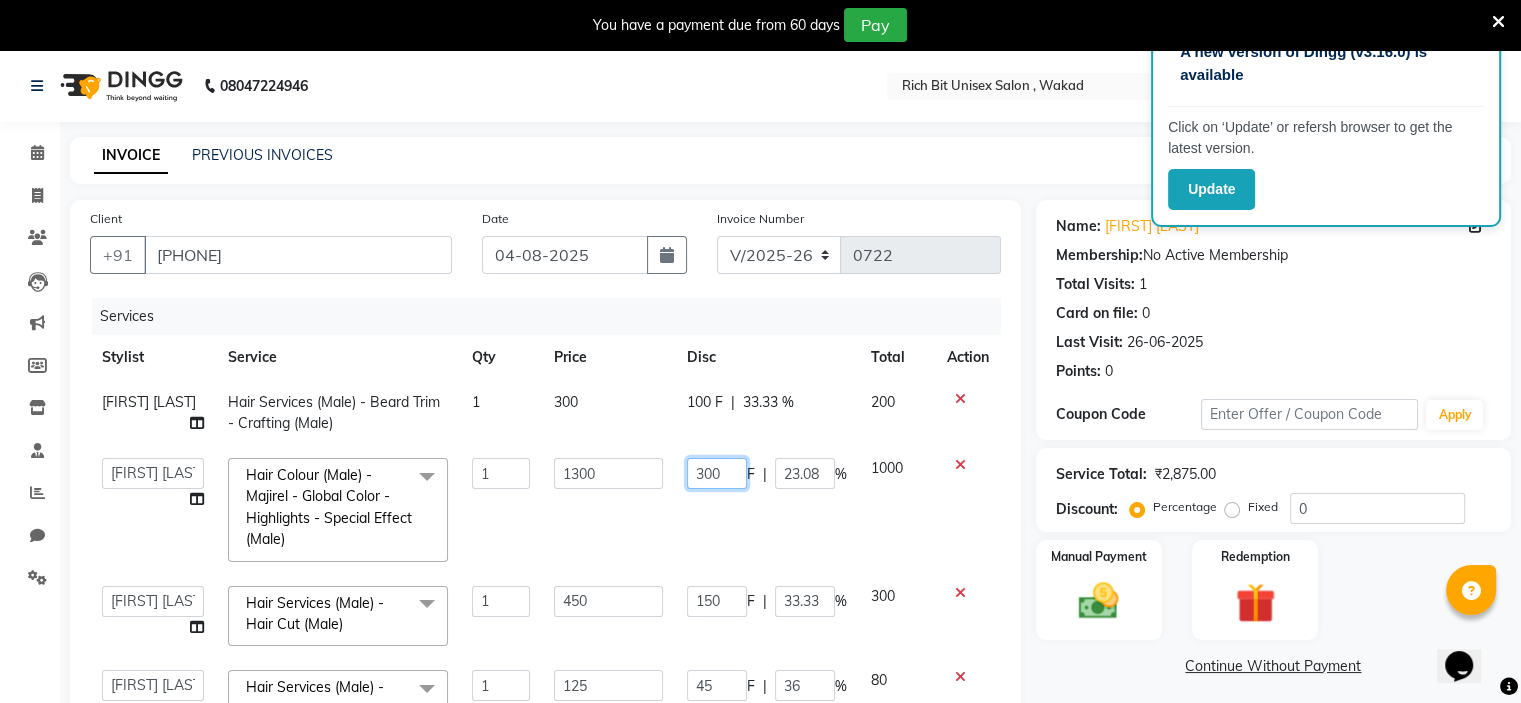 click on "300" 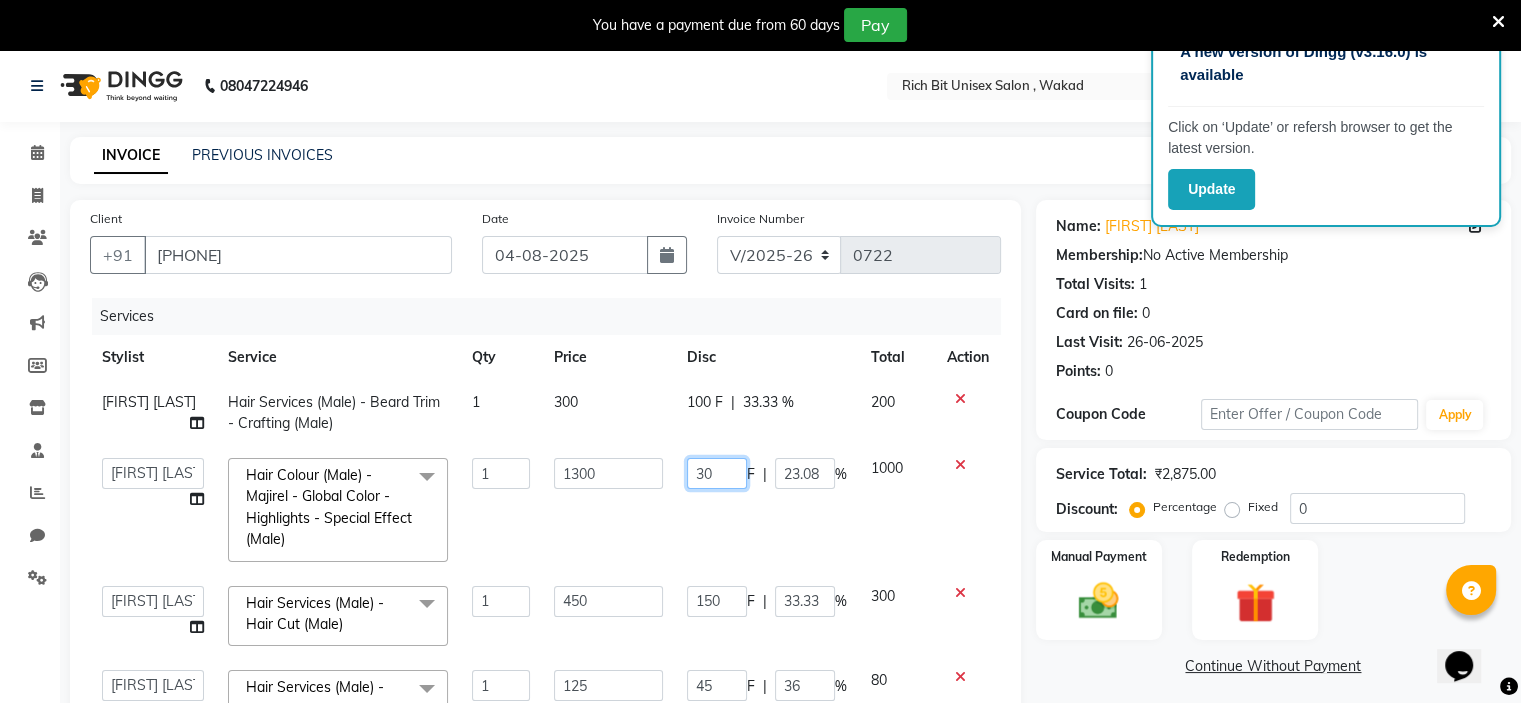 type on "3" 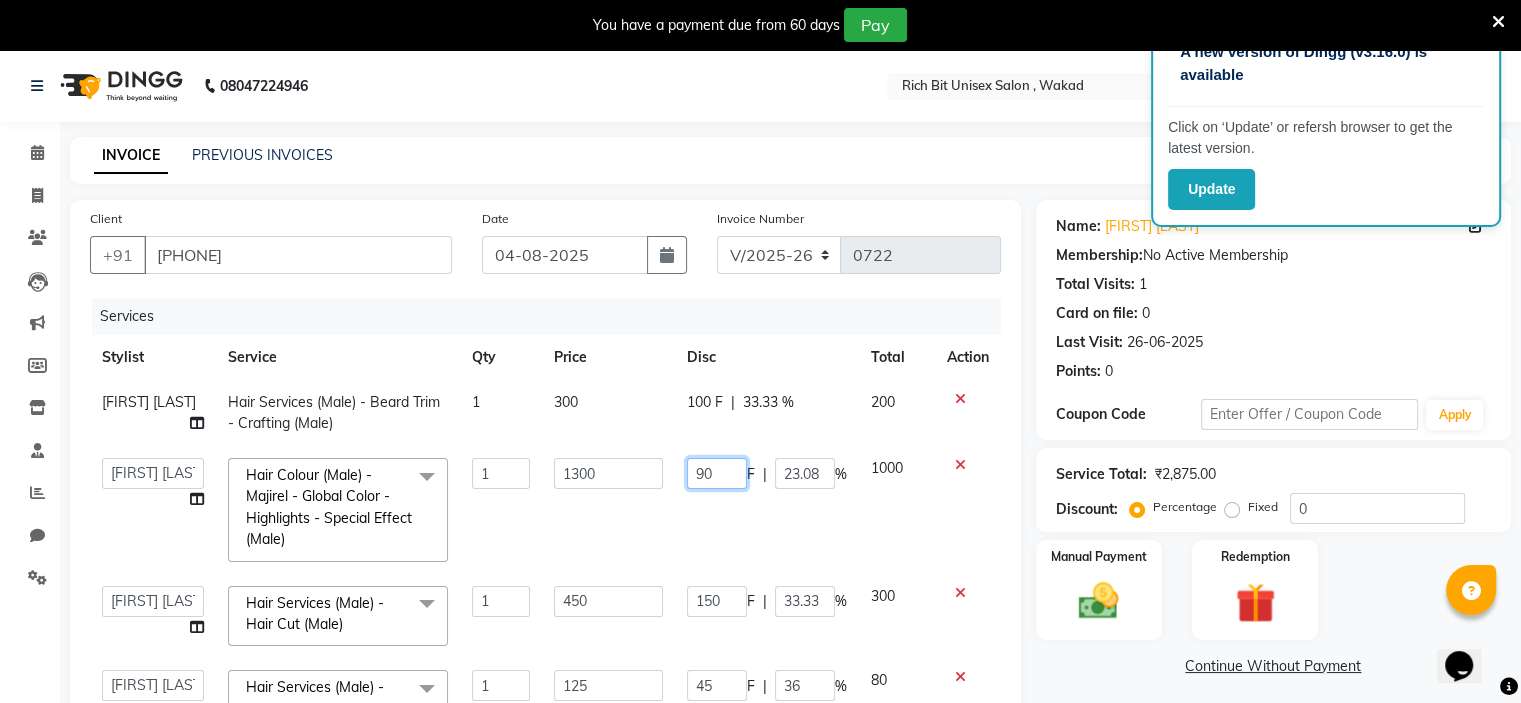 type on "900" 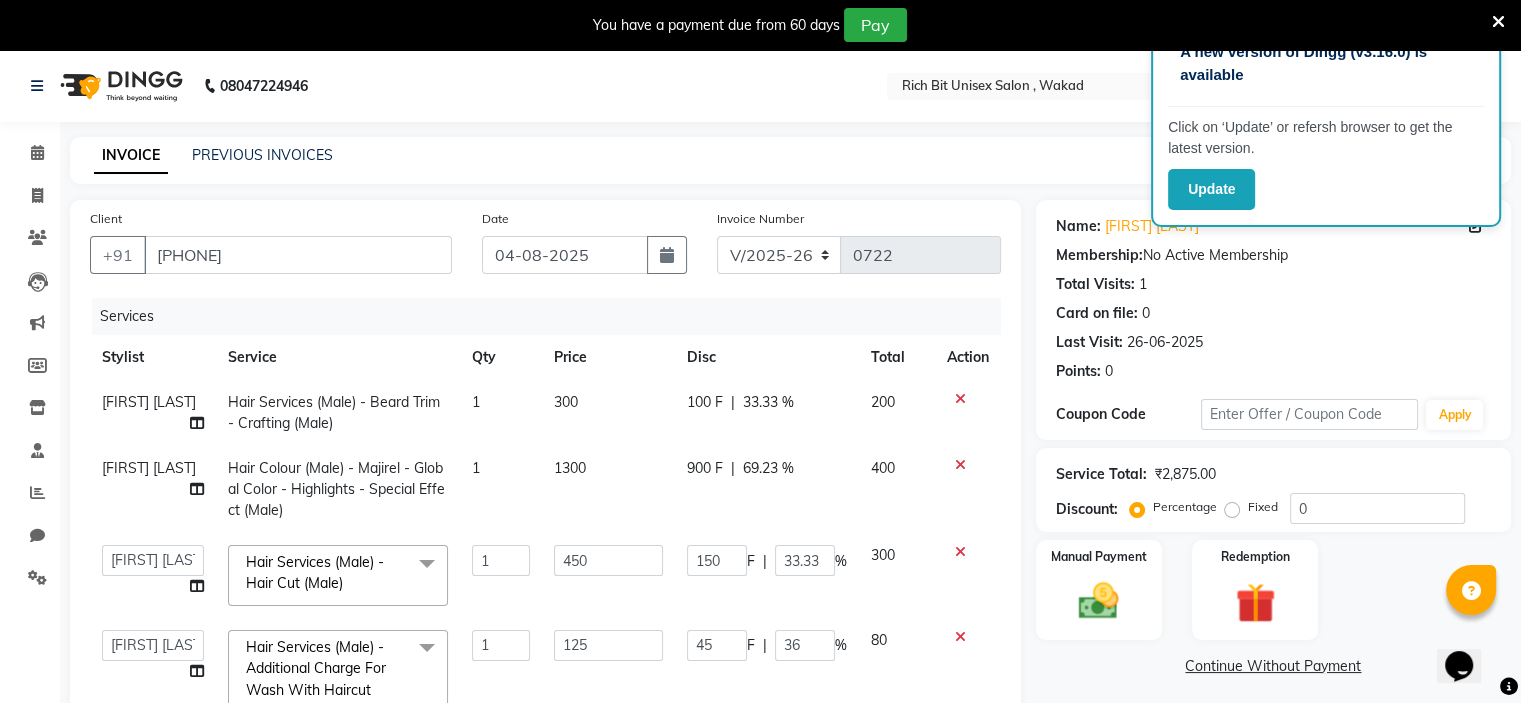 click on "[NUMBER] F | 69.23 %" 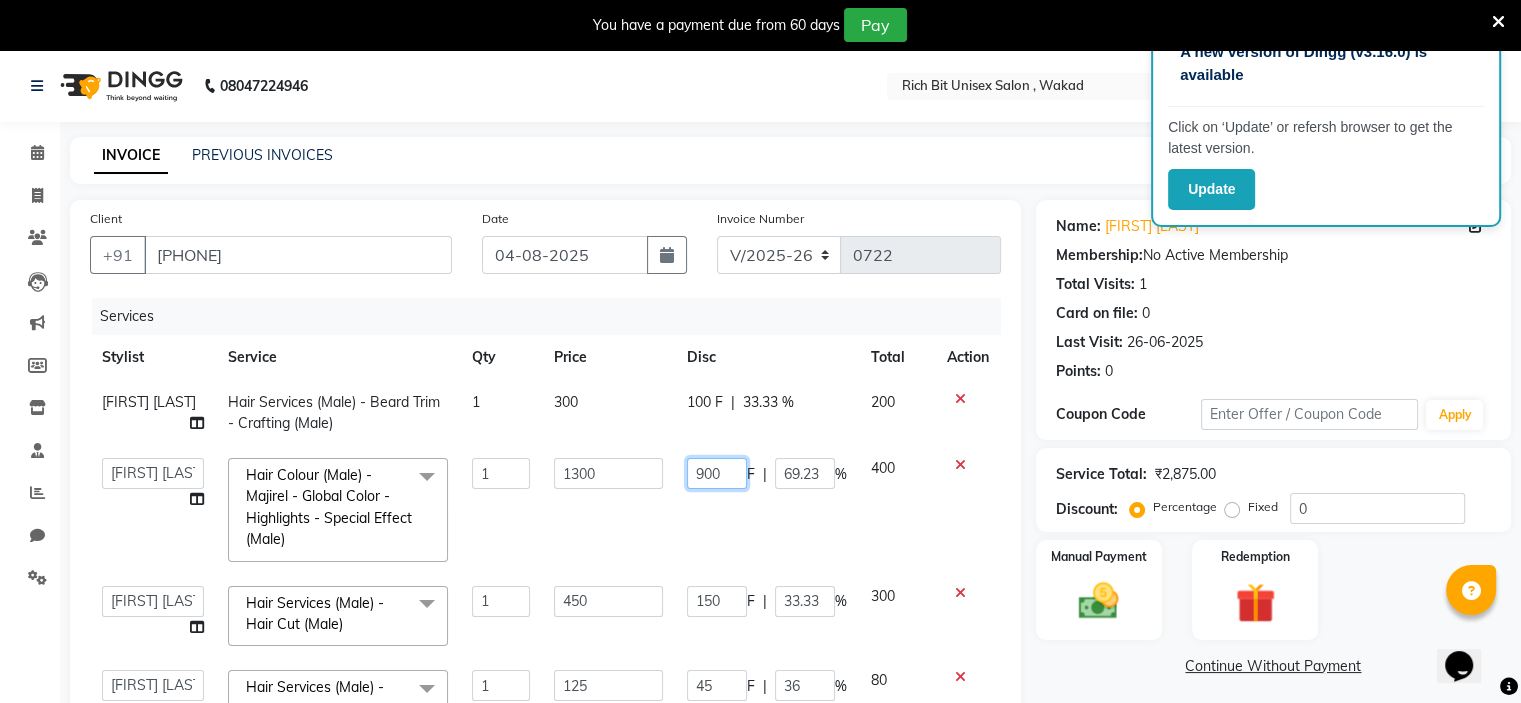 click on "900" 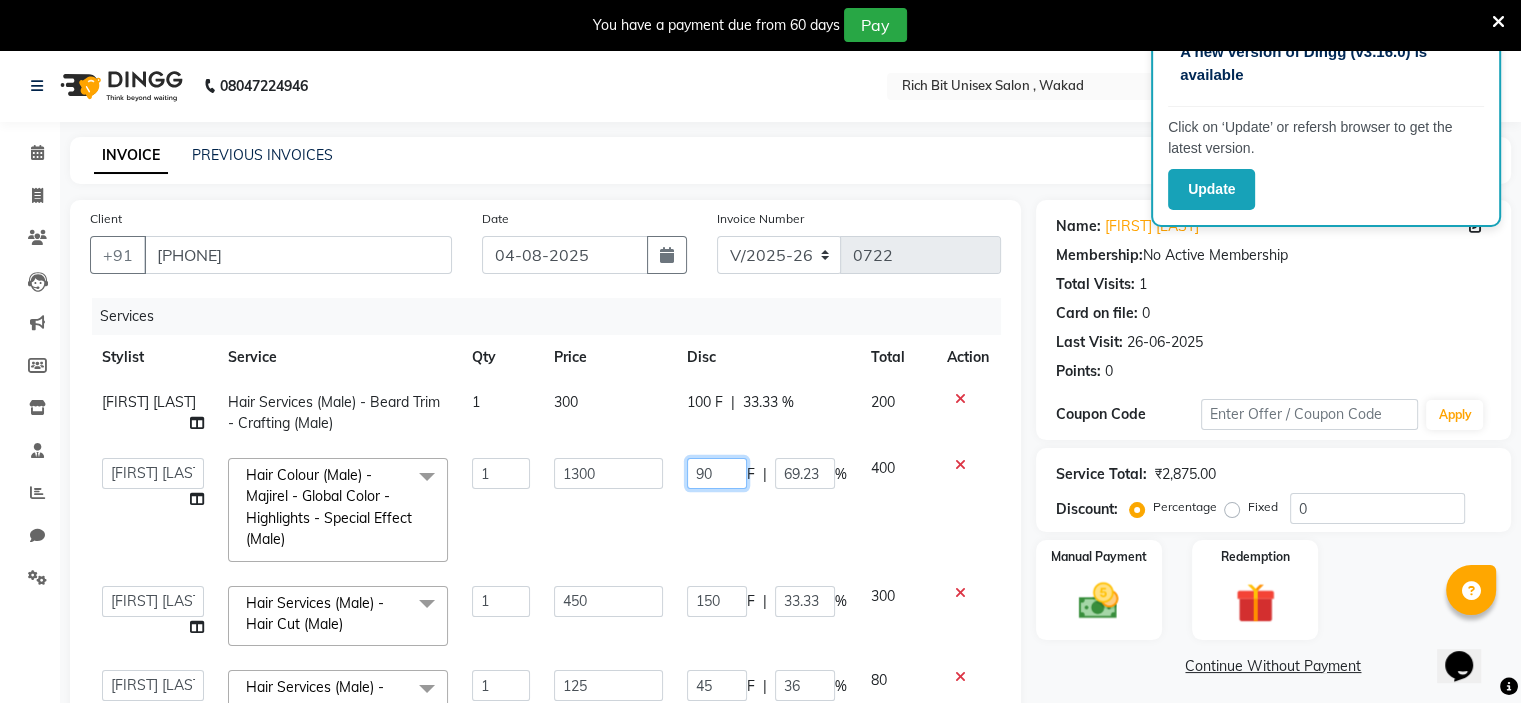 type on "9" 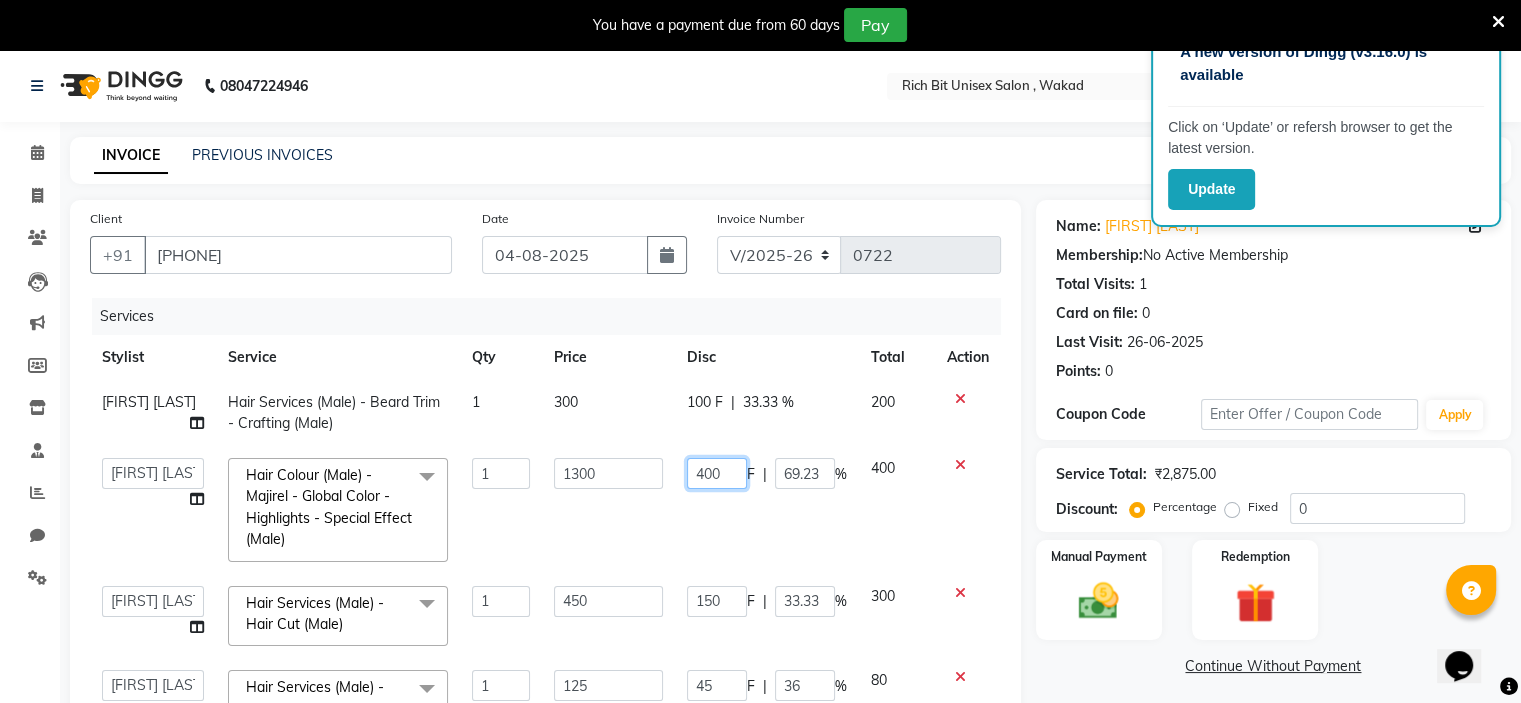 type on "4000" 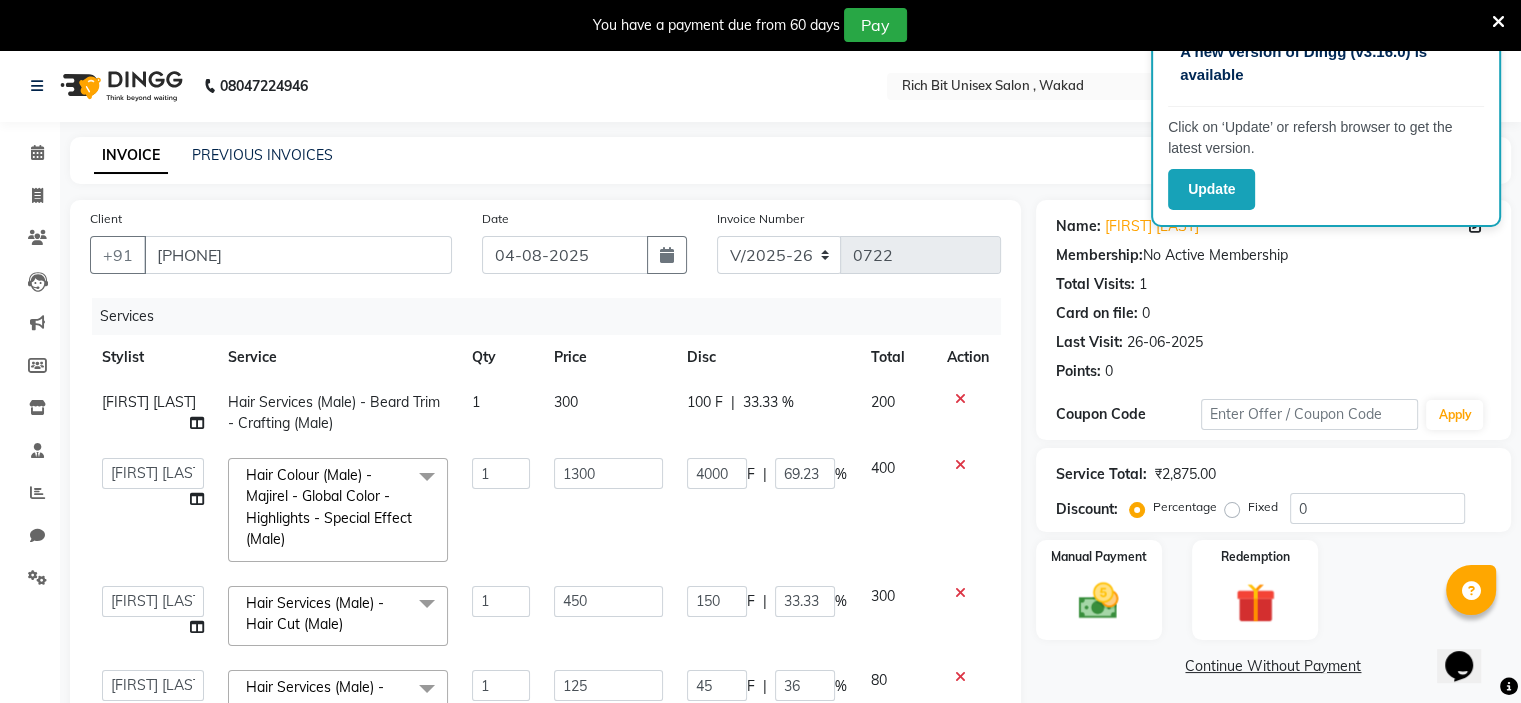 click on "[NUMBER]000 F | 69.23 %" 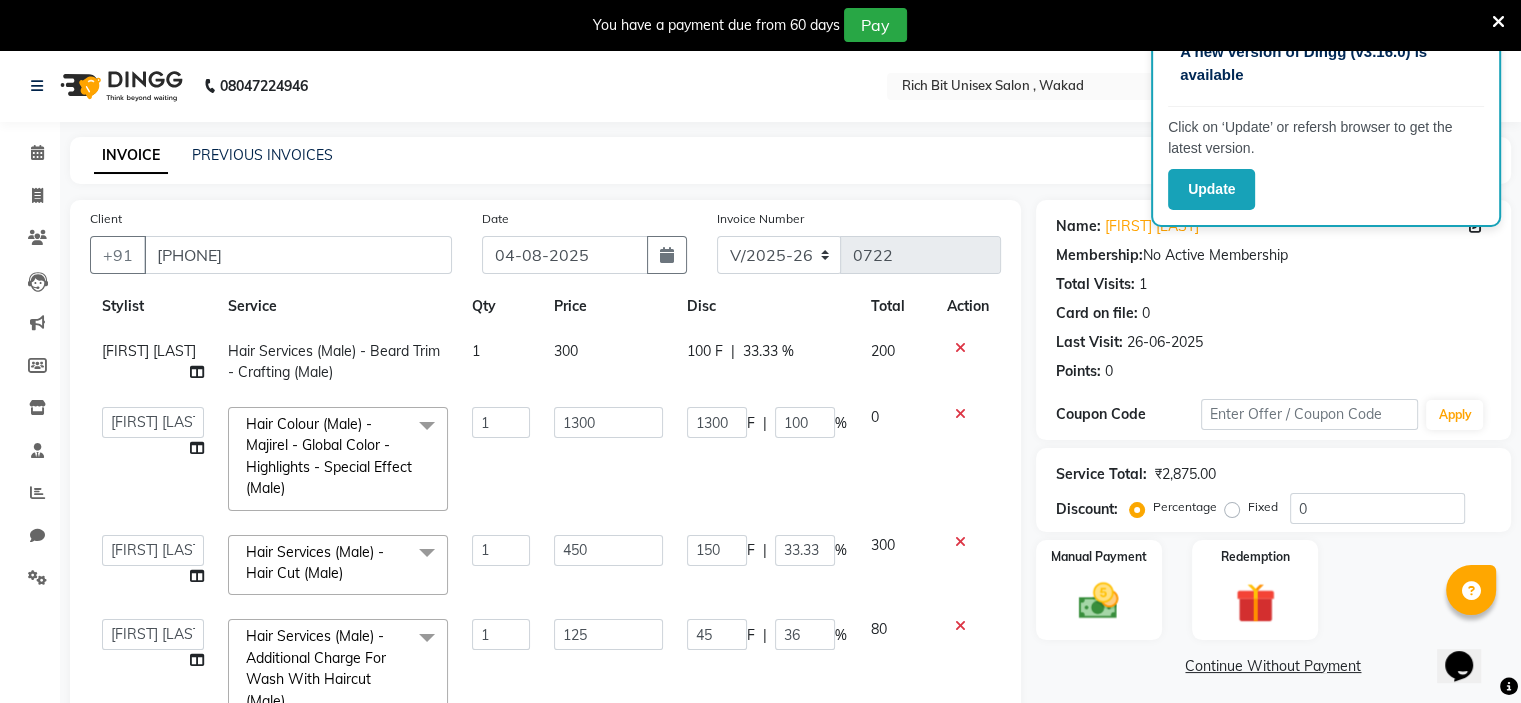 scroll, scrollTop: 0, scrollLeft: 0, axis: both 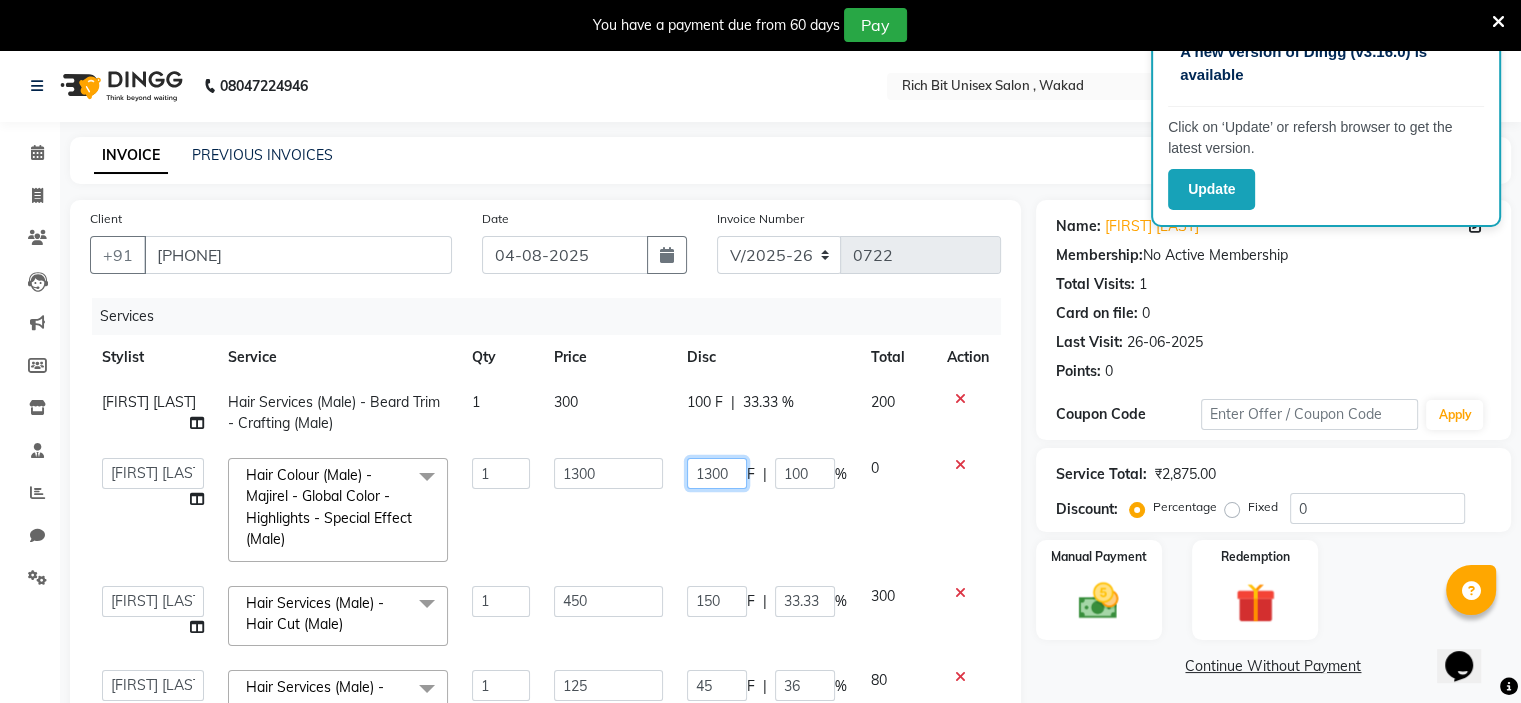 click on "1300" 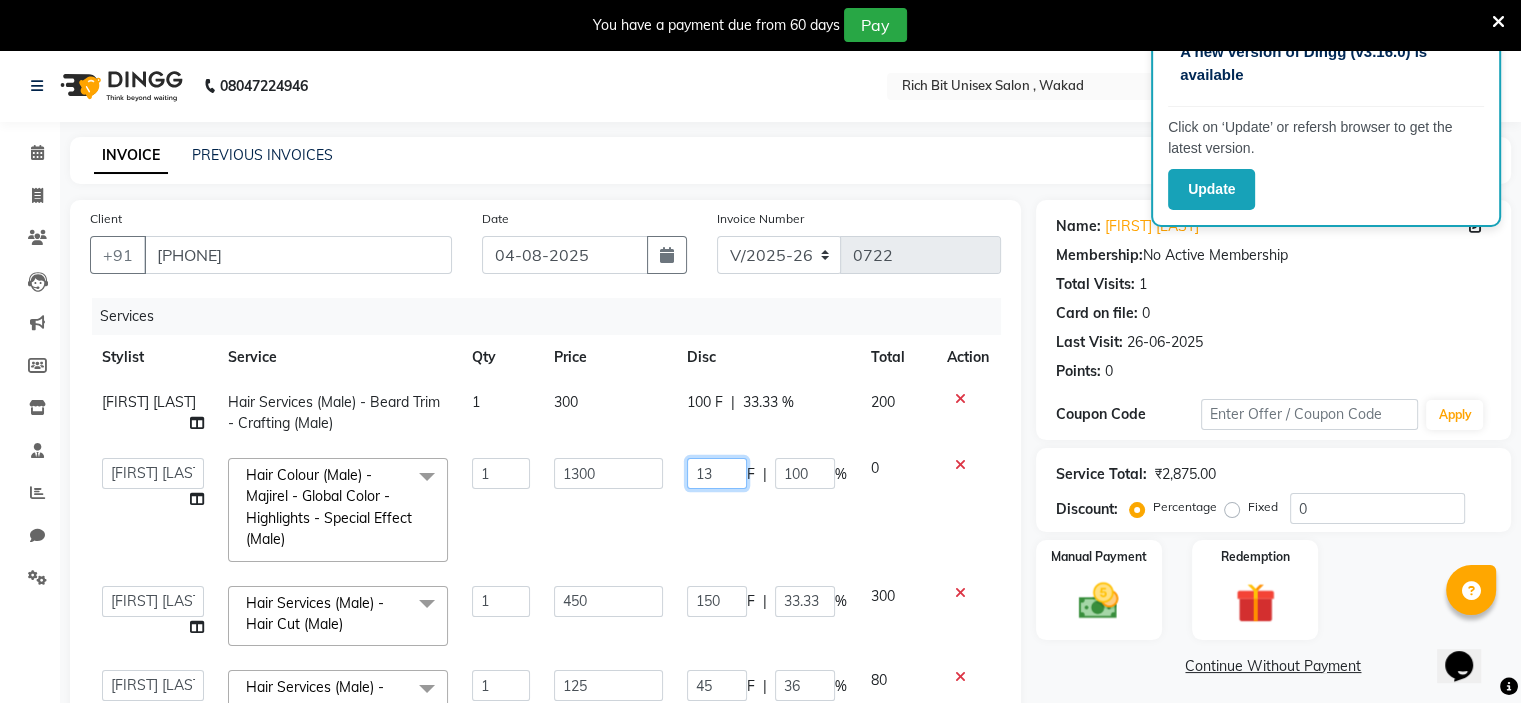 type on "1" 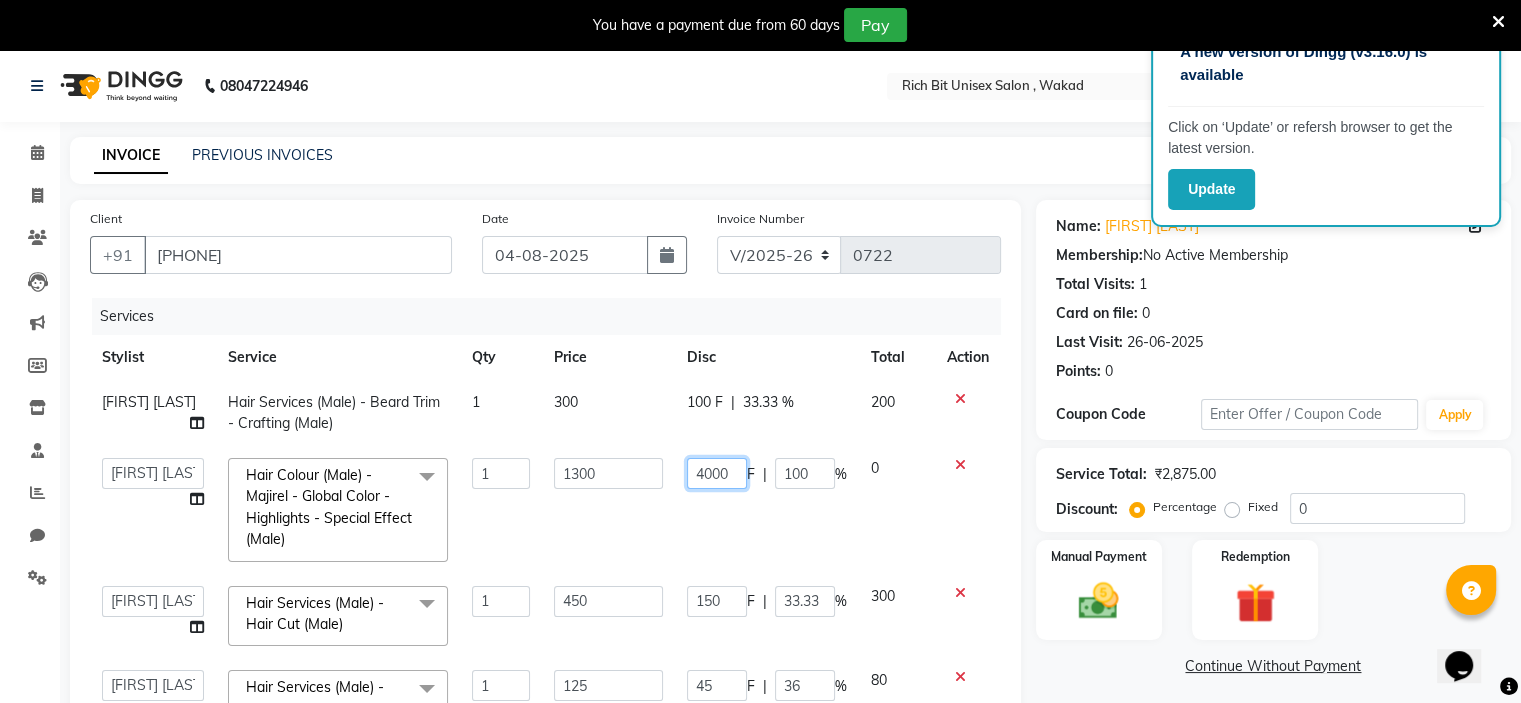 type on "400" 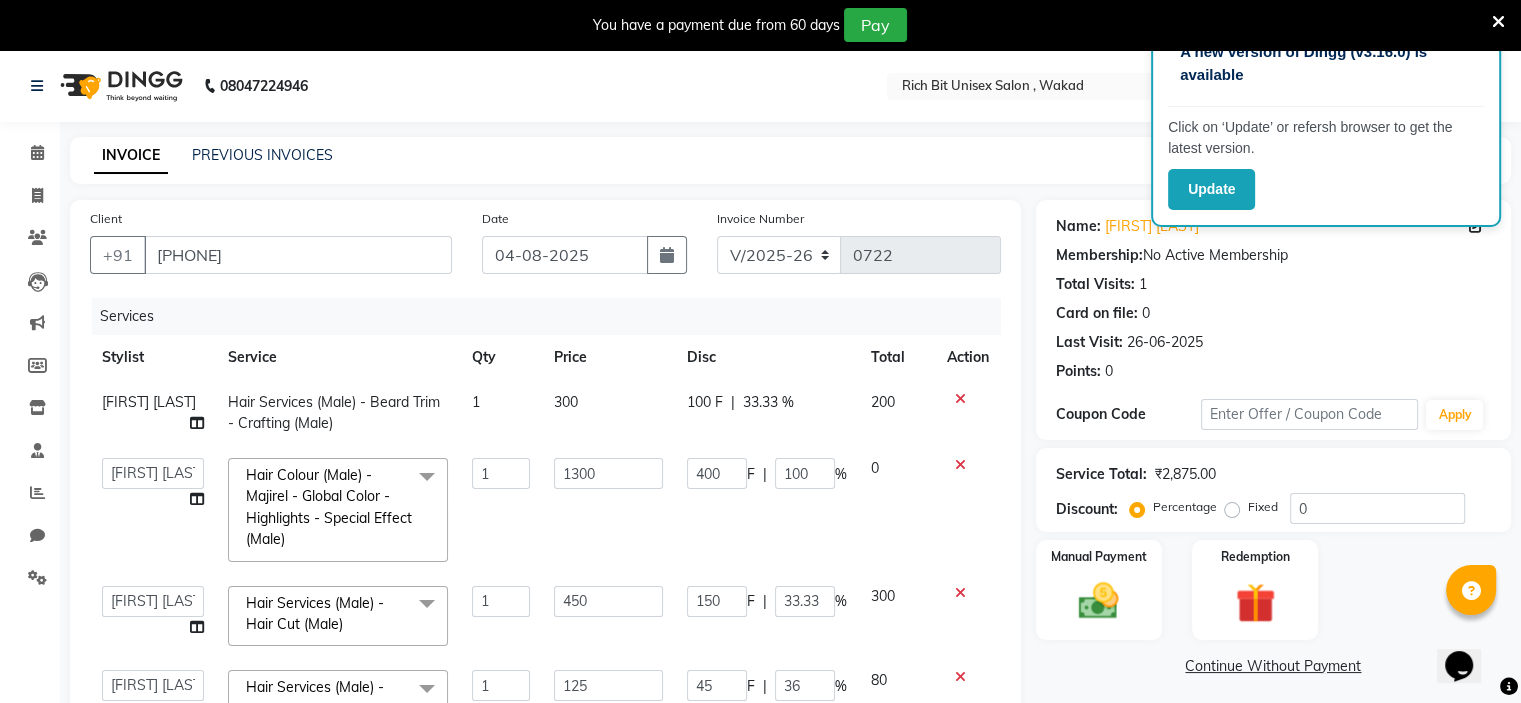 click on "400 F | 100 %" 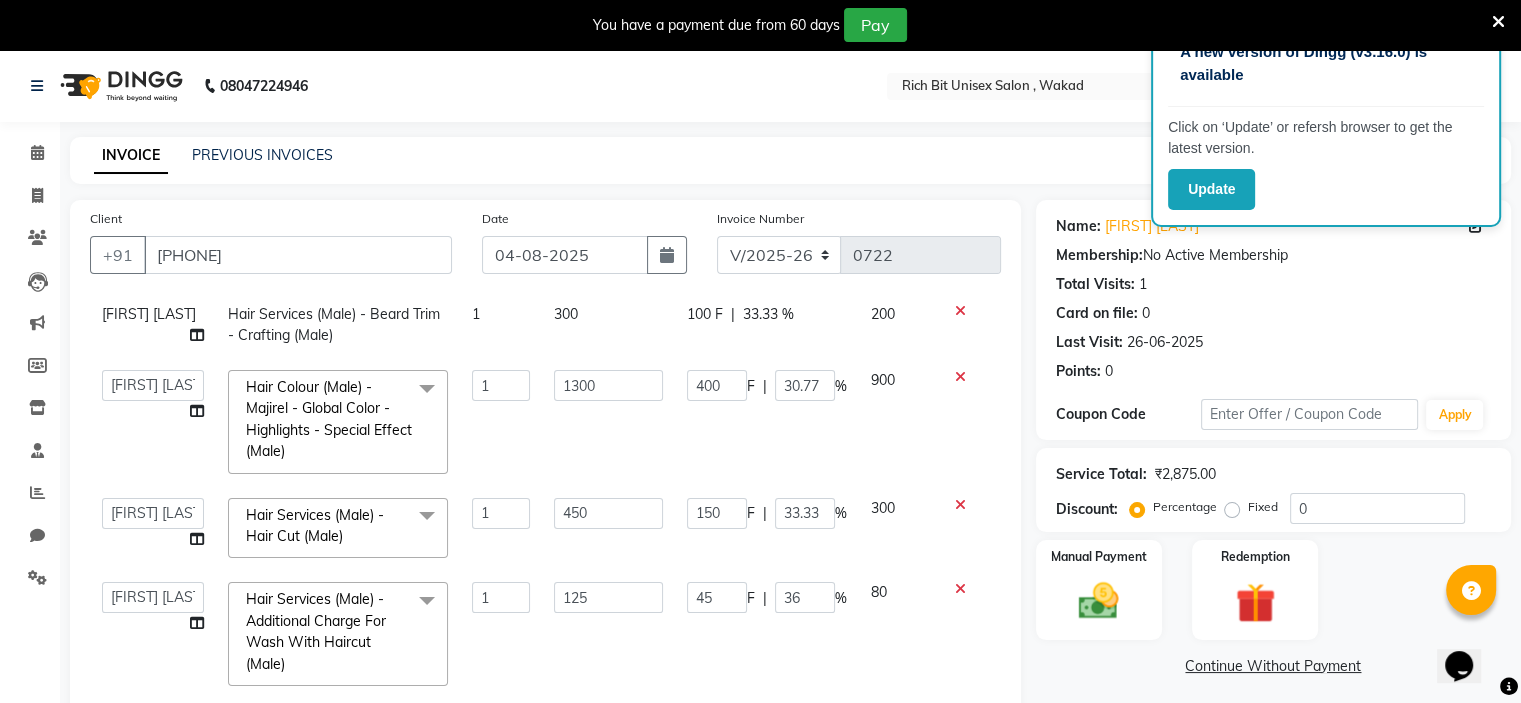 scroll, scrollTop: 144, scrollLeft: 0, axis: vertical 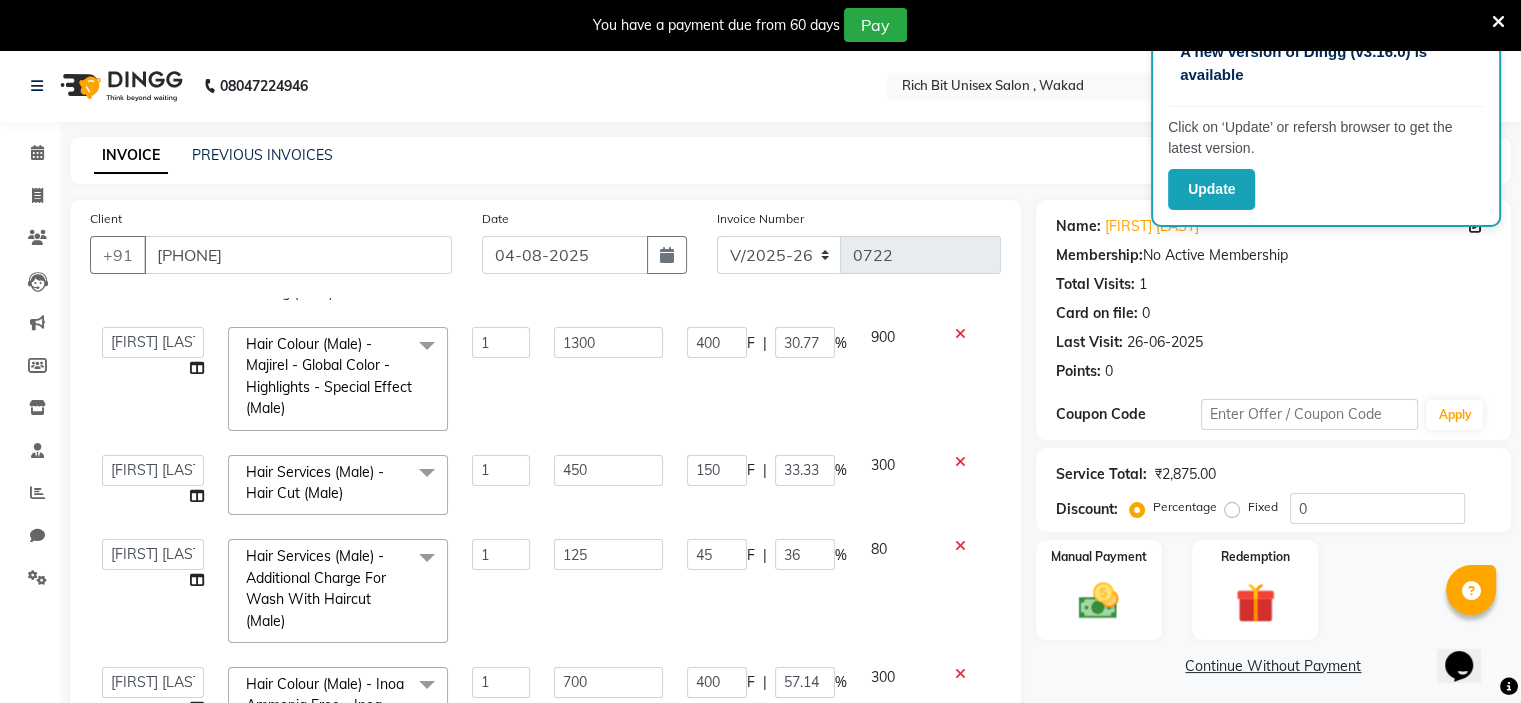 click 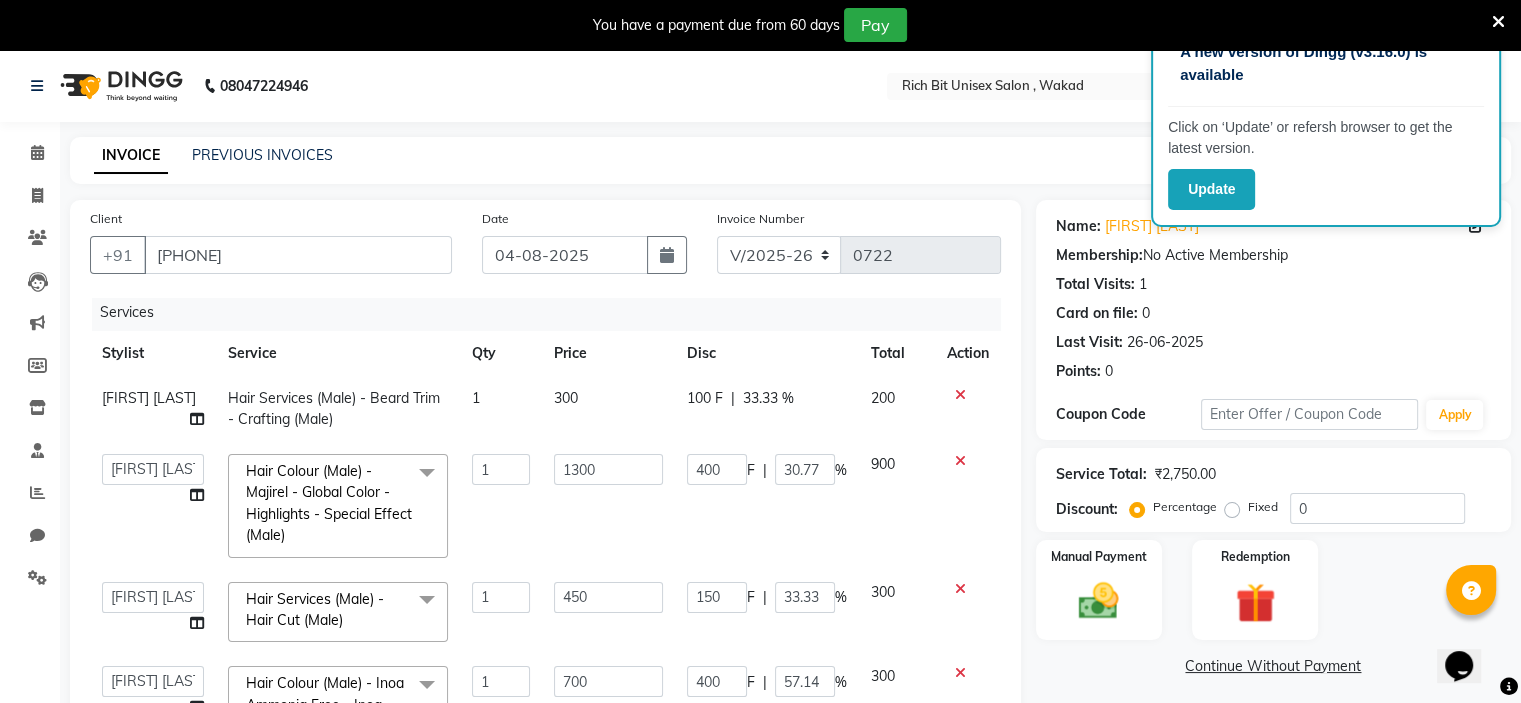 scroll, scrollTop: 17, scrollLeft: 0, axis: vertical 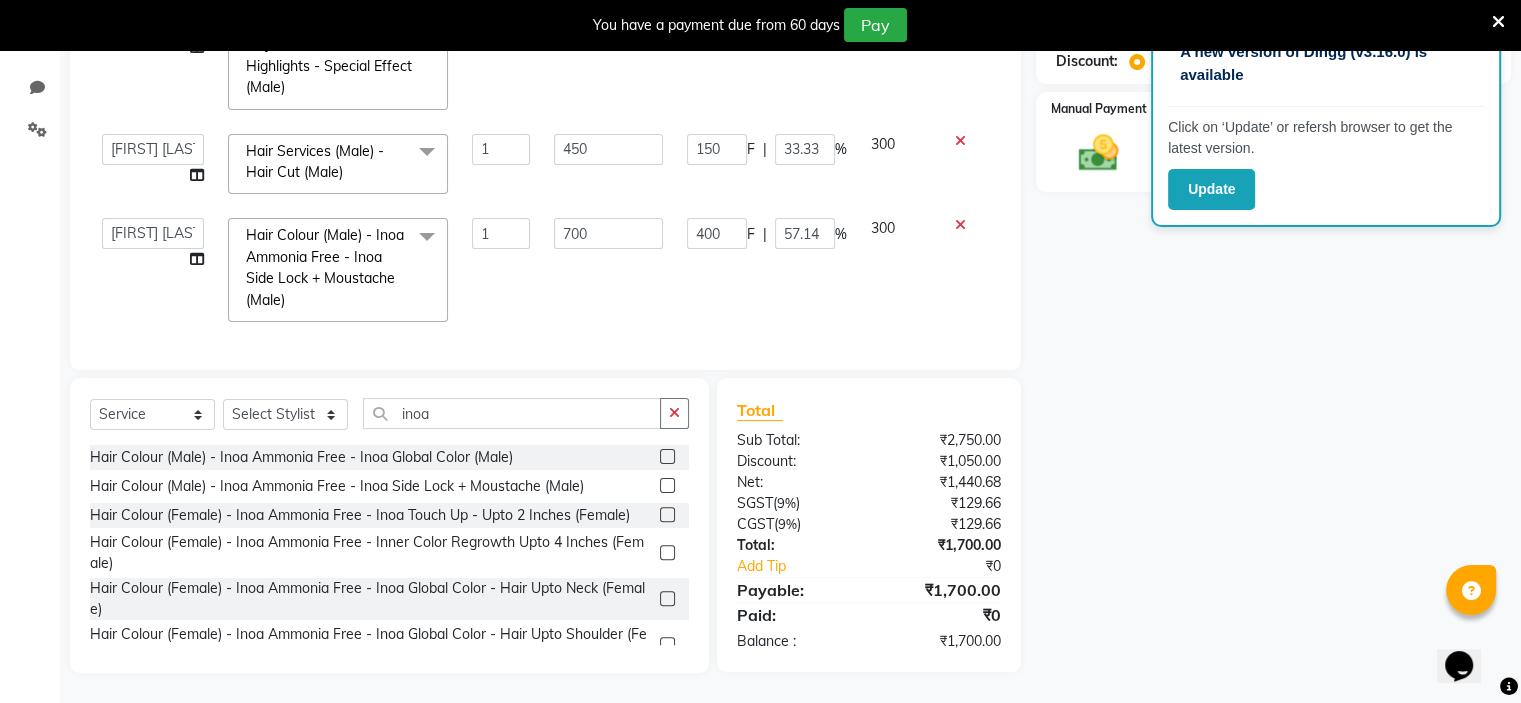 click at bounding box center (1498, 22) 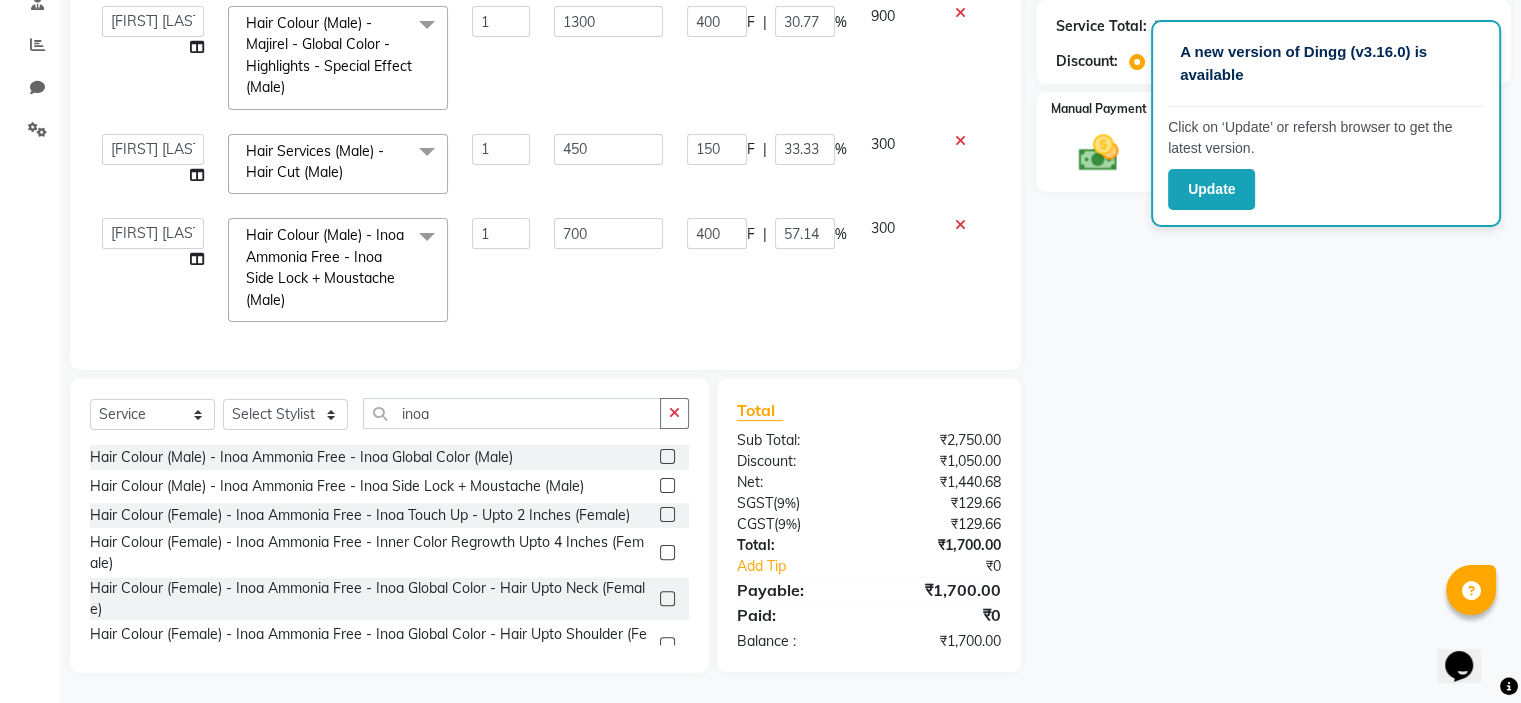 scroll, scrollTop: 0, scrollLeft: 0, axis: both 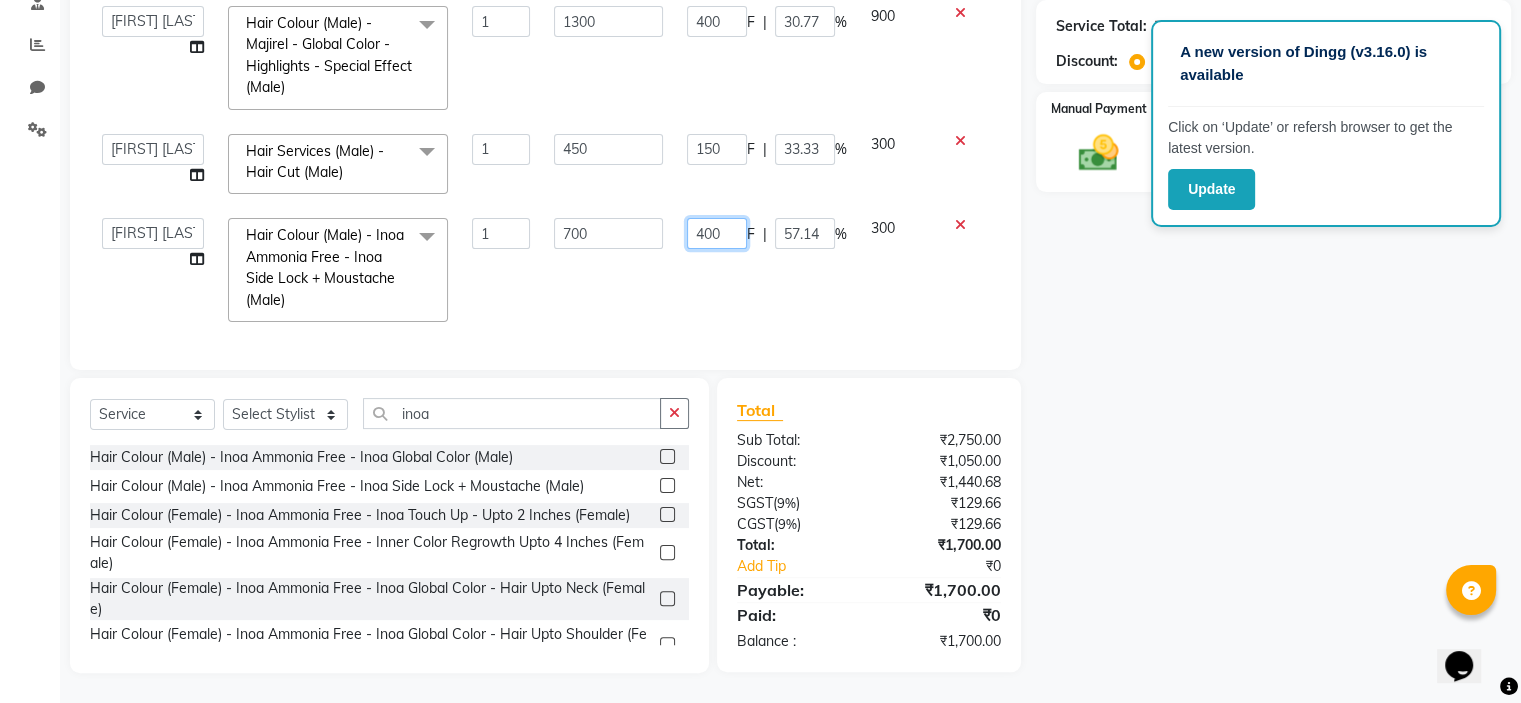 click on "400" 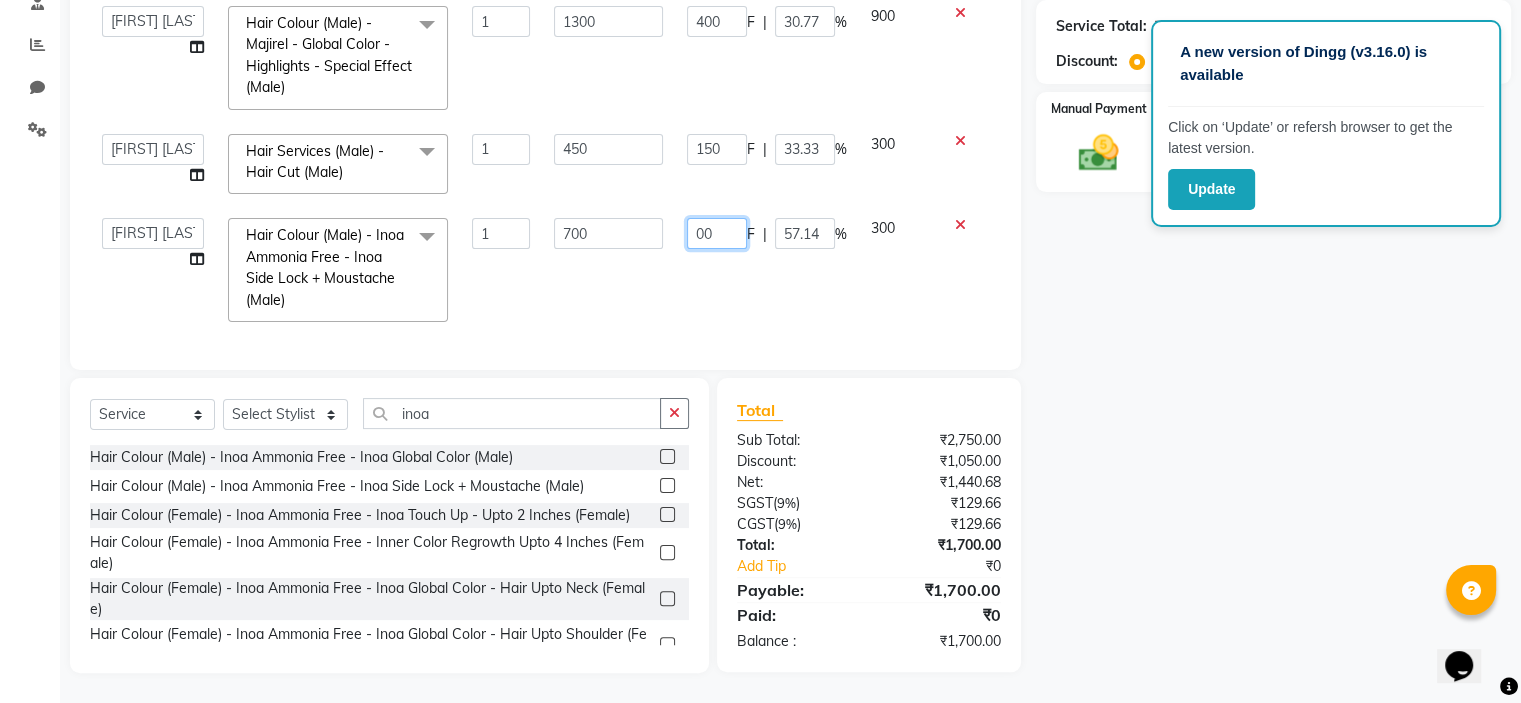 type on "500" 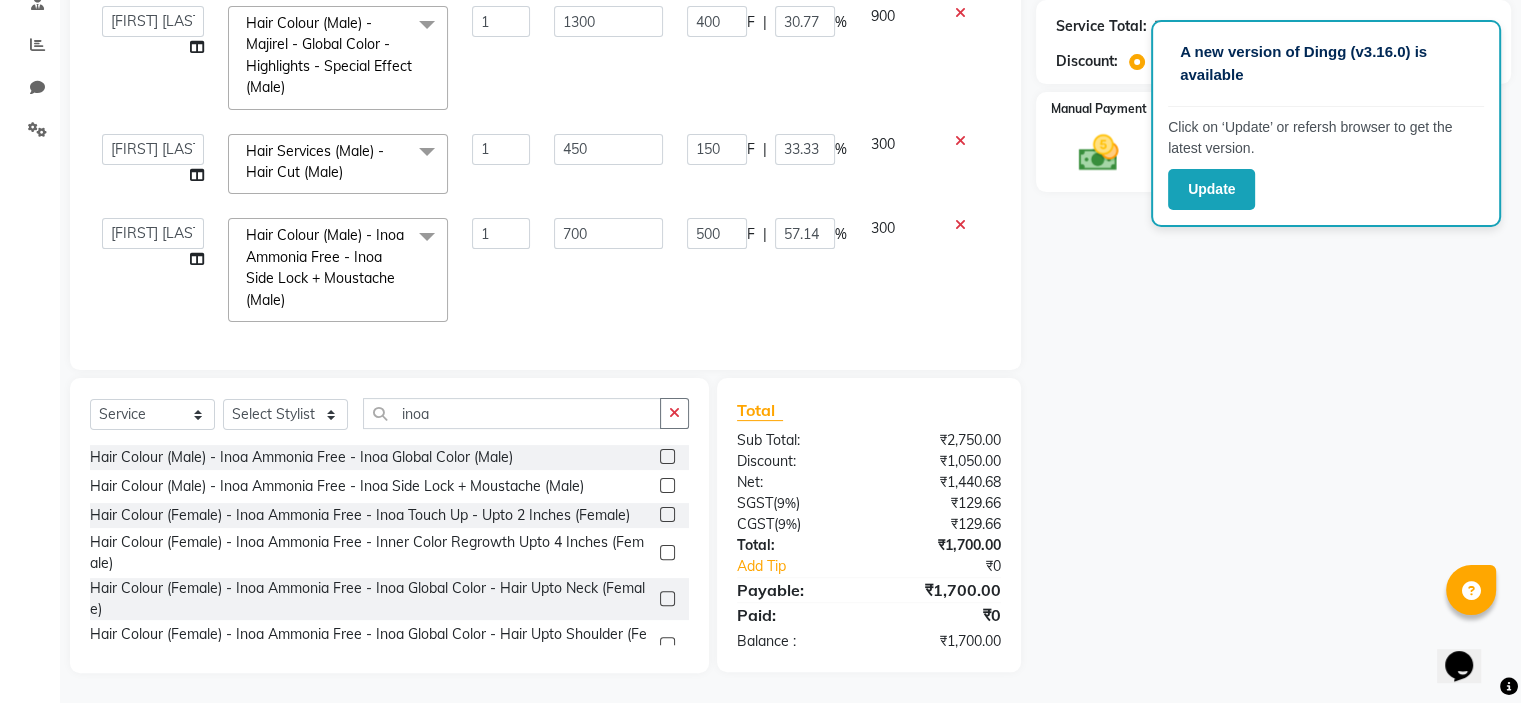 click on "[NUMBER] F | 57.14 %" 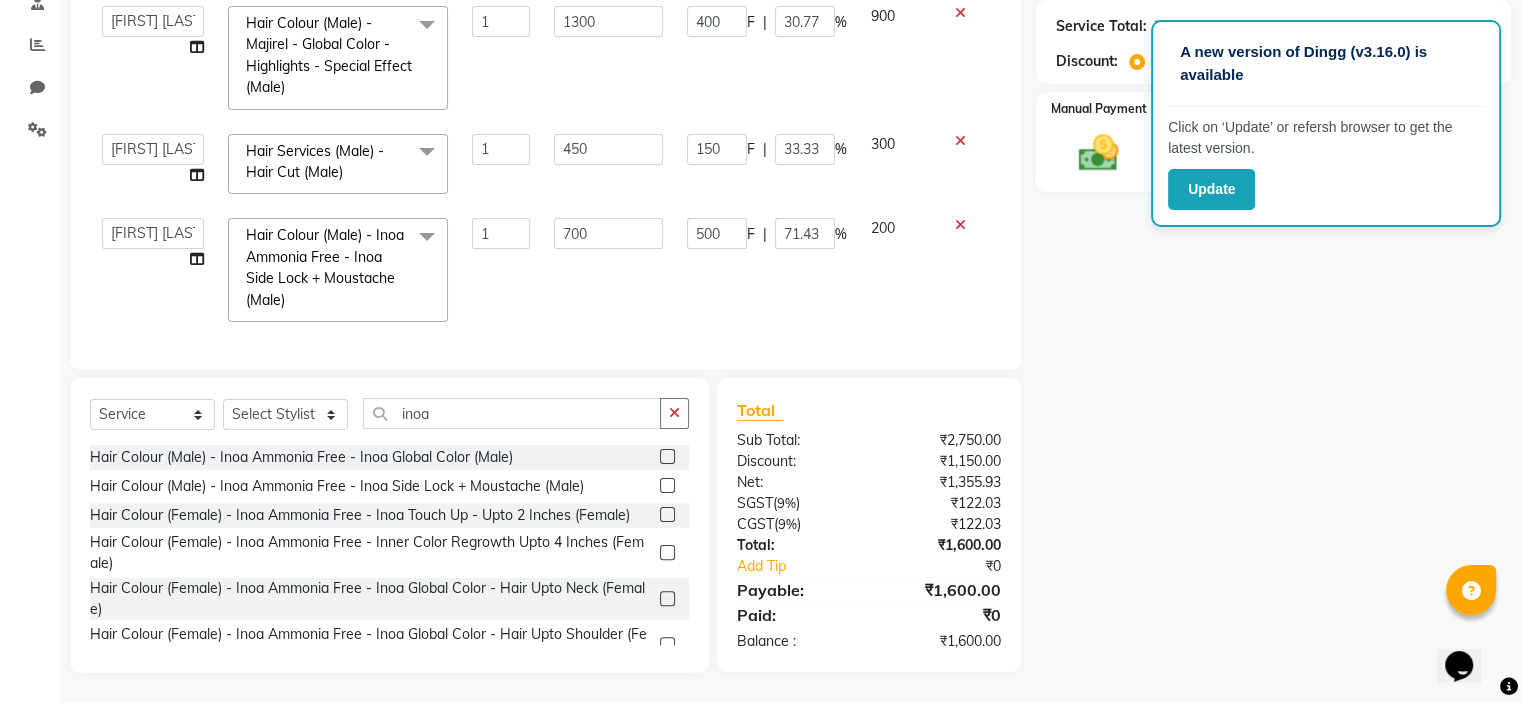 scroll, scrollTop: 18, scrollLeft: 0, axis: vertical 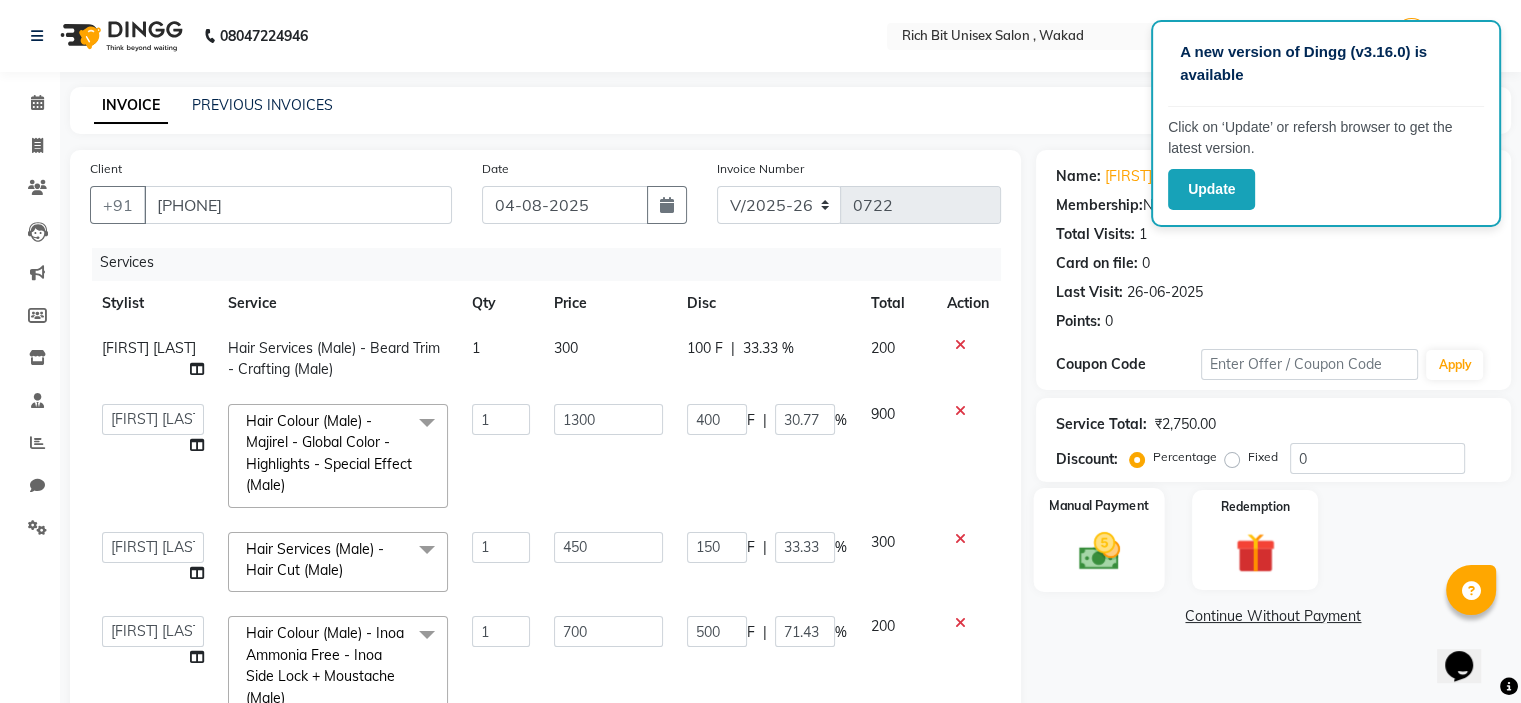 click 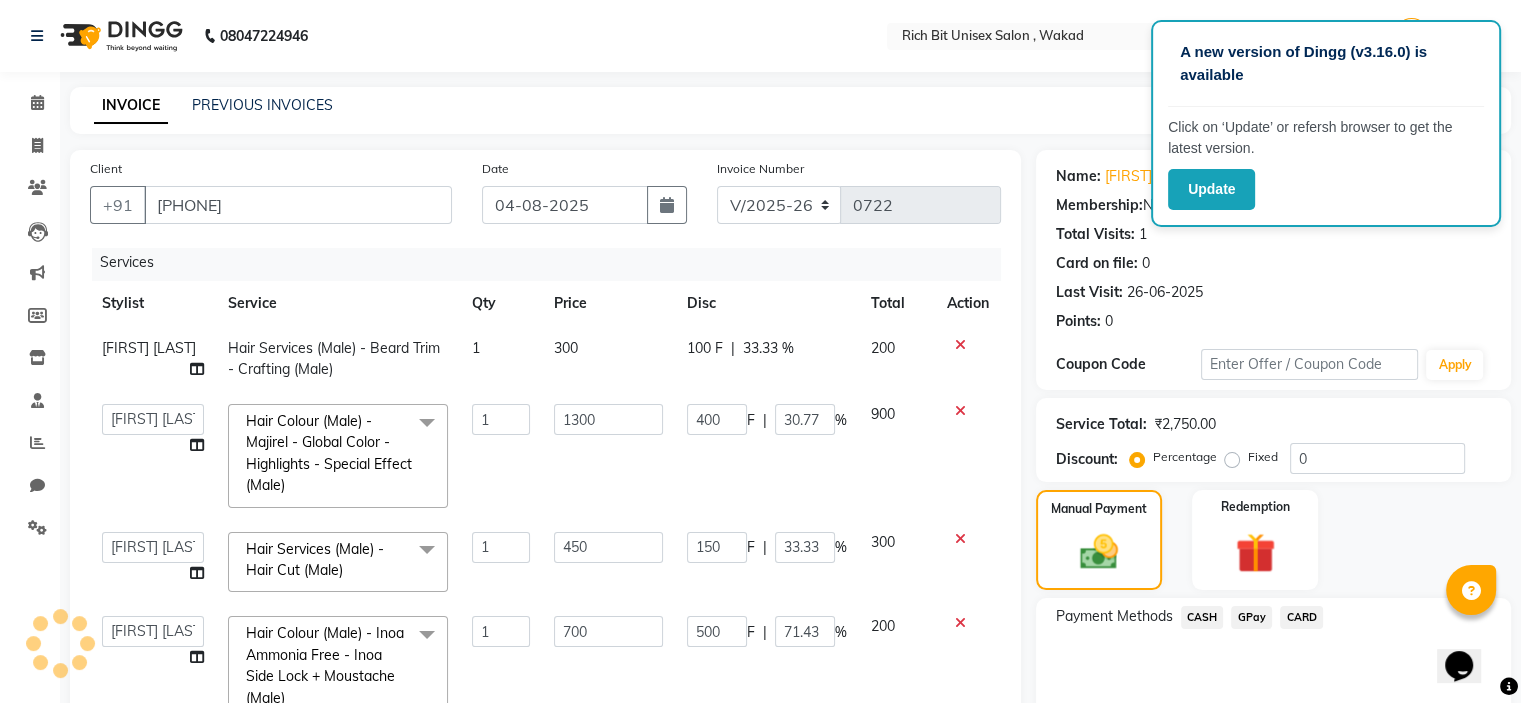 click on "GPay" 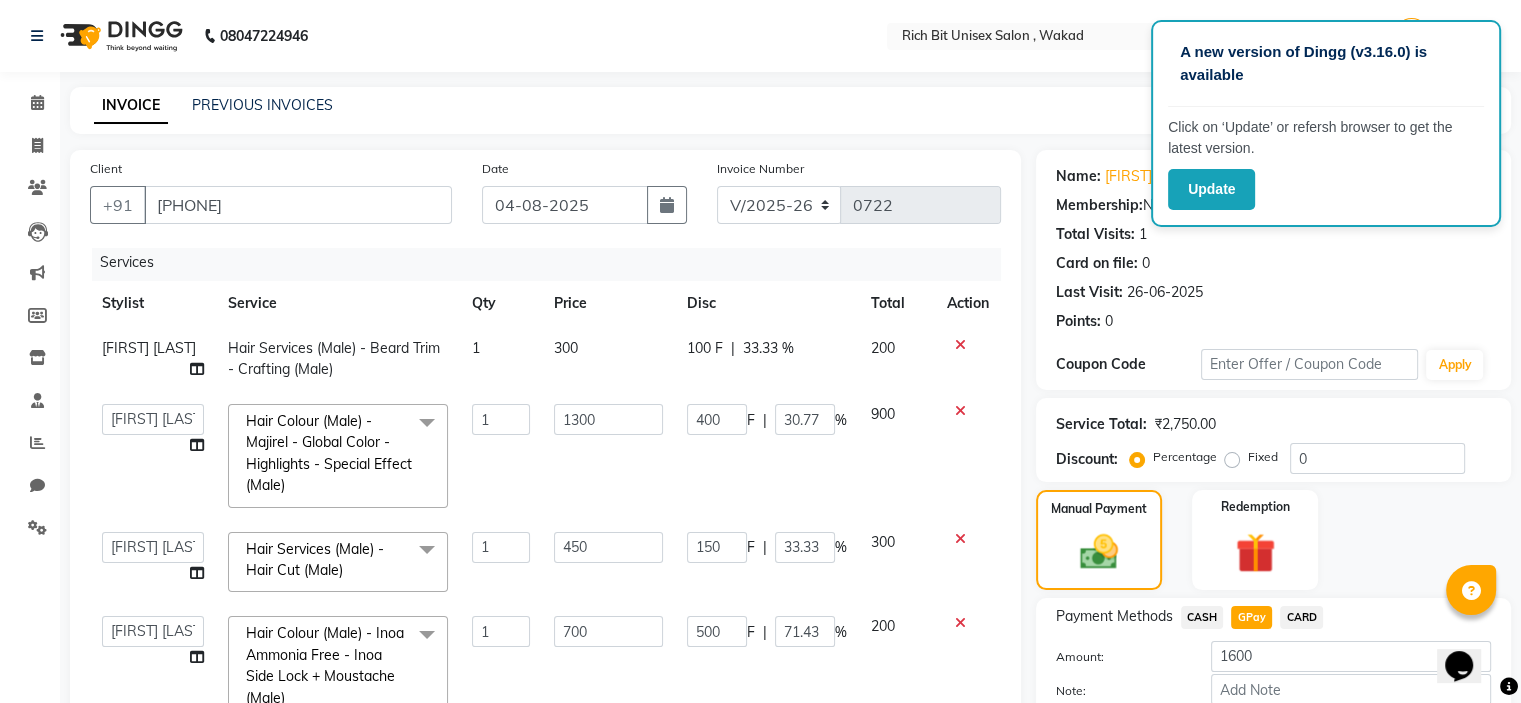 scroll, scrollTop: 398, scrollLeft: 0, axis: vertical 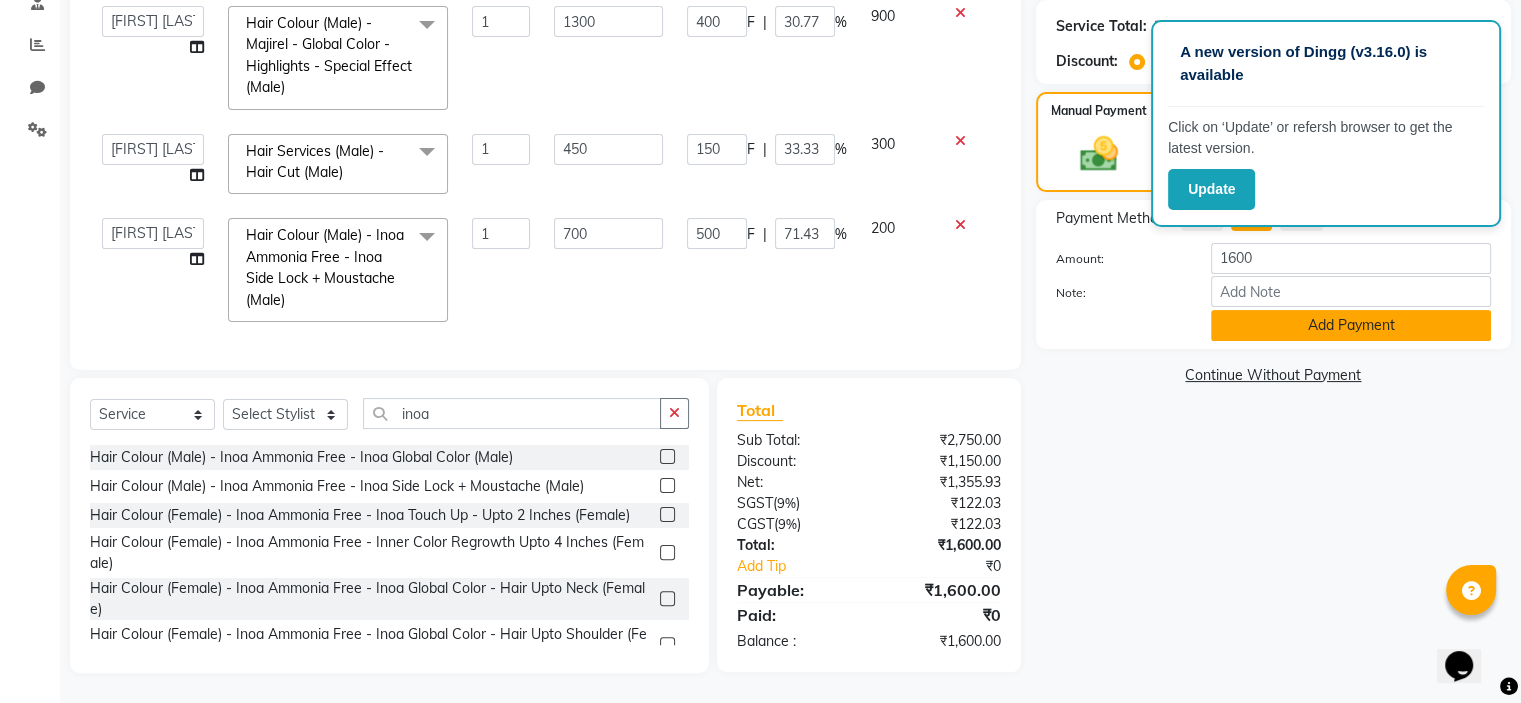 click on "Add Payment" 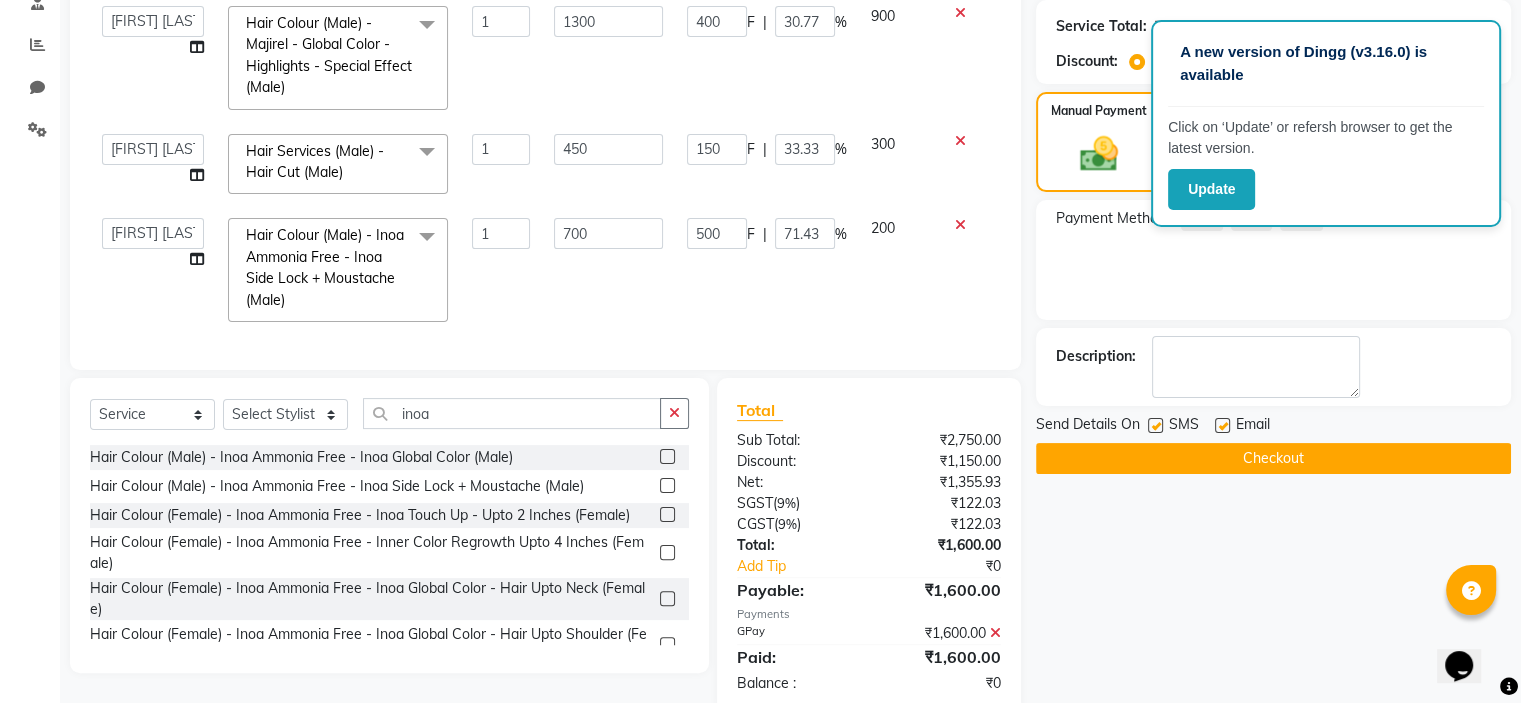 click on "Checkout" 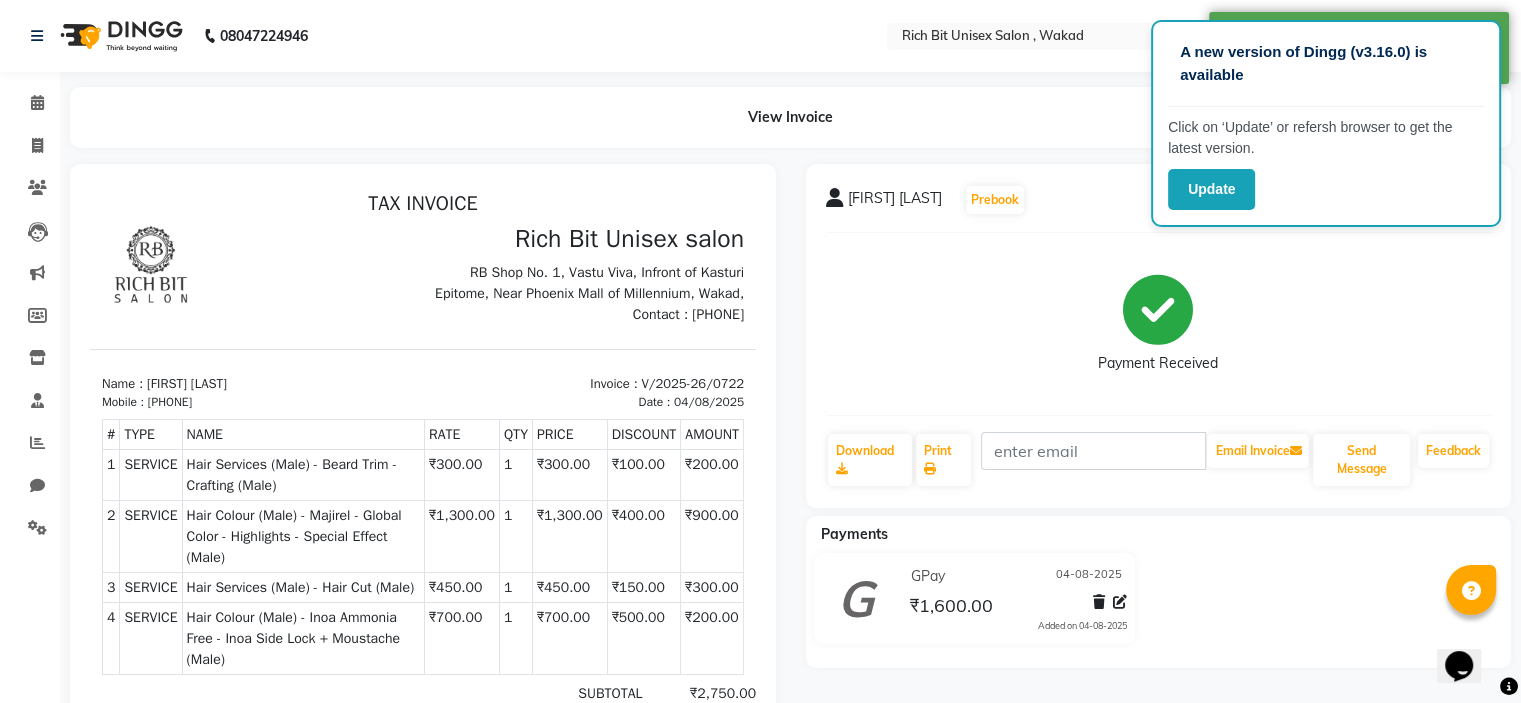 scroll, scrollTop: 0, scrollLeft: 0, axis: both 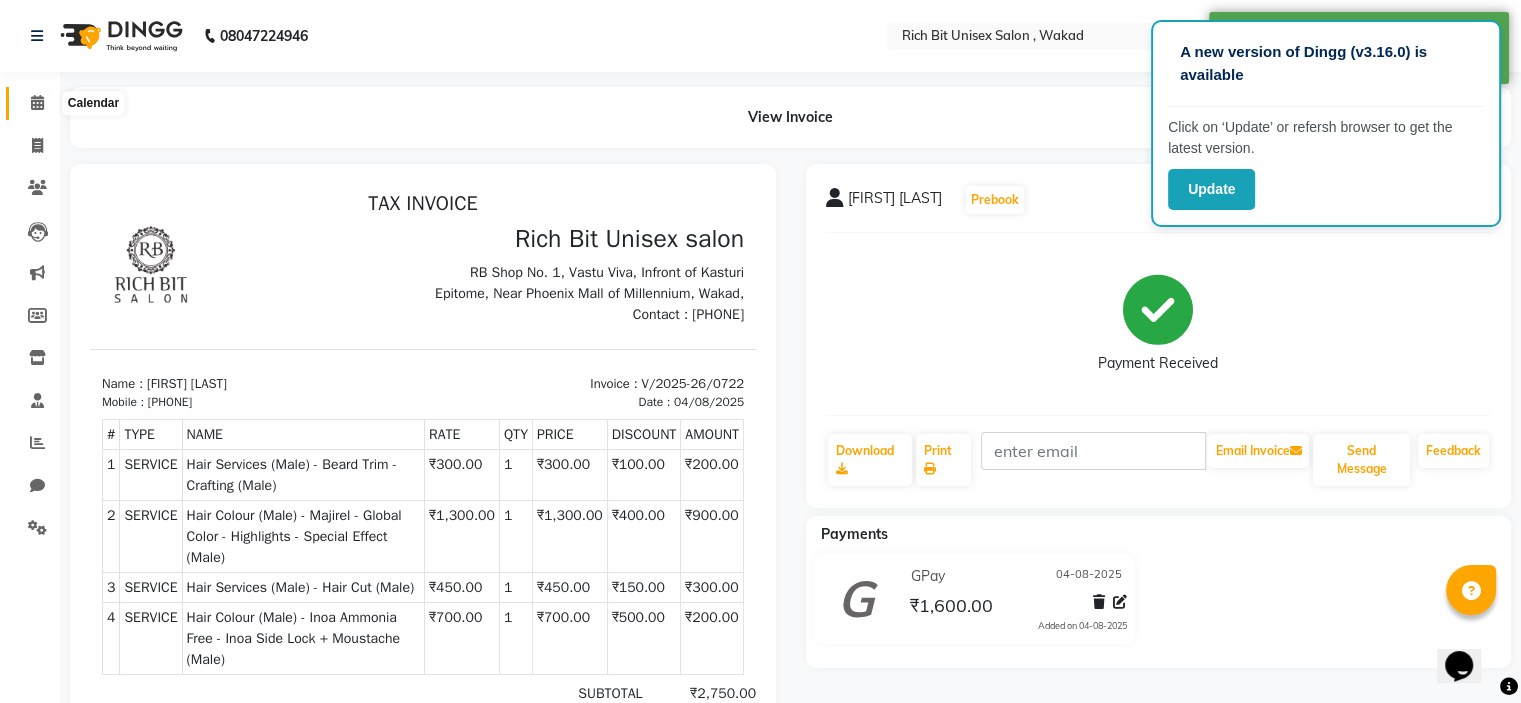 click 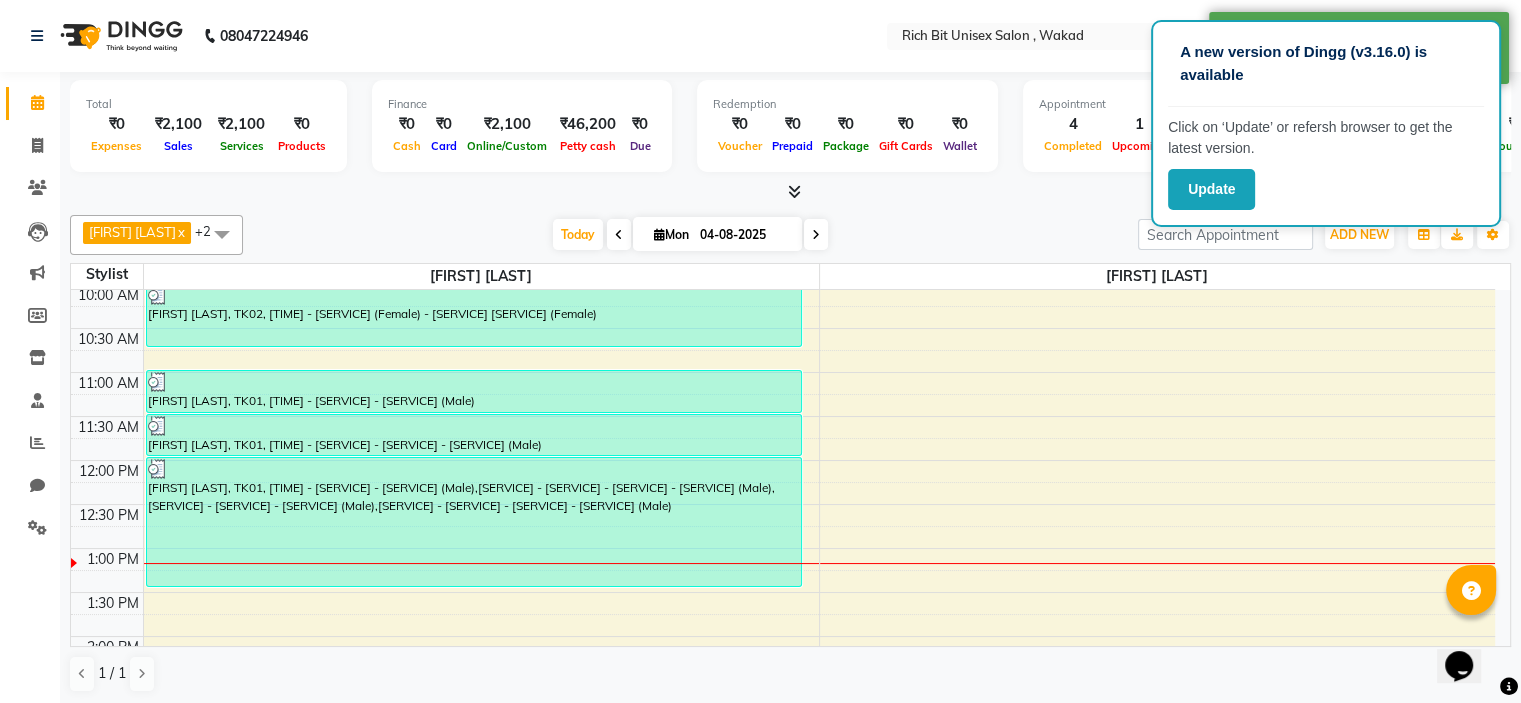 scroll, scrollTop: 171, scrollLeft: 0, axis: vertical 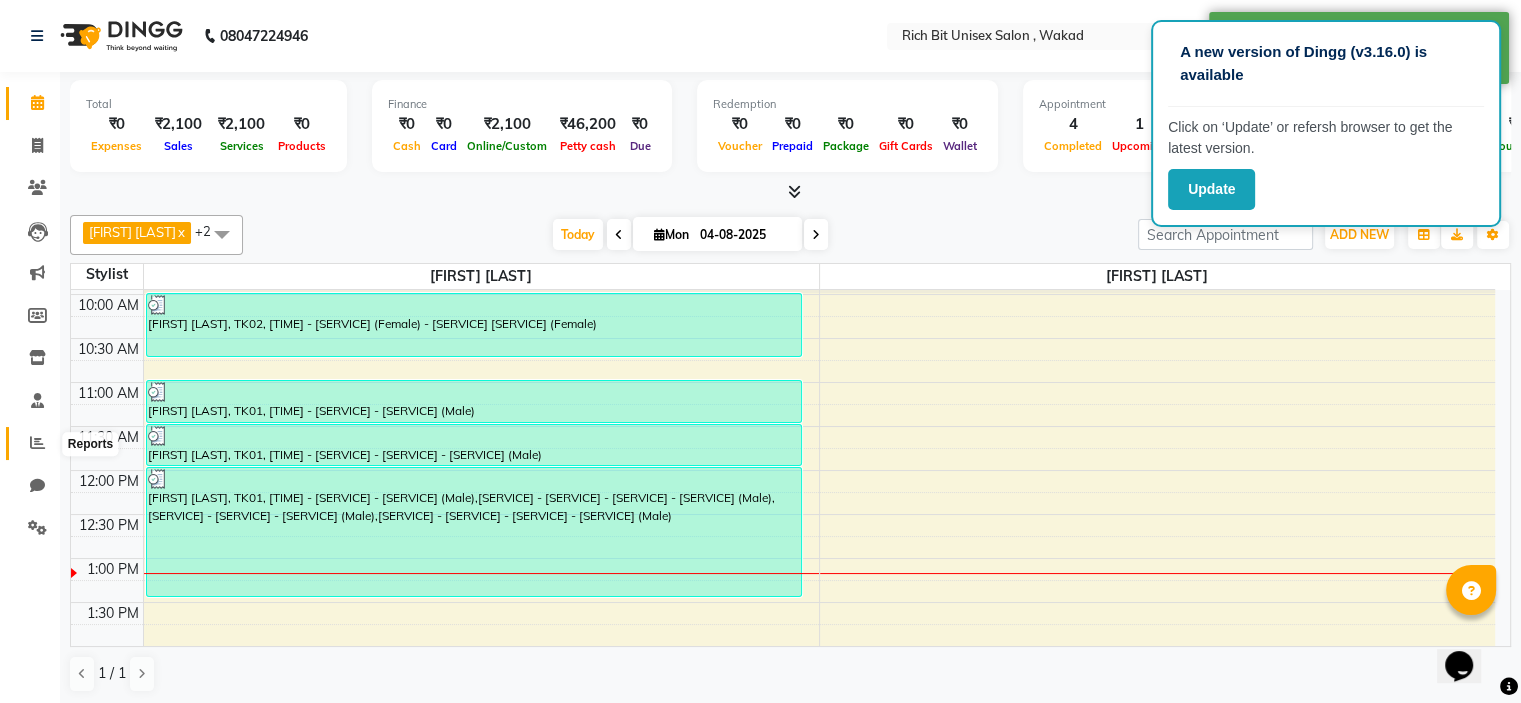 click 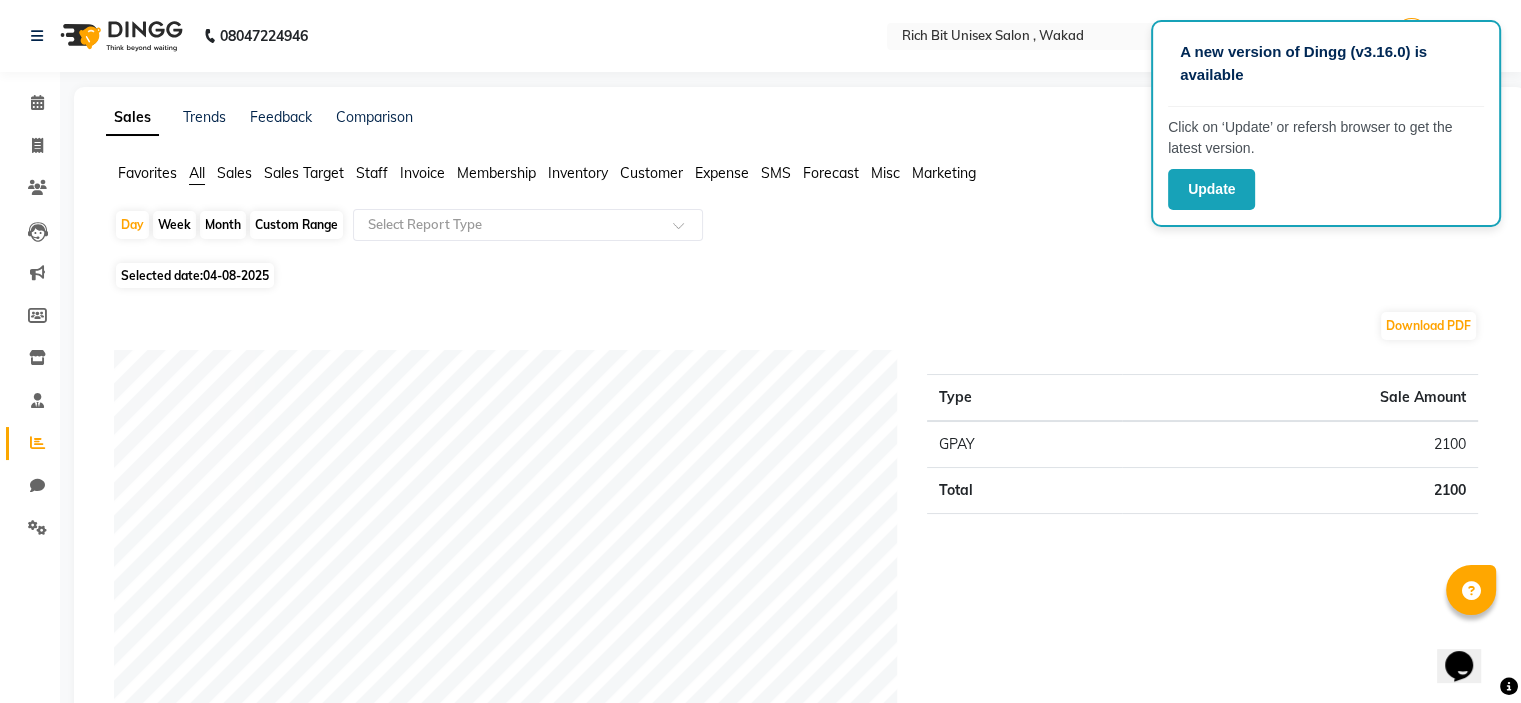 click on "Month" 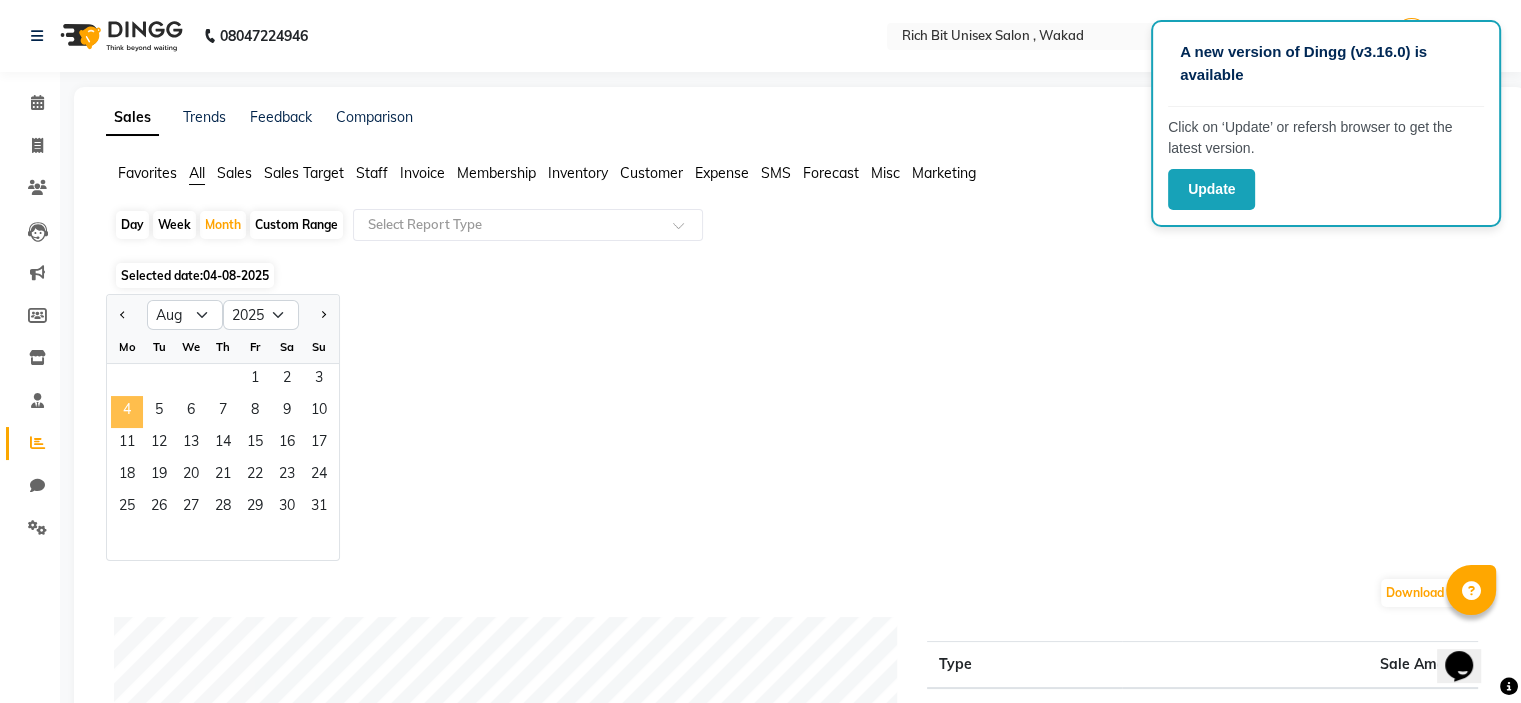 click on "4" 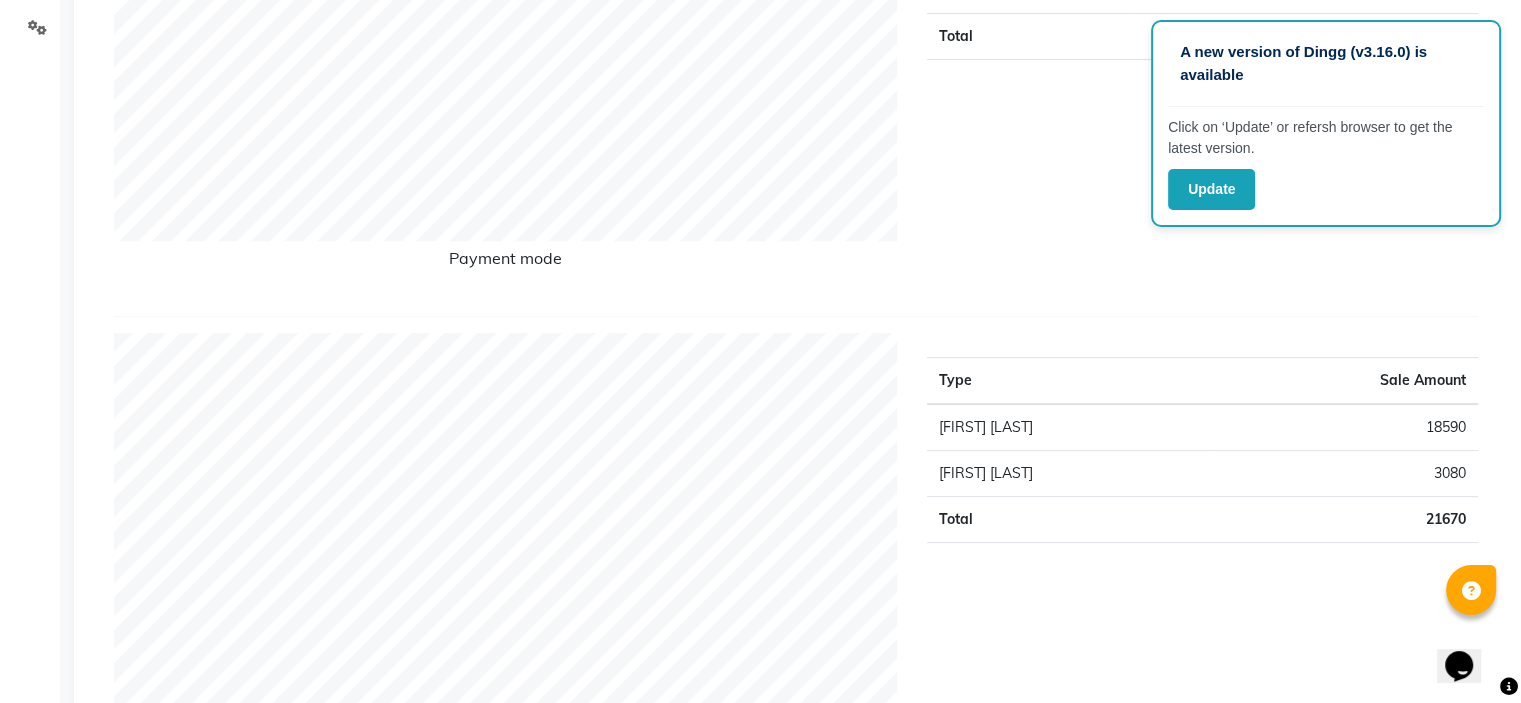 scroll, scrollTop: 0, scrollLeft: 0, axis: both 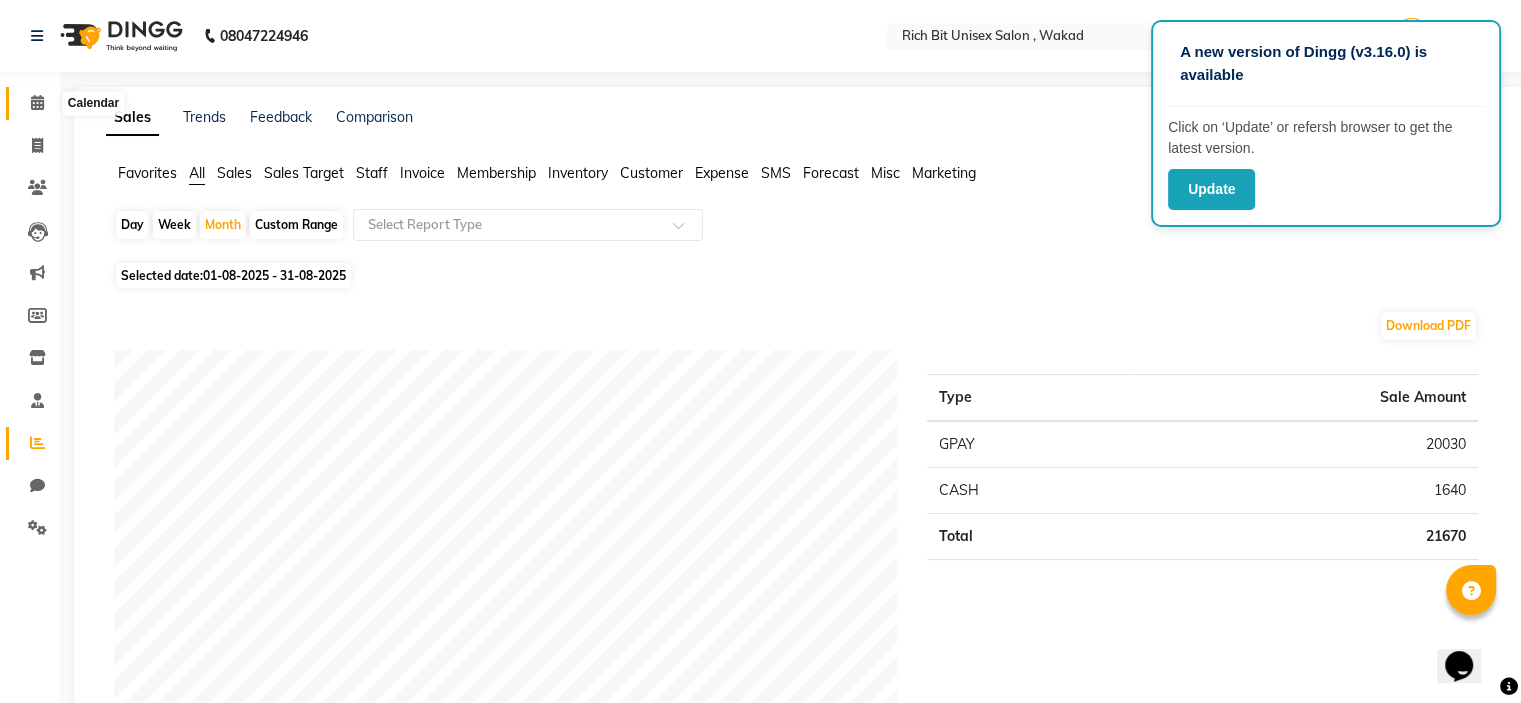 click 